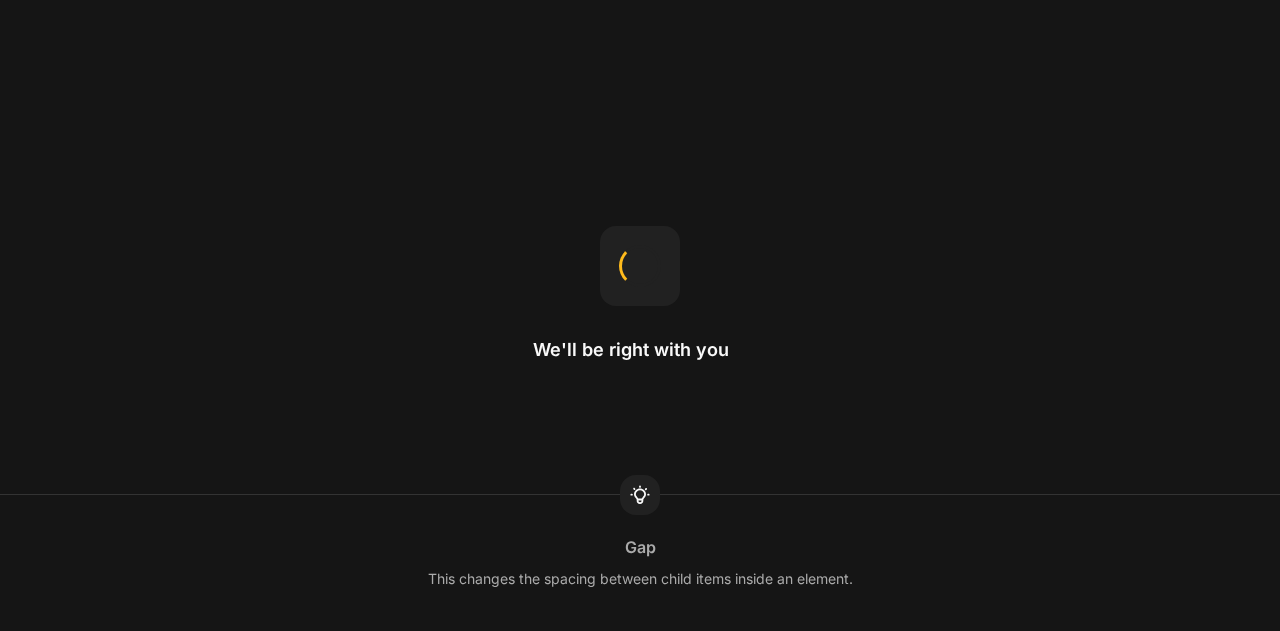 scroll, scrollTop: 0, scrollLeft: 0, axis: both 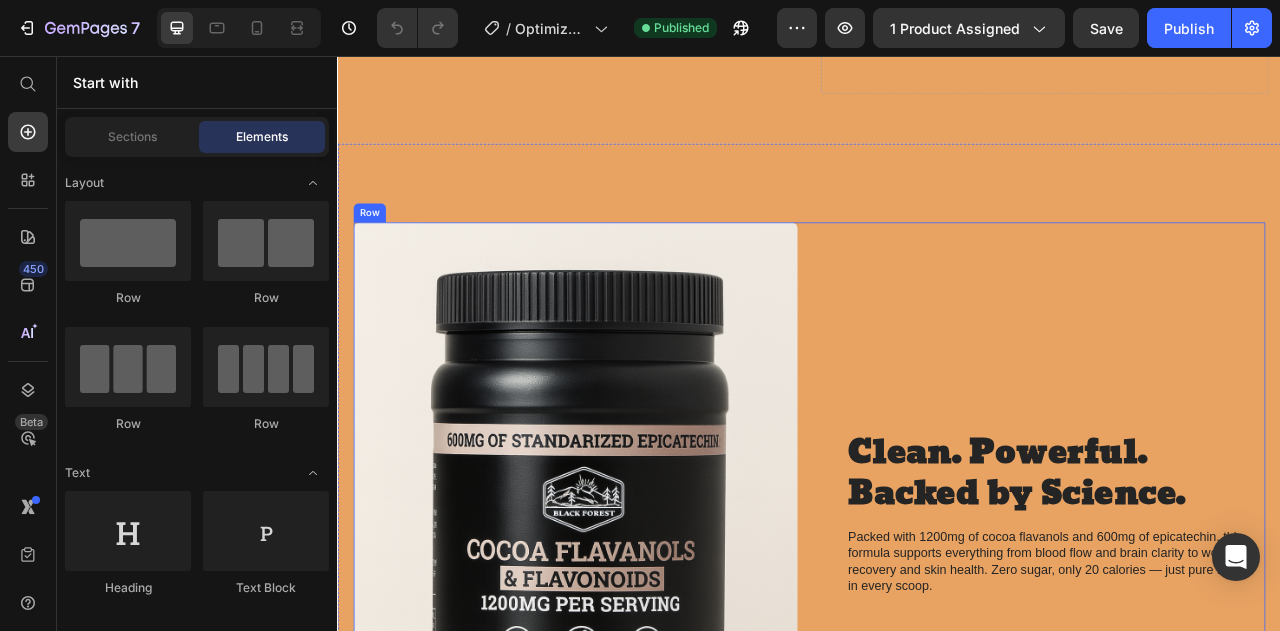 click on "Clean. Powerful. Backed by Science. Heading Packed with 1200mg of cocoa flavanols and 600mg of epicatechin, this formula supports everything from blood flow and brain clarity to workout recovery and skin health. Zero sugar, only 20 calories — just pure results in every scoop. Text Block buy it now Button
Drop element here Row Row" at bounding box center [1234, 691] 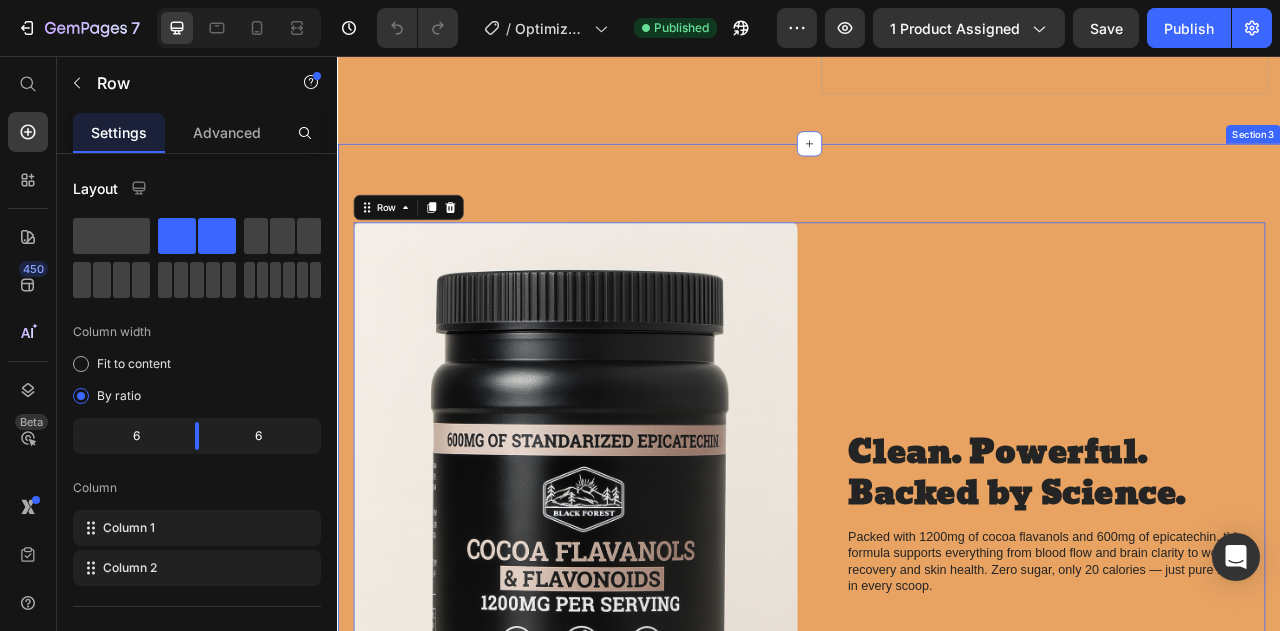 click on "Image Clean. Powerful. Backed by Science. Heading Packed with 1200mg of cocoa flavanols and 600mg of epicatechin, this formula supports everything from blood flow and brain clarity to workout recovery and skin health. Zero sugar, only 20 calories — just pure results in every scoop. Text Block buy it now Button
Drop element here Row Row Row   0 Section 3" at bounding box center [937, 691] 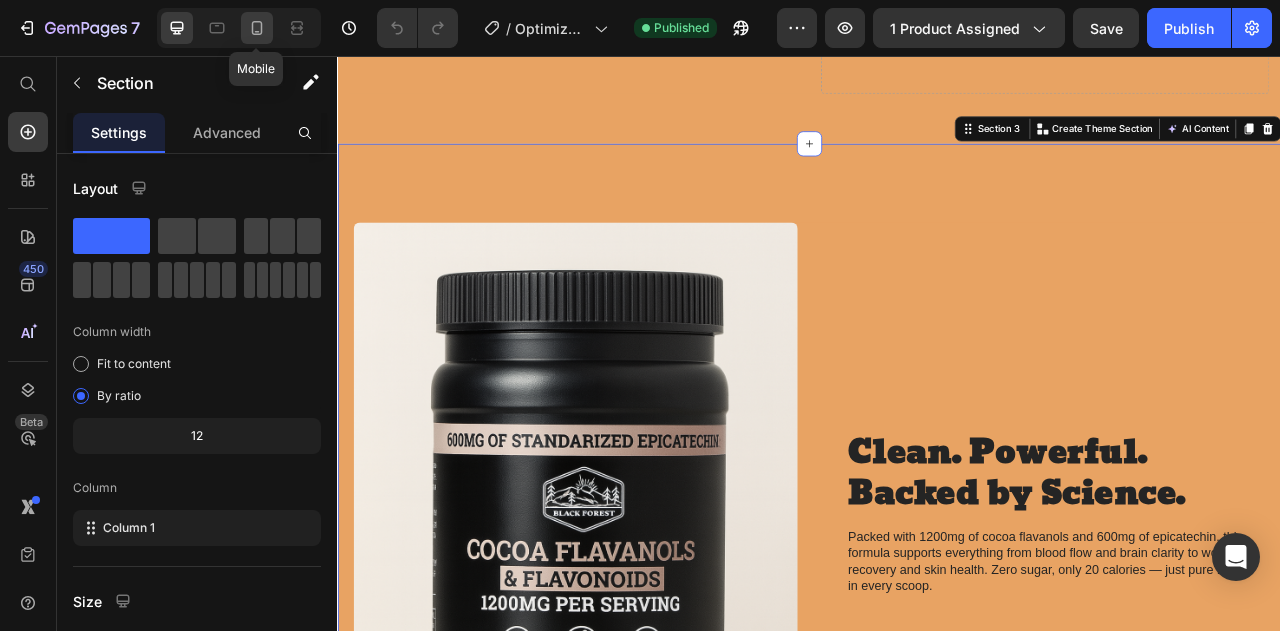 click 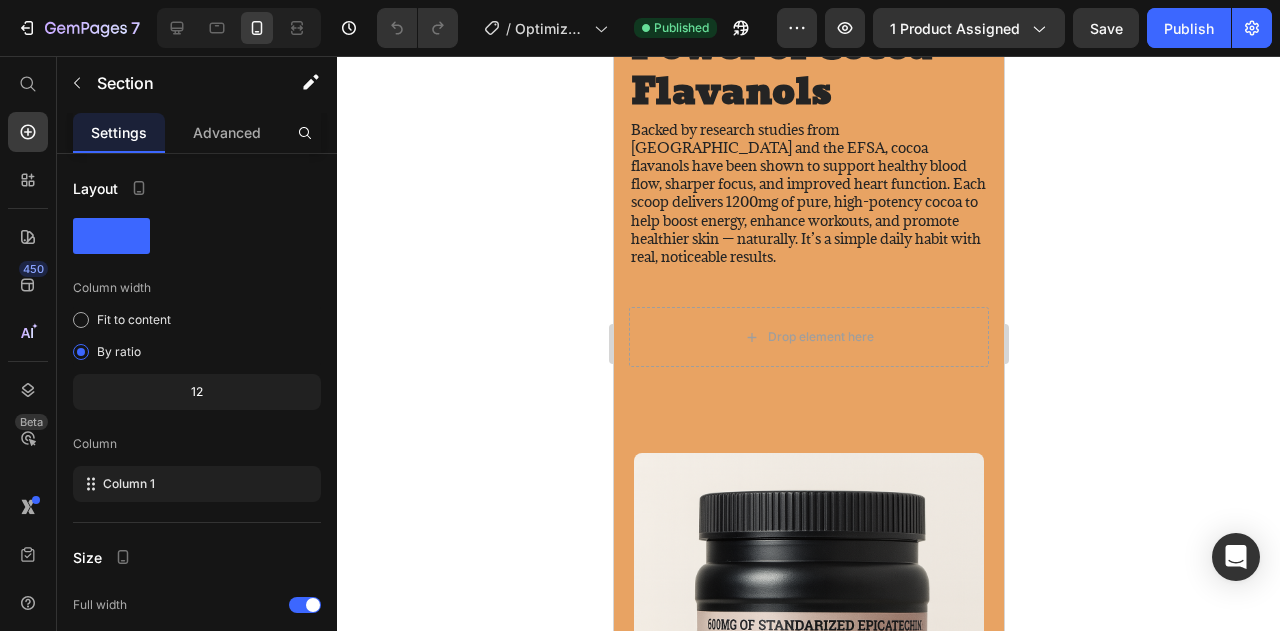 scroll, scrollTop: 1678, scrollLeft: 0, axis: vertical 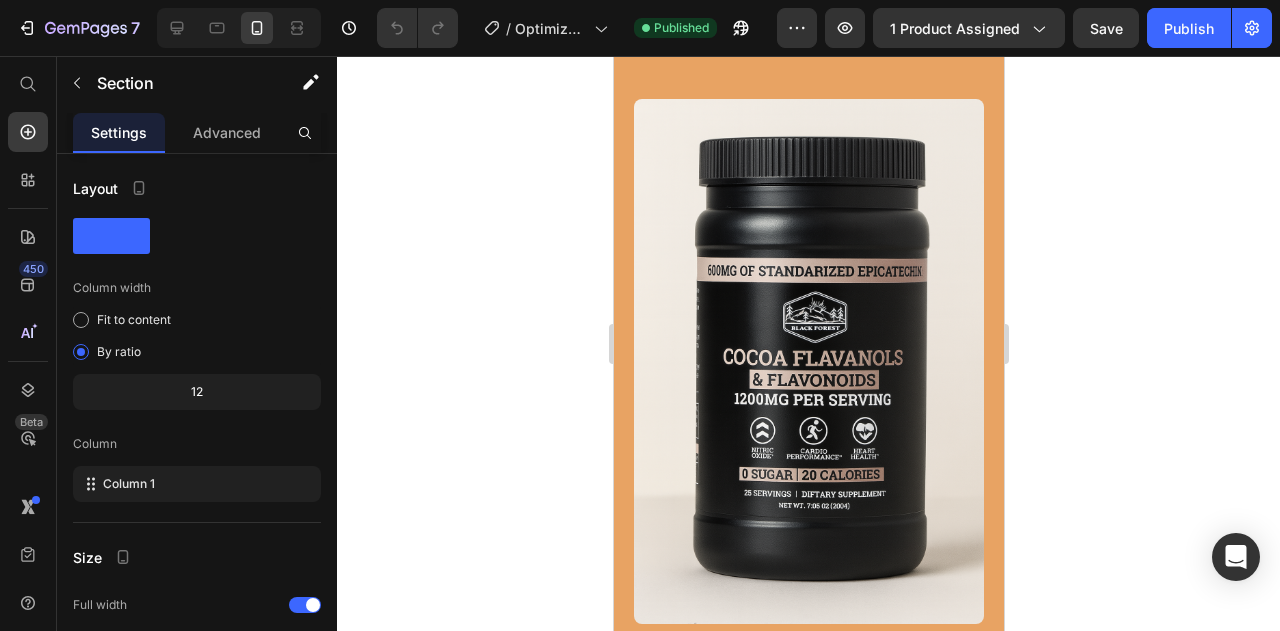 click on "Image Clean. Powerful. Backed by Science. Heading Packed with 1200mg of cocoa flavanols and 600mg of epicatechin, this formula supports everything from blood flow and brain clarity to workout recovery and skin health. Zero sugar, only 20 calories — just pure results in every scoop. Text Block buy it now Button
Drop element here Row Row Row Section 3" at bounding box center [808, 566] 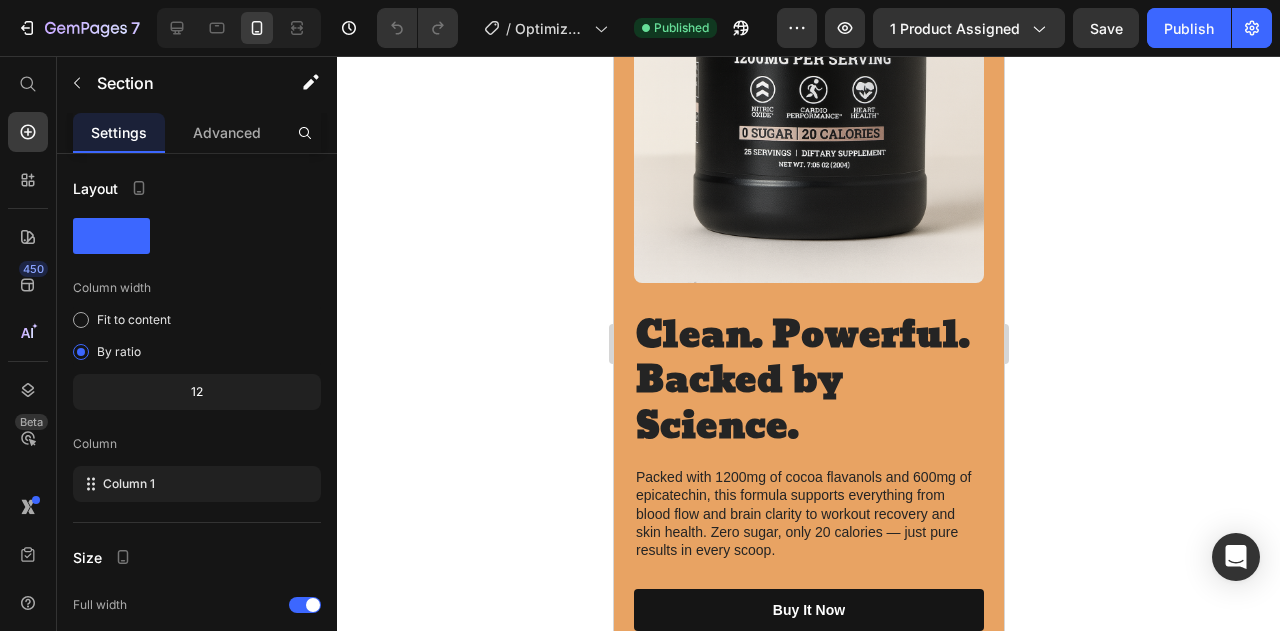 scroll, scrollTop: 2334, scrollLeft: 0, axis: vertical 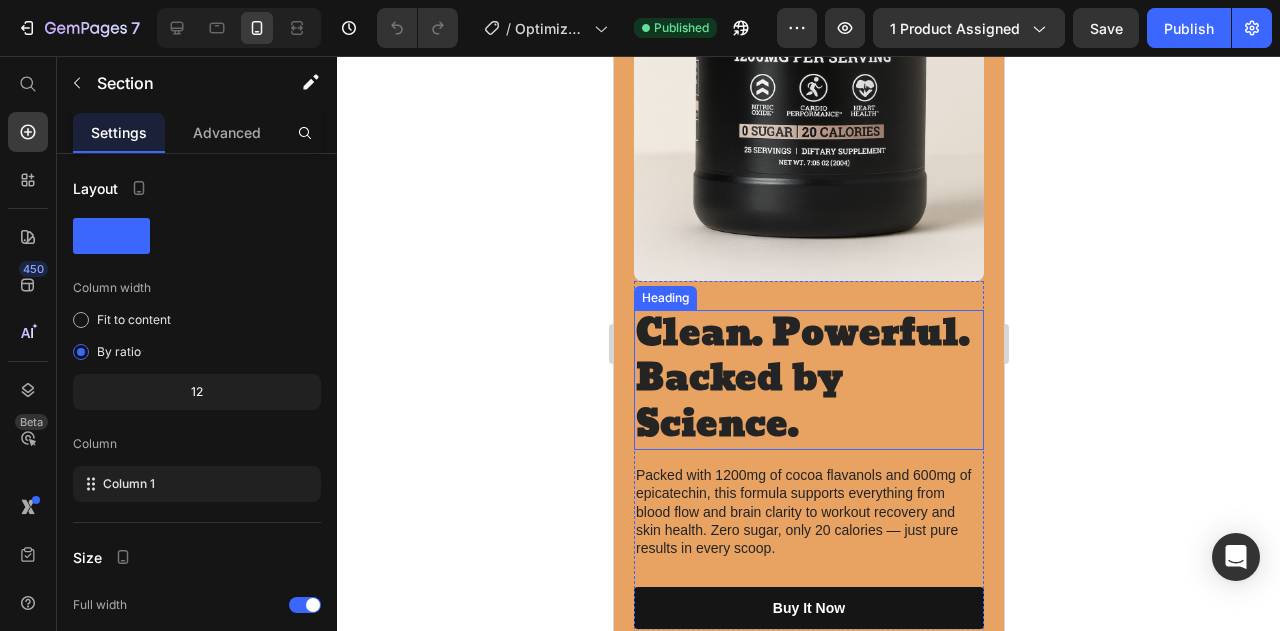 click on "Clean. Powerful. Backed by Science." at bounding box center (808, 380) 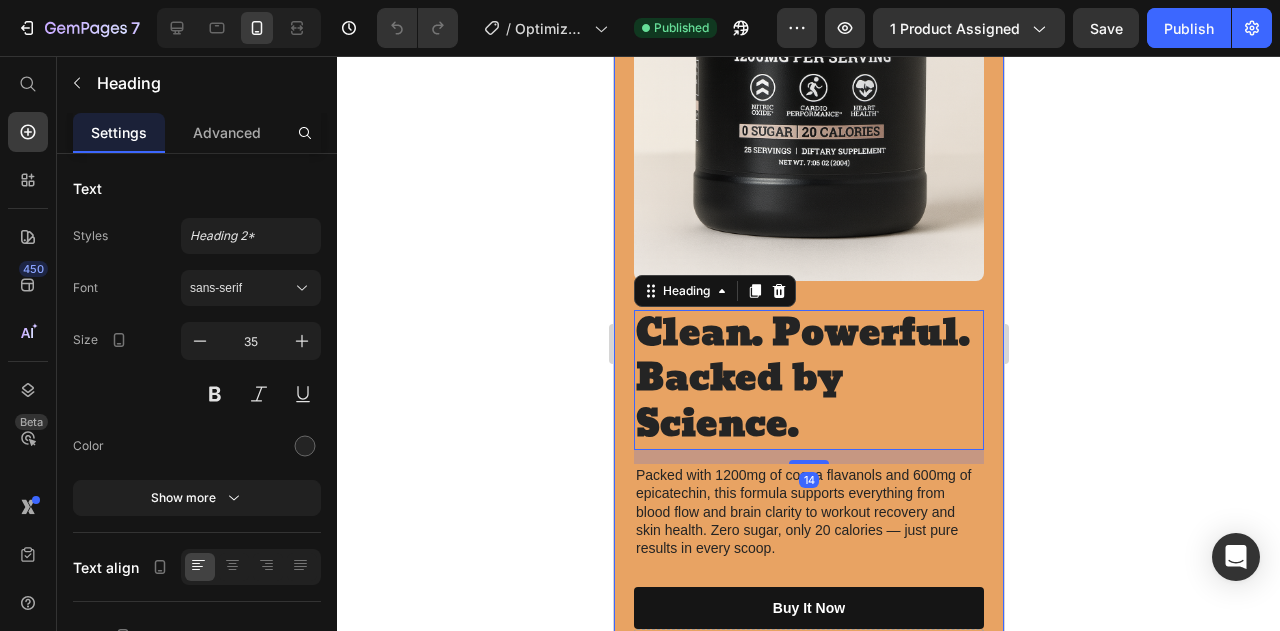 click on "Image Clean. Powerful. Backed by Science. Heading   14 Packed with 1200mg of cocoa flavanols and 600mg of epicatechin, this formula supports everything from blood flow and brain clarity to workout recovery and skin health. Zero sugar, only 20 calories — just pure results in every scoop. Text Block buy it now Button
Drop element here Row Row Row Section 3" at bounding box center [808, 223] 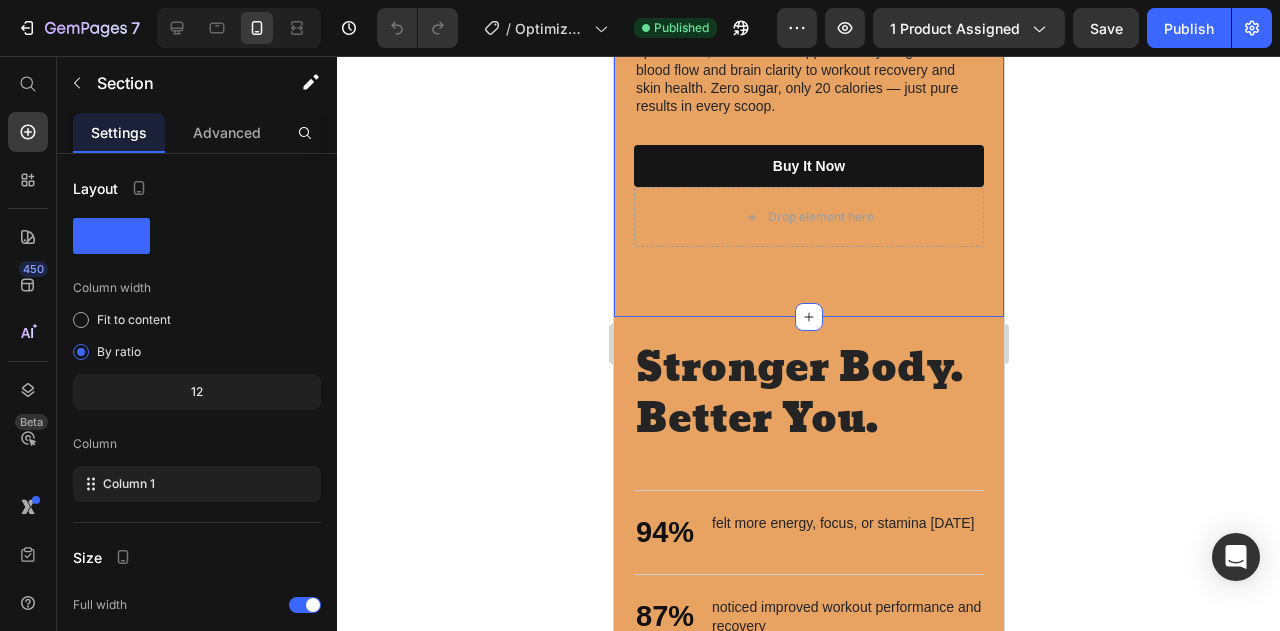 scroll, scrollTop: 2778, scrollLeft: 0, axis: vertical 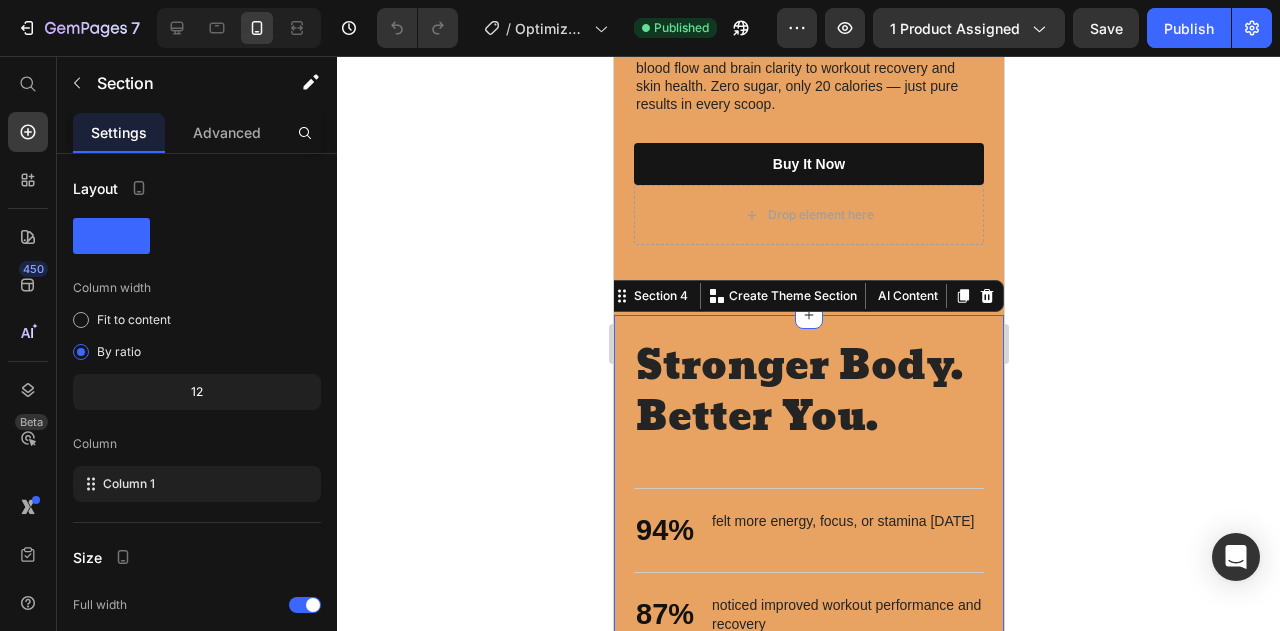 click on "Stronger Body. Better You. Heading Quick & Easy Heading 94% Text Block felt more energy, focus, or stamina [DATE] Text Block Row 87% Text Block noticed improved workout performance and recovery Text Block Row 82% Text Block reported clearer skin and overall wellness boost Text Block Row Row Image Row Section 4   You can create reusable sections Create Theme Section AI Content Write with GemAI What would you like to describe here? Tone and Voice Persuasive Product Show more Generate" at bounding box center (808, 756) 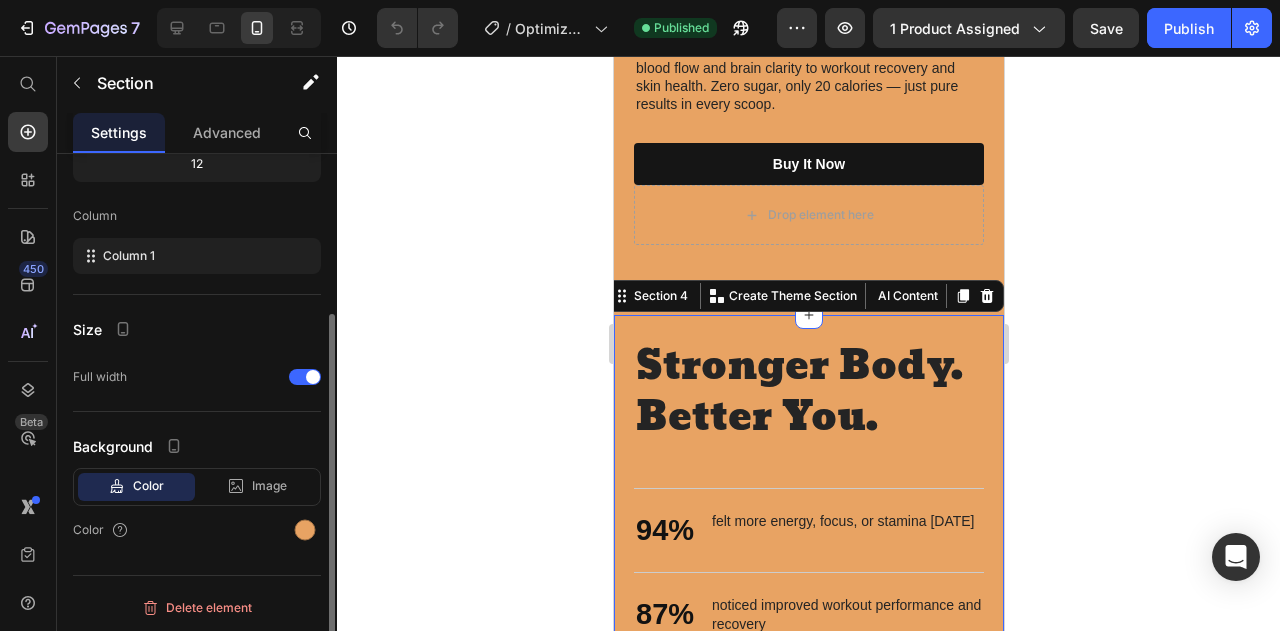 scroll, scrollTop: 228, scrollLeft: 0, axis: vertical 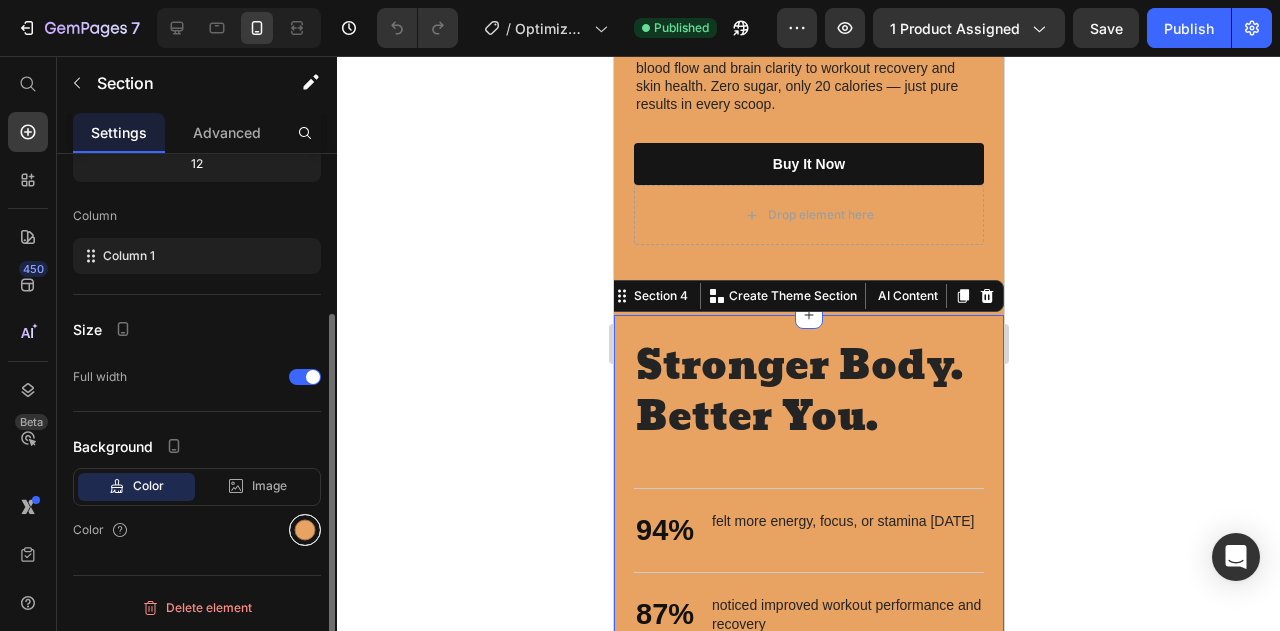 click at bounding box center [305, 530] 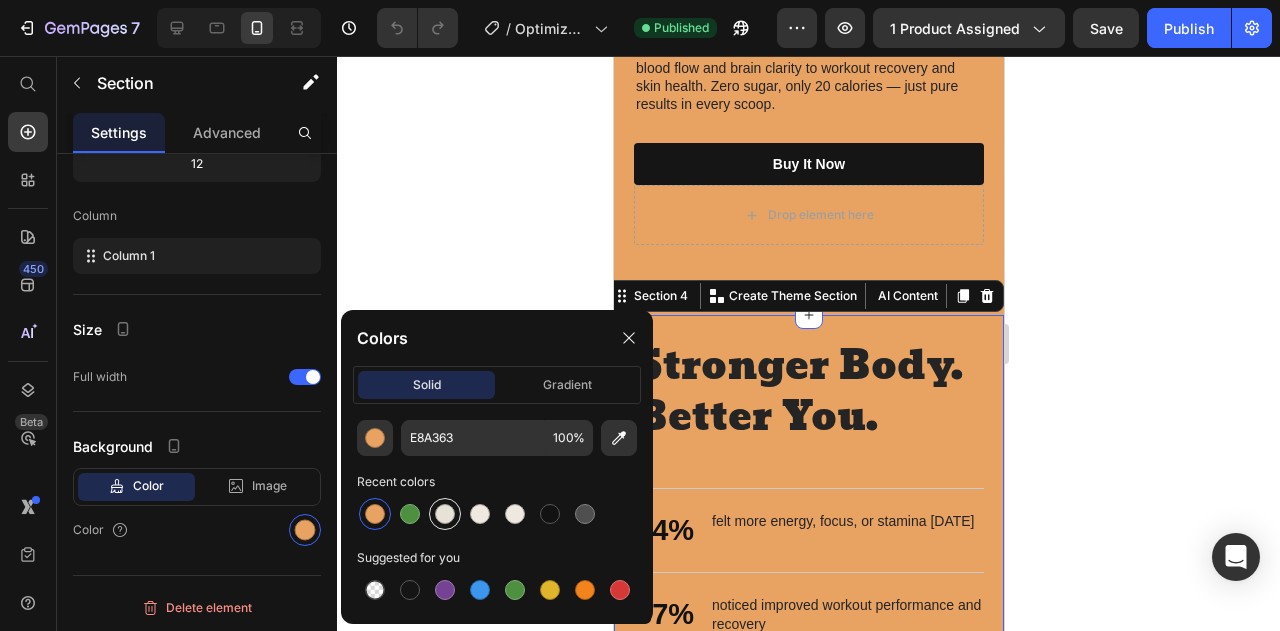 click at bounding box center [445, 514] 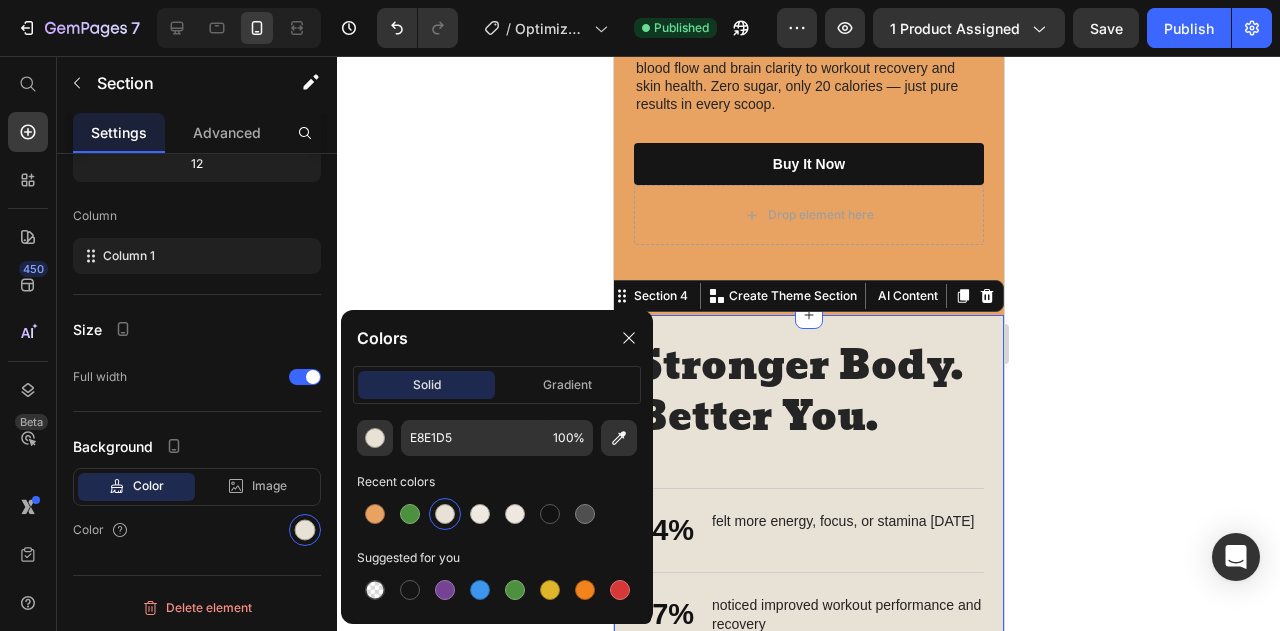 scroll, scrollTop: 228, scrollLeft: 0, axis: vertical 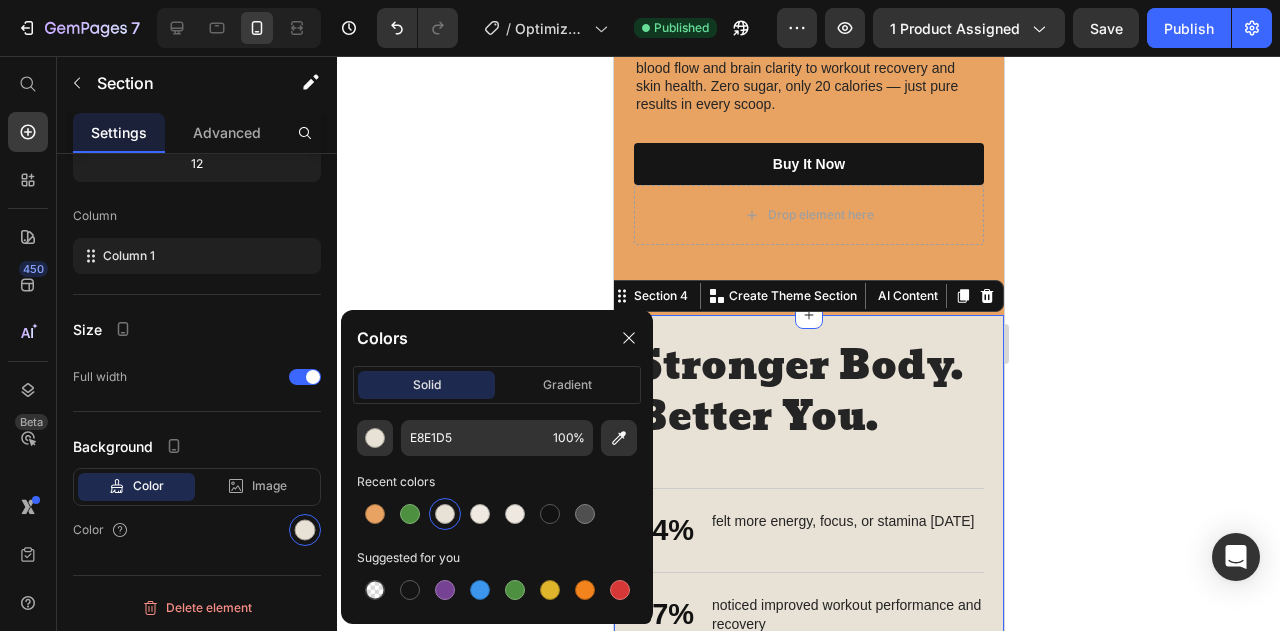click 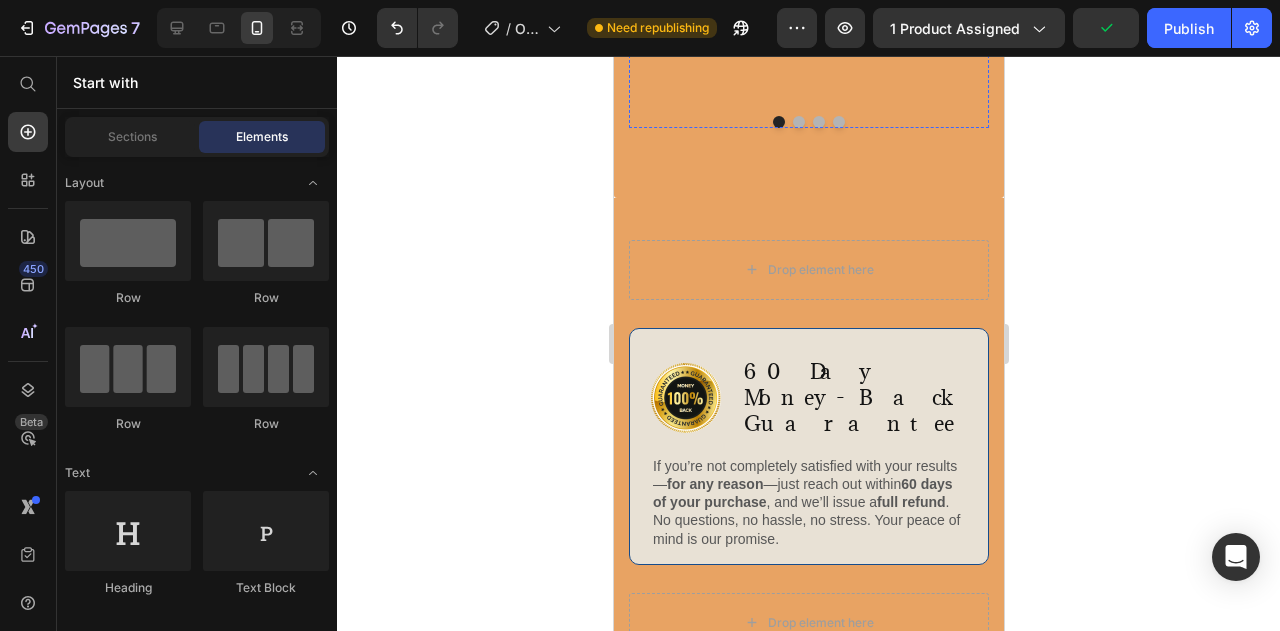 scroll, scrollTop: 4720, scrollLeft: 0, axis: vertical 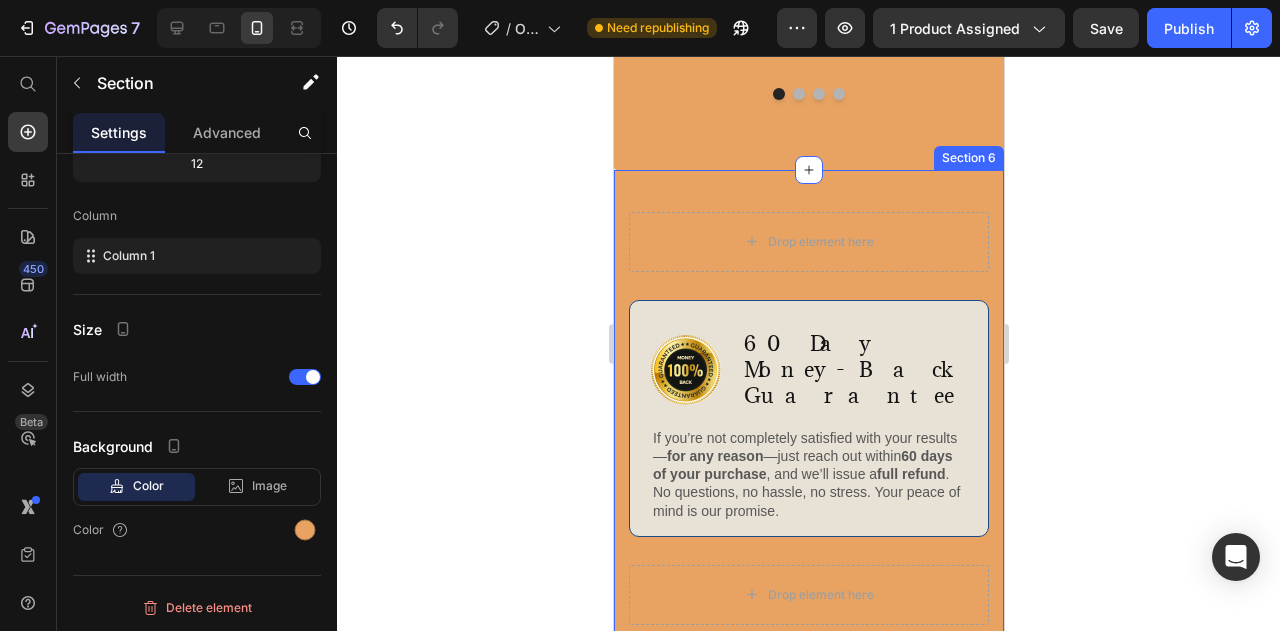 click on "Drop element here Row Image  60 Day Money-Back Guarantee Text Block Row If you’re not completely satisfied with your results— for any reason —just reach out [DATE] of your purchase , and we’ll issue a  full refund . No questions, no hassle, no stress. Your peace of mind is our promise. Text Block Row
Drop element here Row Section 6" at bounding box center (808, 412) 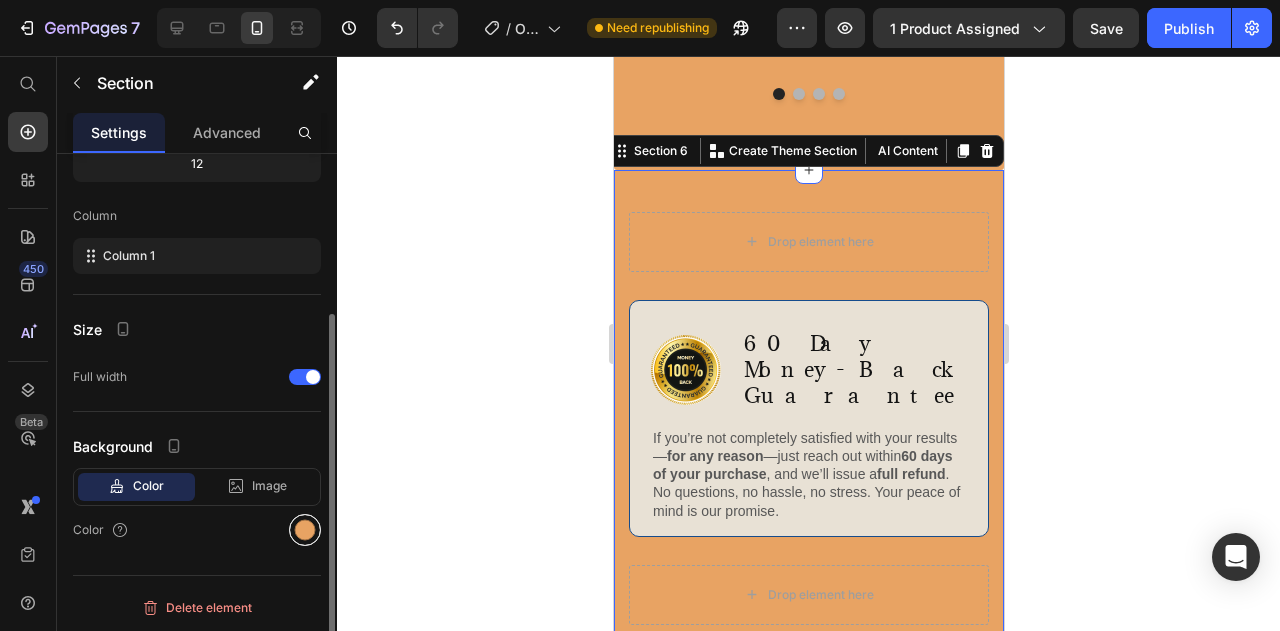 click at bounding box center (305, 530) 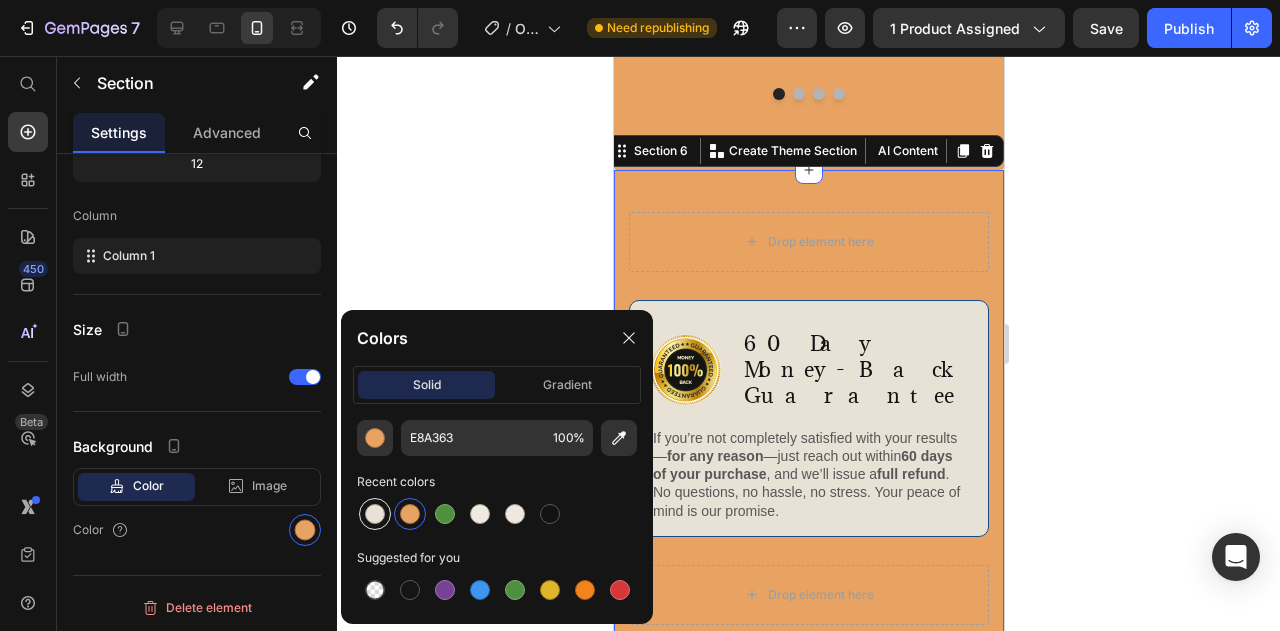click at bounding box center (375, 514) 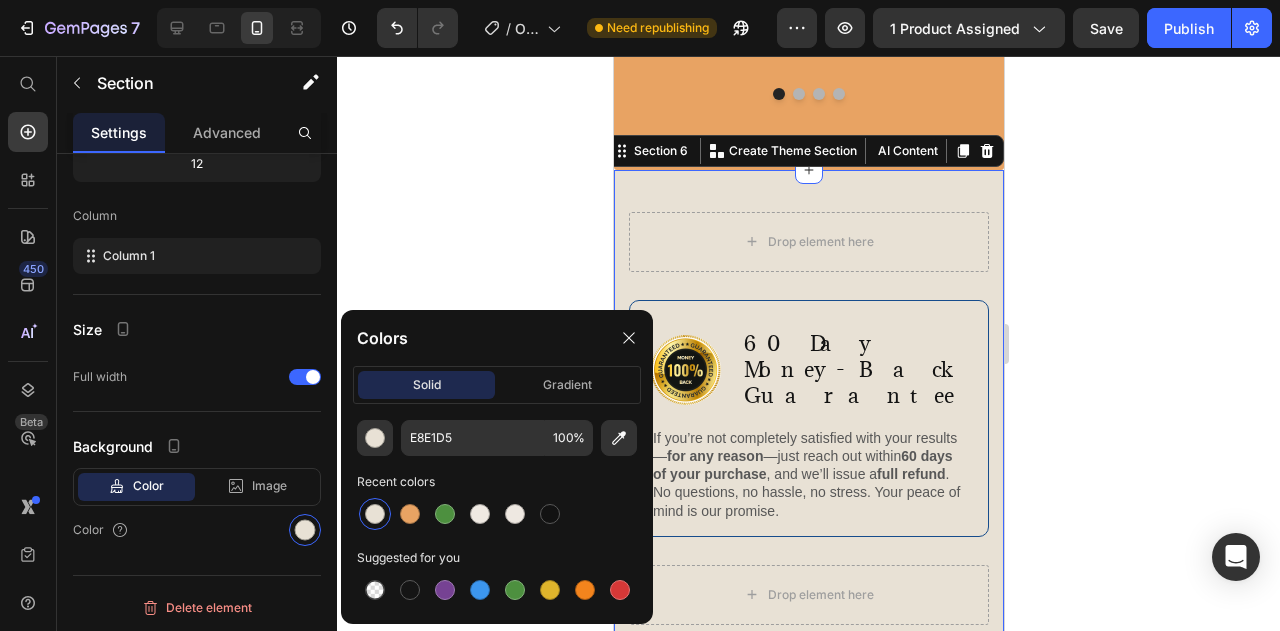 click 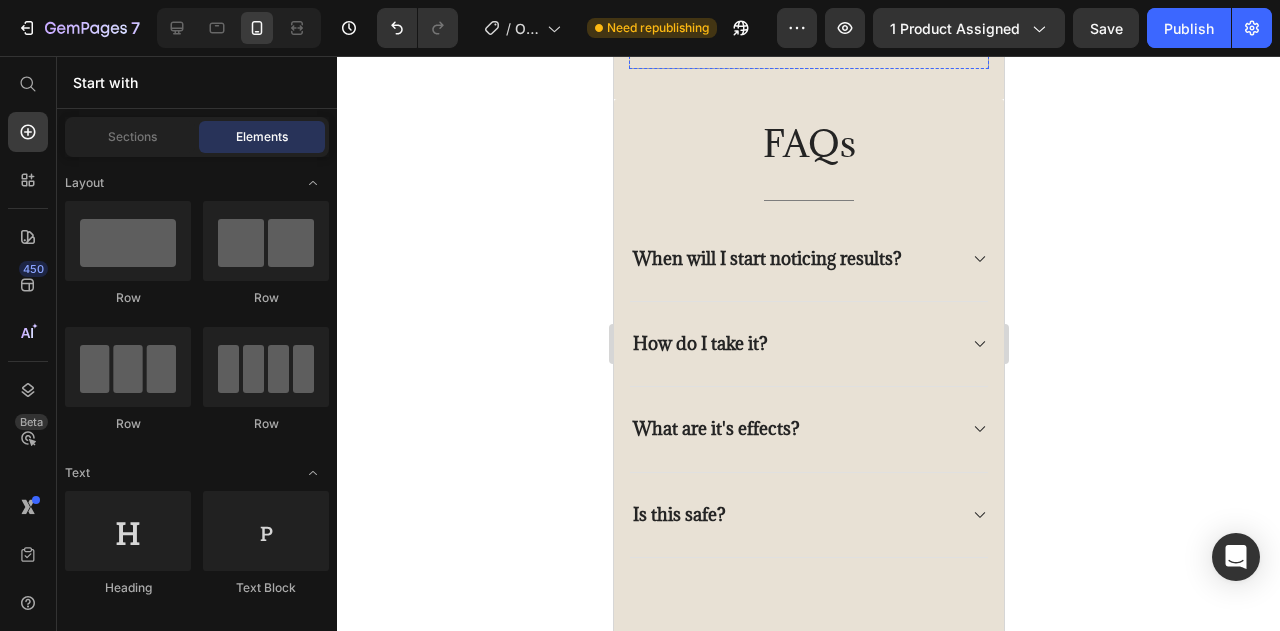 scroll, scrollTop: 5304, scrollLeft: 0, axis: vertical 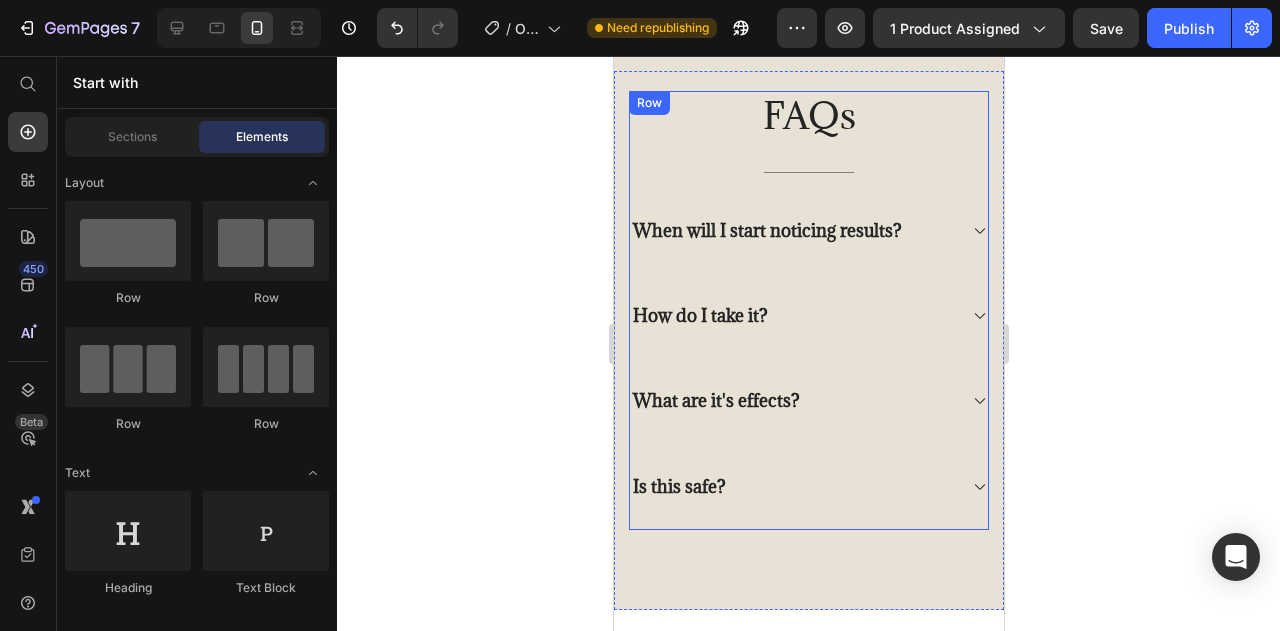 click on "FAQs Heading                Title Line
When will I start noticing results?
How do I take it?
What are it's effects?
Is this safe? Accordion Row Section 7" at bounding box center (808, 340) 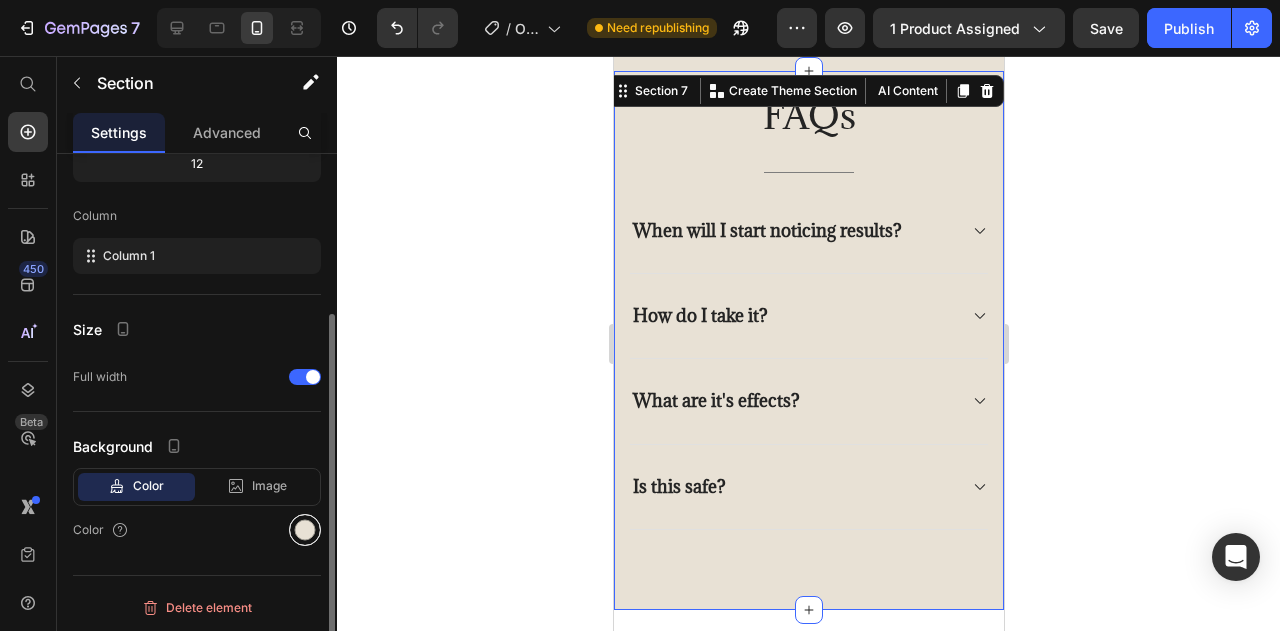click at bounding box center [305, 530] 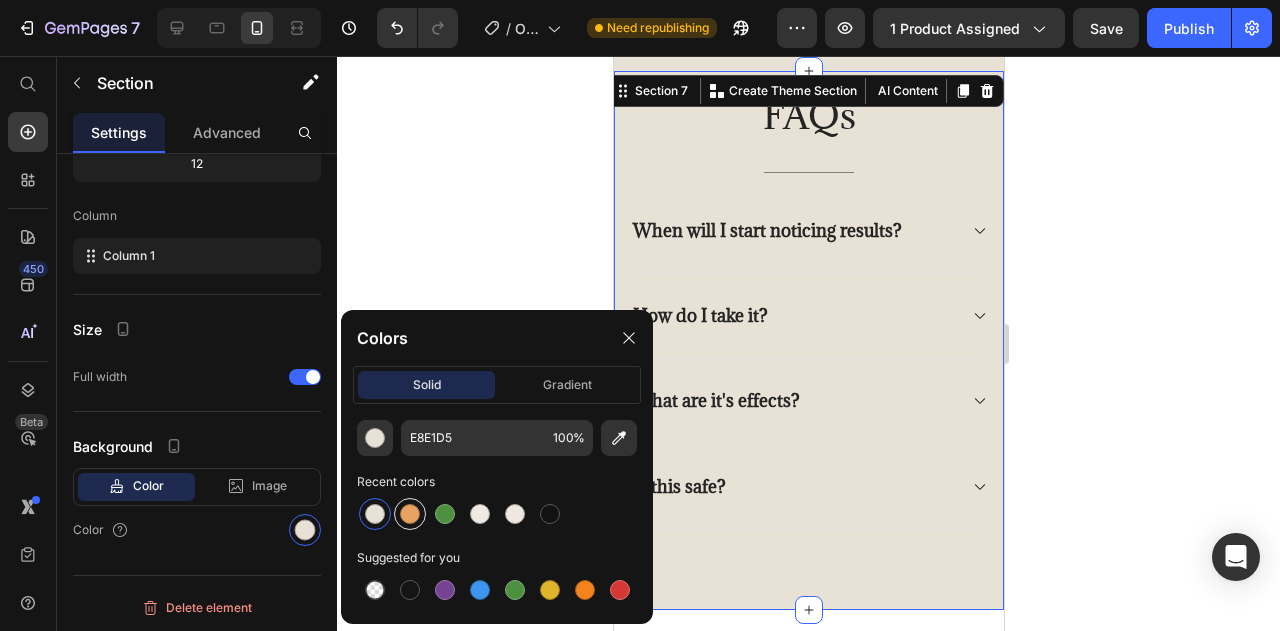 click at bounding box center (410, 514) 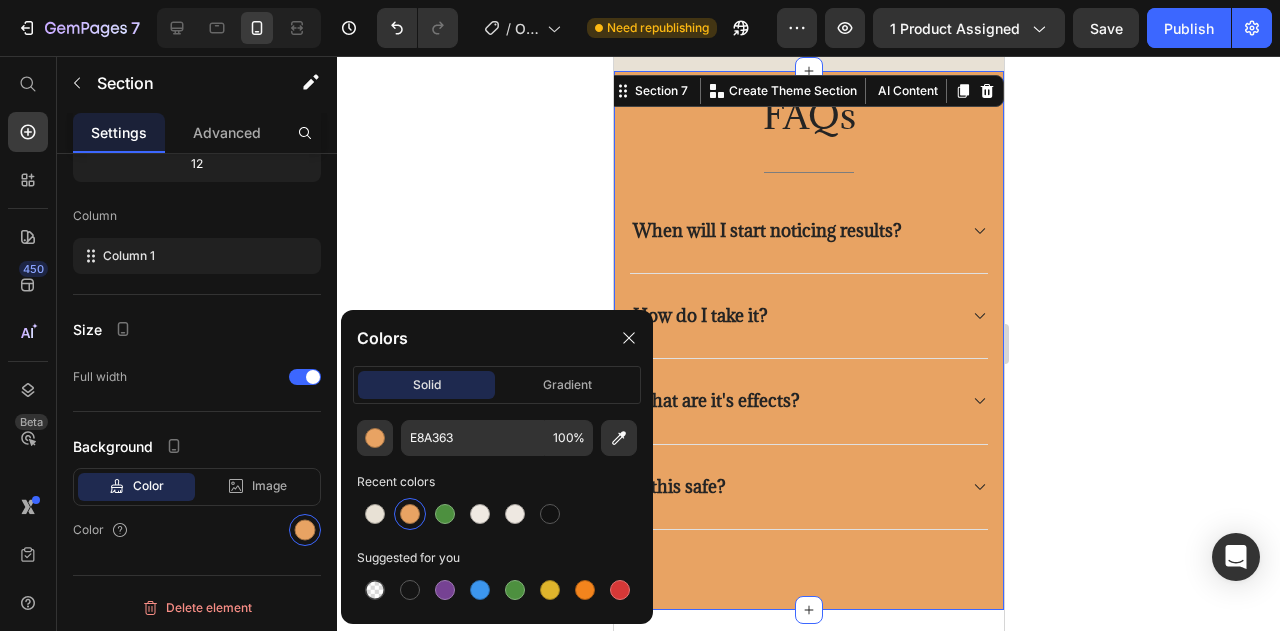 click 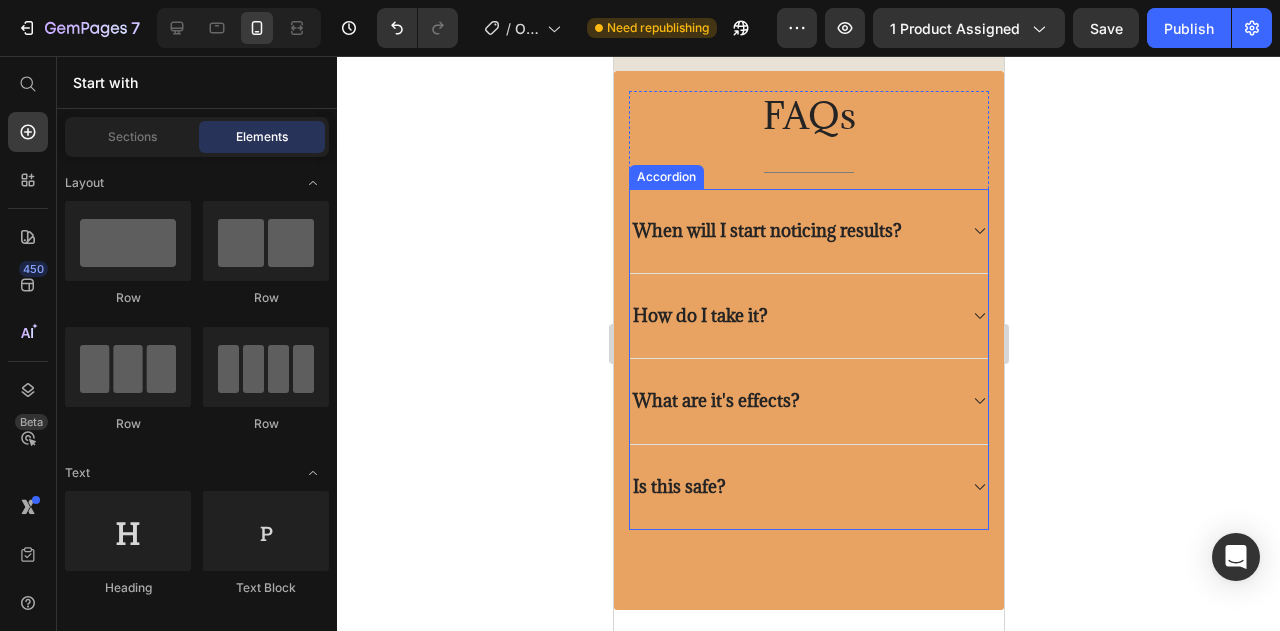 scroll, scrollTop: 5272, scrollLeft: 0, axis: vertical 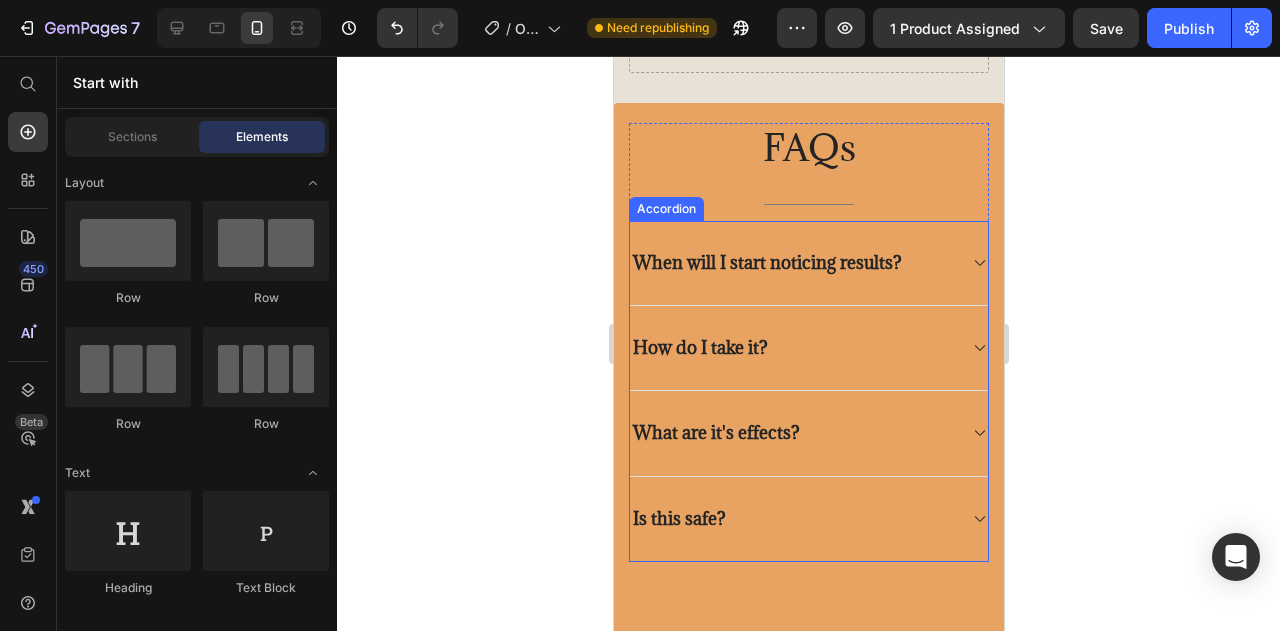 click on "How do I take it?" at bounding box center [808, 348] 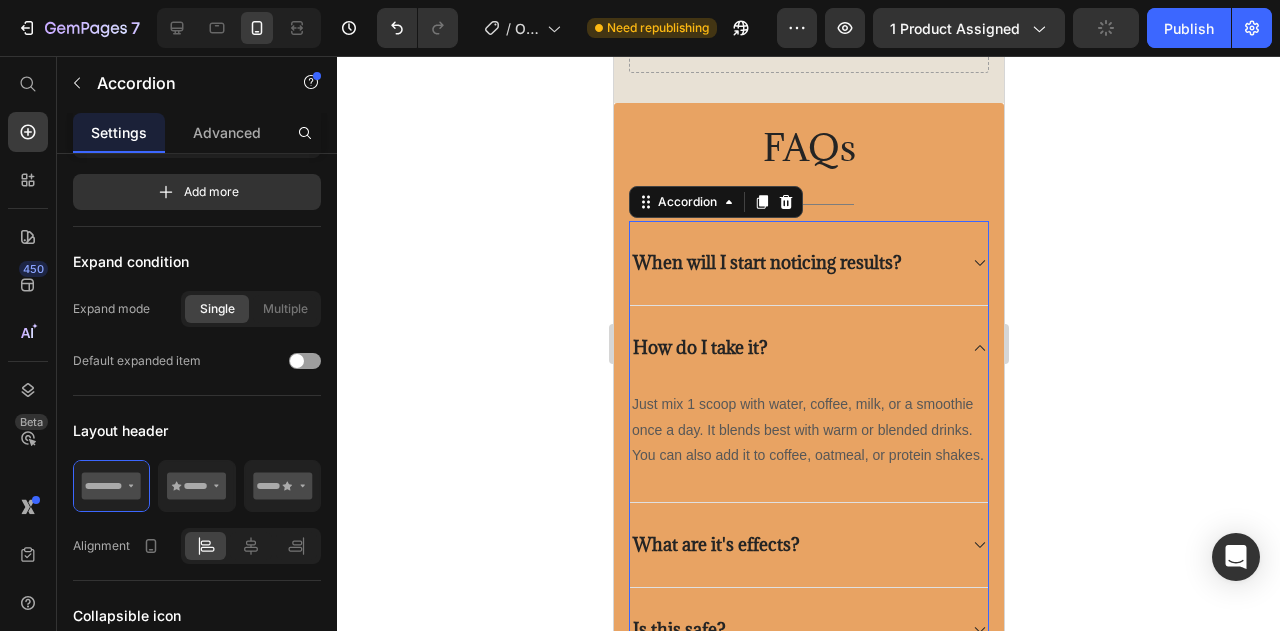 scroll, scrollTop: 0, scrollLeft: 0, axis: both 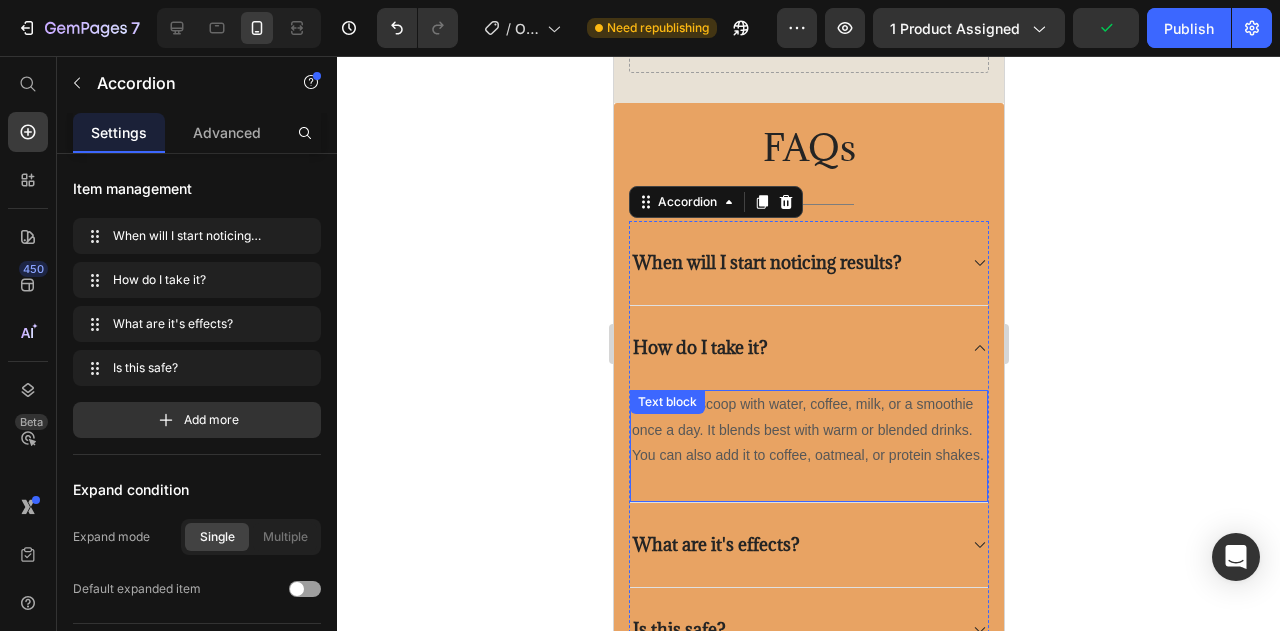 click on "Just mix 1 scoop with water, coffee, milk, or a smoothie once a day. It blends best with warm or blended drinks. You can also add it to coffee, oatmeal, or protein shakes." at bounding box center [808, 430] 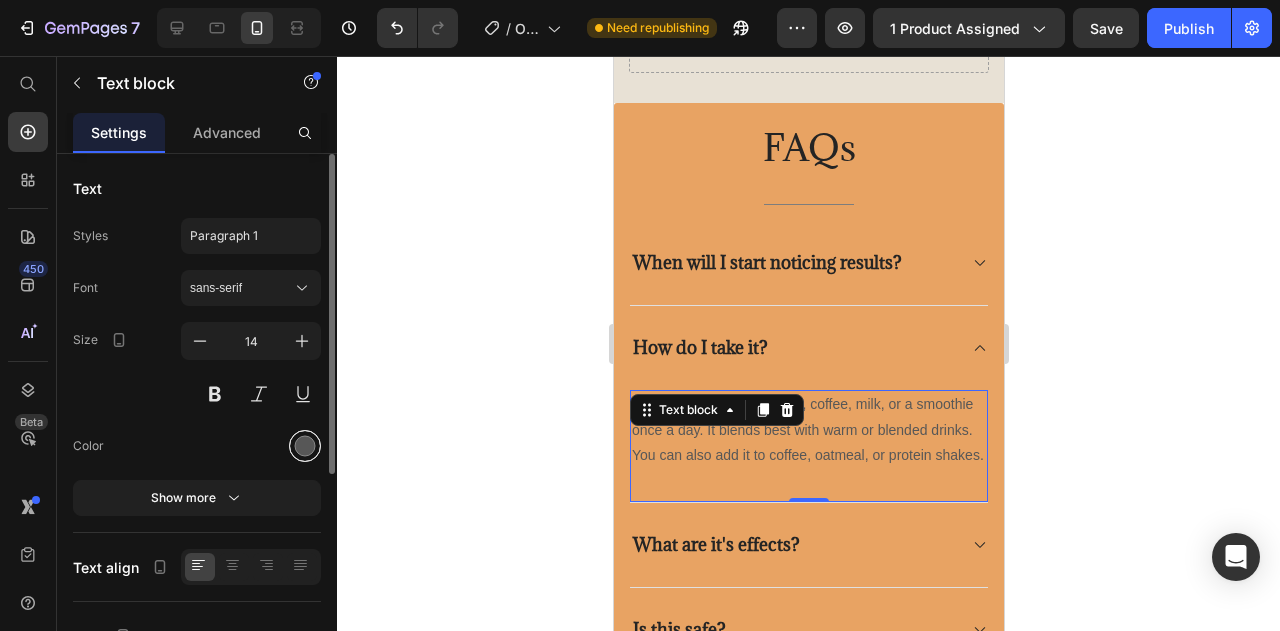 click at bounding box center [305, 446] 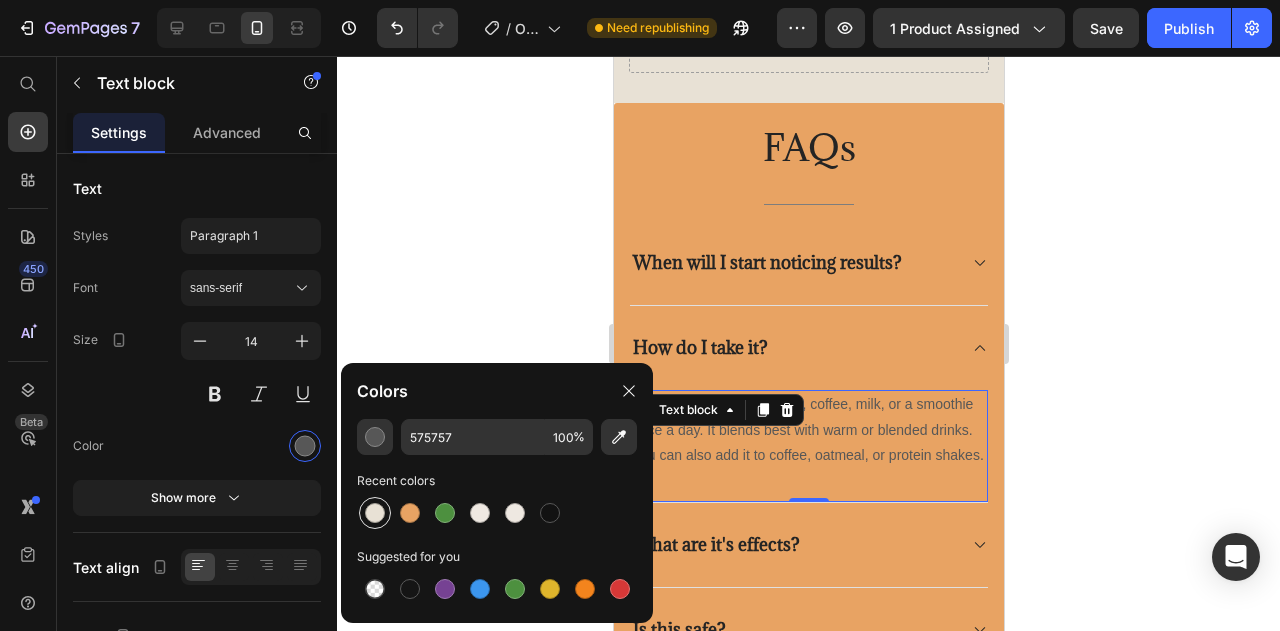 click at bounding box center [375, 513] 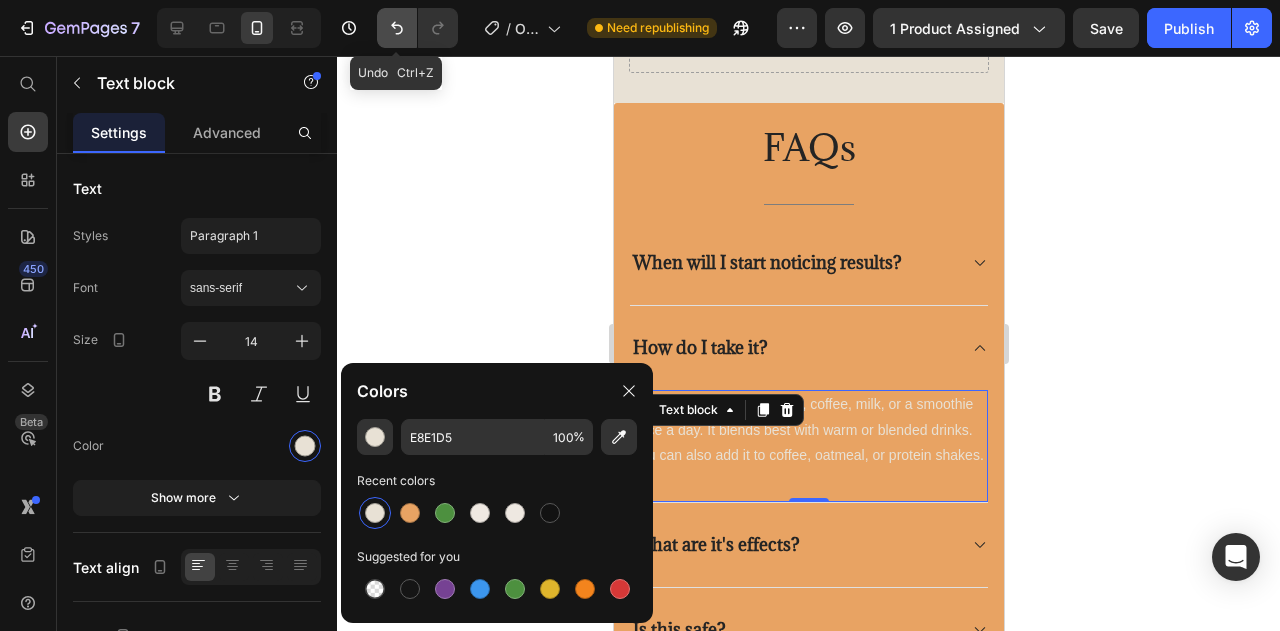 click 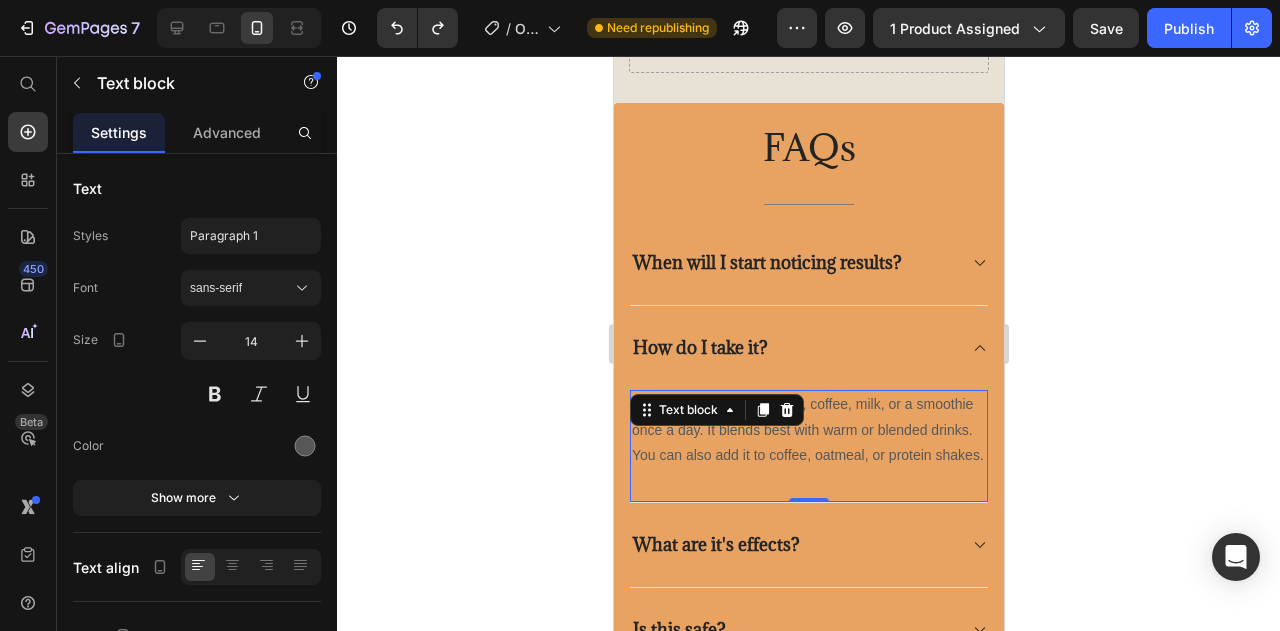 click on "Just mix 1 scoop with water, coffee, milk, or a smoothie once a day. It blends best with warm or blended drinks. You can also add it to coffee, oatmeal, or protein shakes. Text block   0" at bounding box center (808, 446) 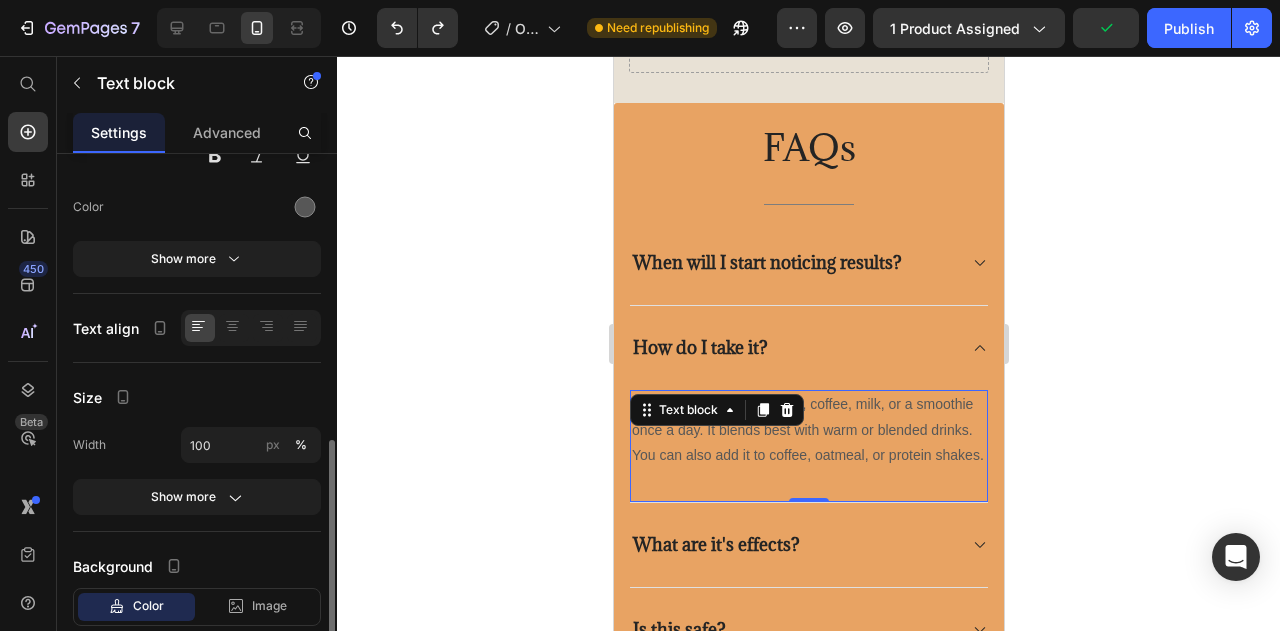 scroll, scrollTop: 358, scrollLeft: 0, axis: vertical 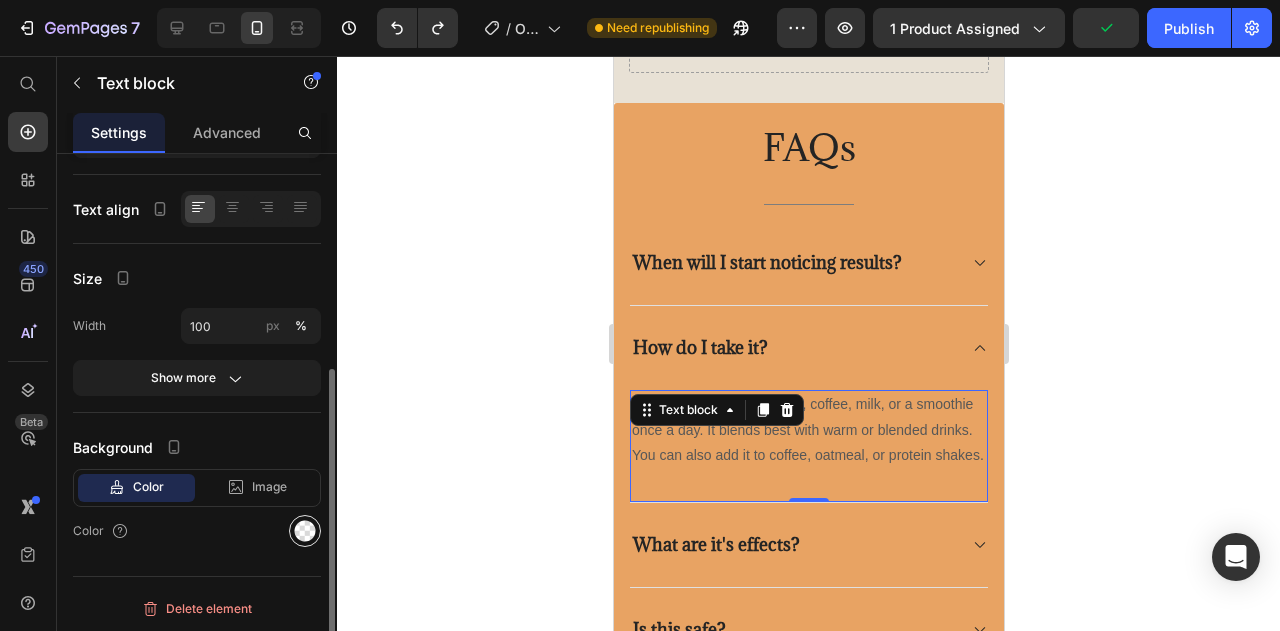 click at bounding box center (305, 531) 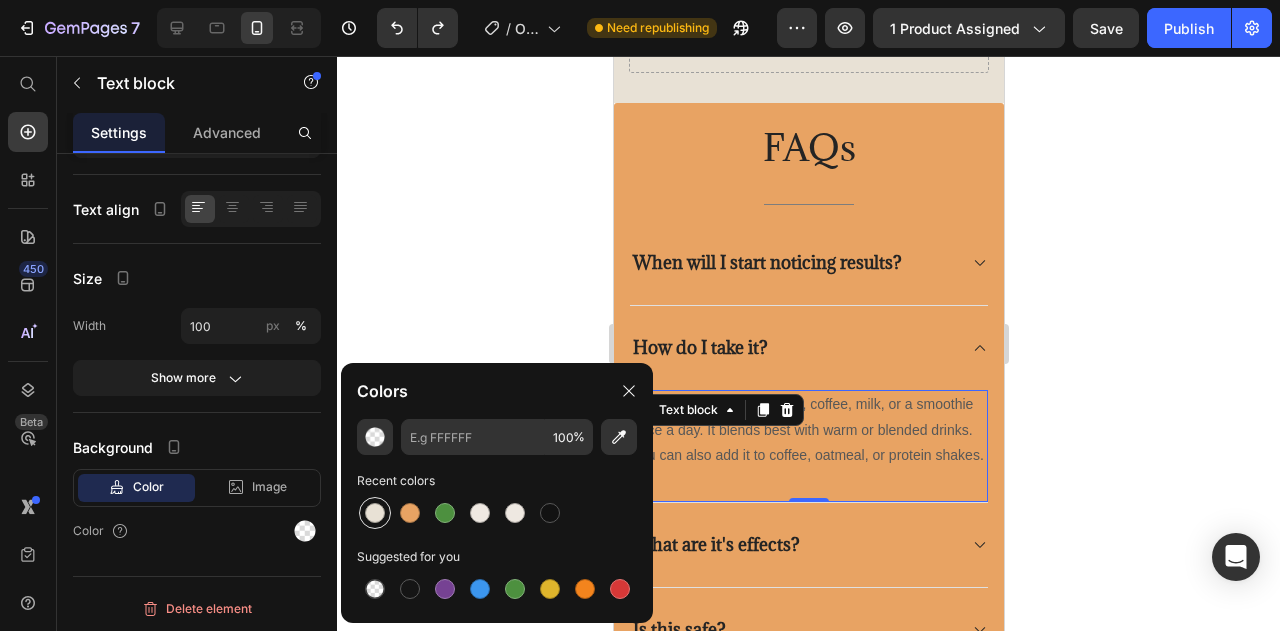 click at bounding box center [375, 513] 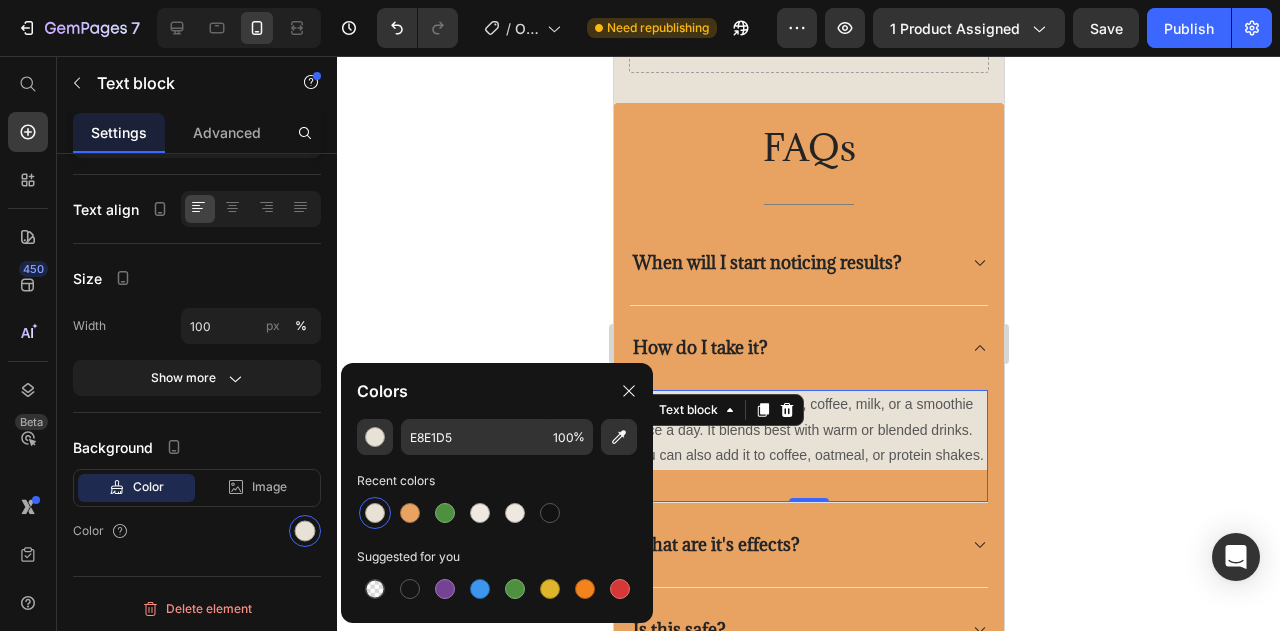 scroll, scrollTop: 358, scrollLeft: 0, axis: vertical 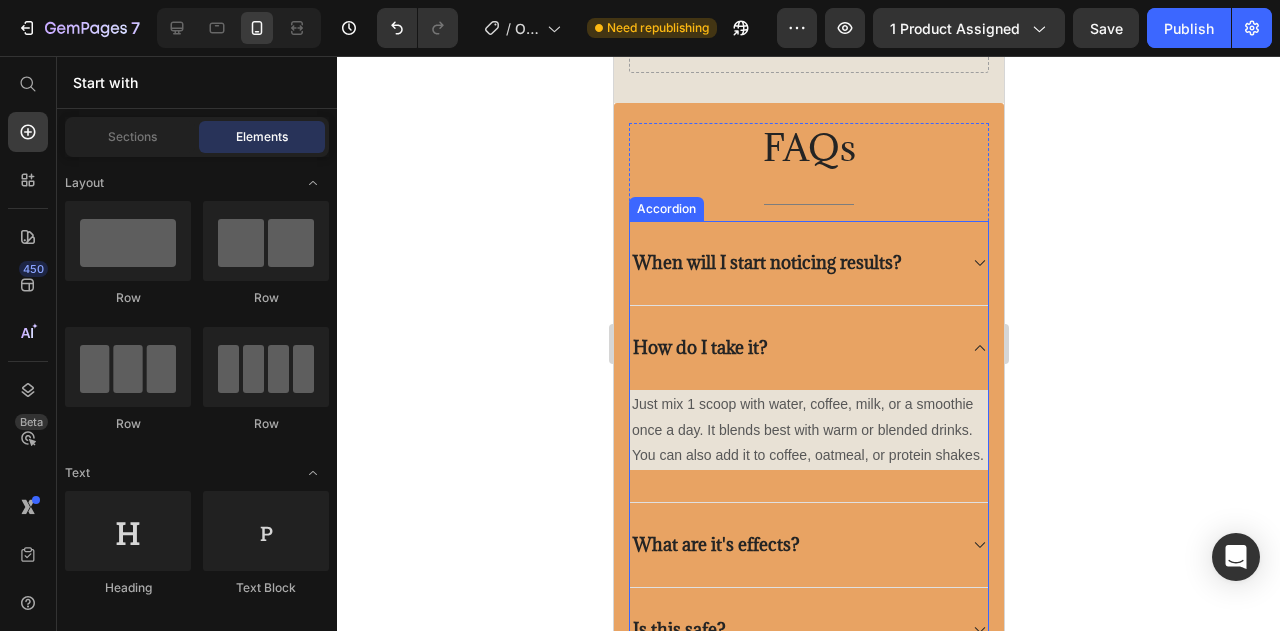 click on "How do I take it?" at bounding box center [808, 348] 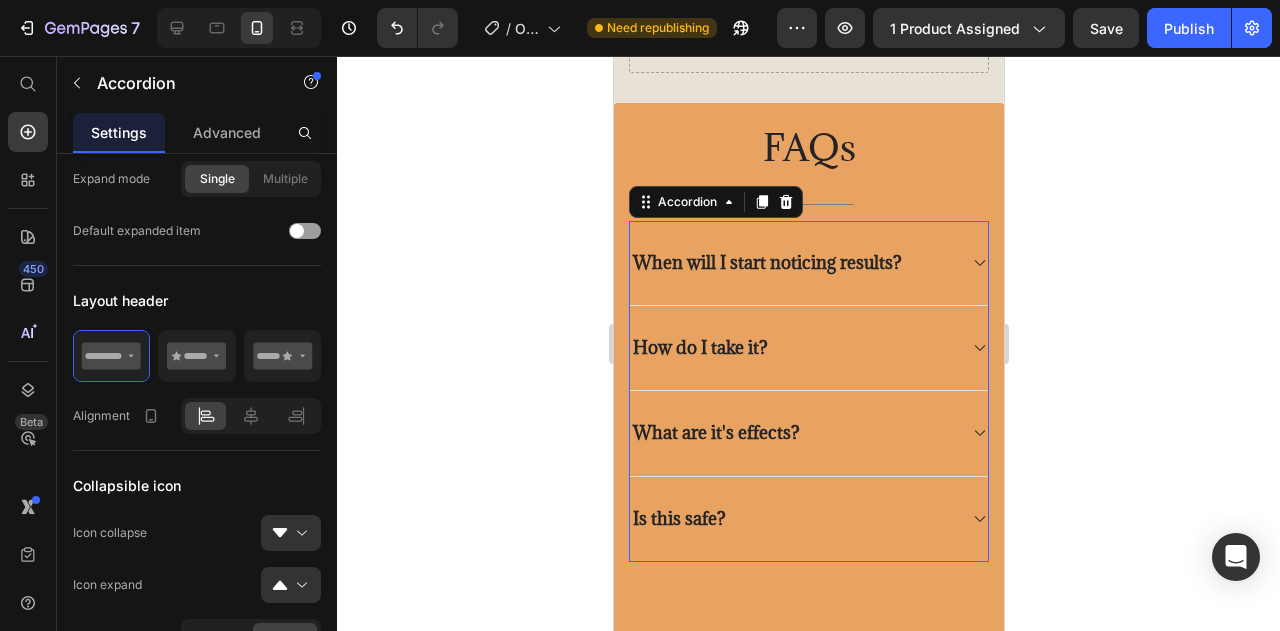 scroll, scrollTop: 0, scrollLeft: 0, axis: both 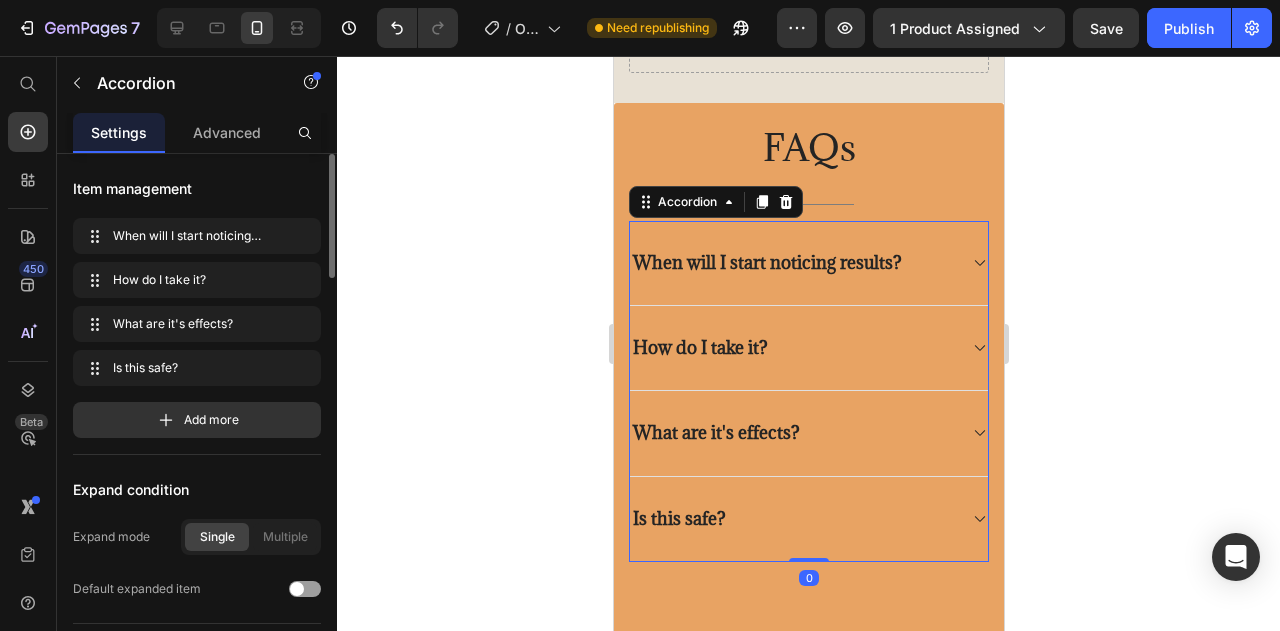click on "How do I take it?" at bounding box center (808, 348) 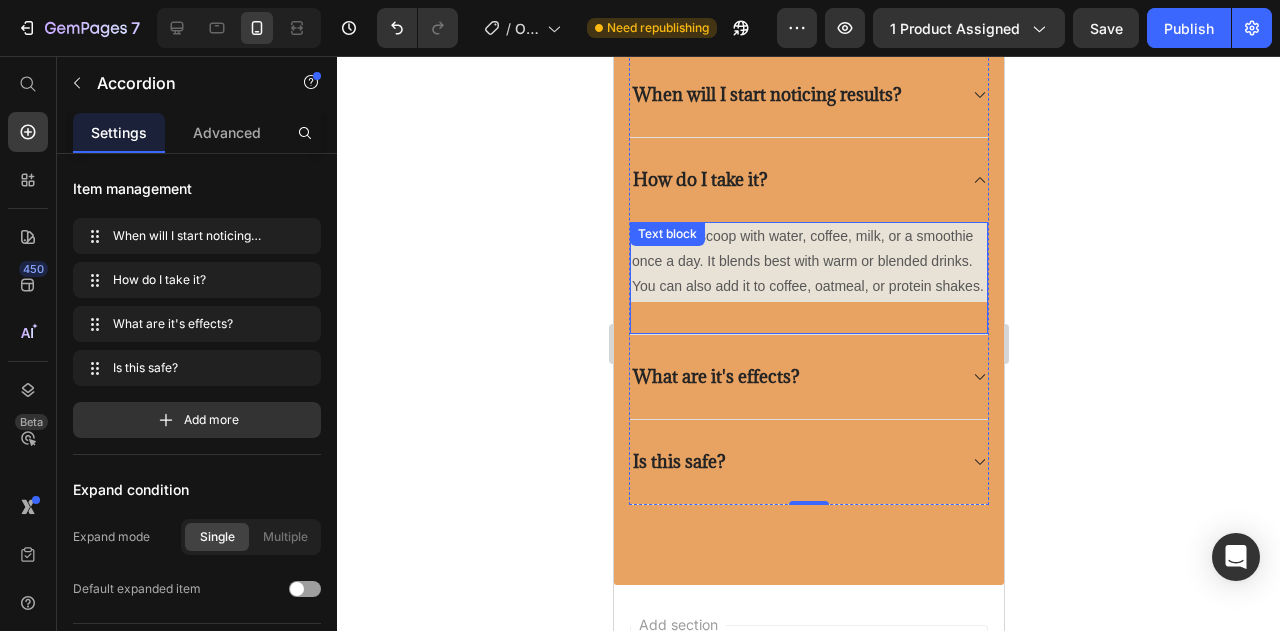 scroll, scrollTop: 5442, scrollLeft: 0, axis: vertical 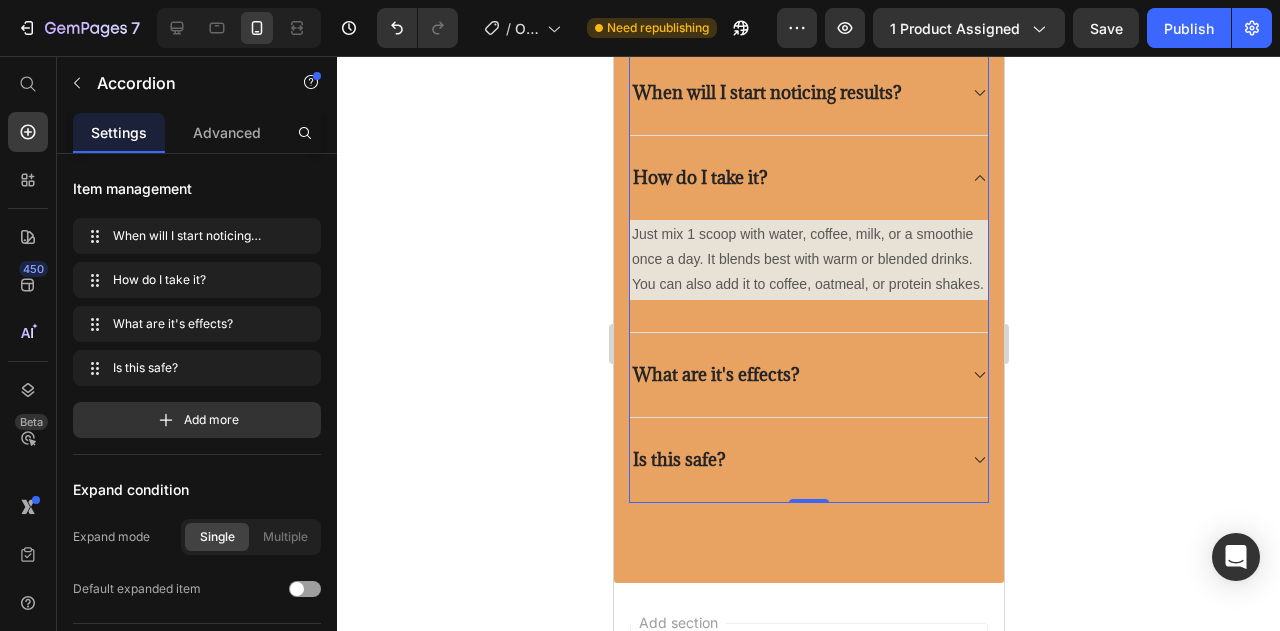 click on "What are it's effects?" at bounding box center (808, 375) 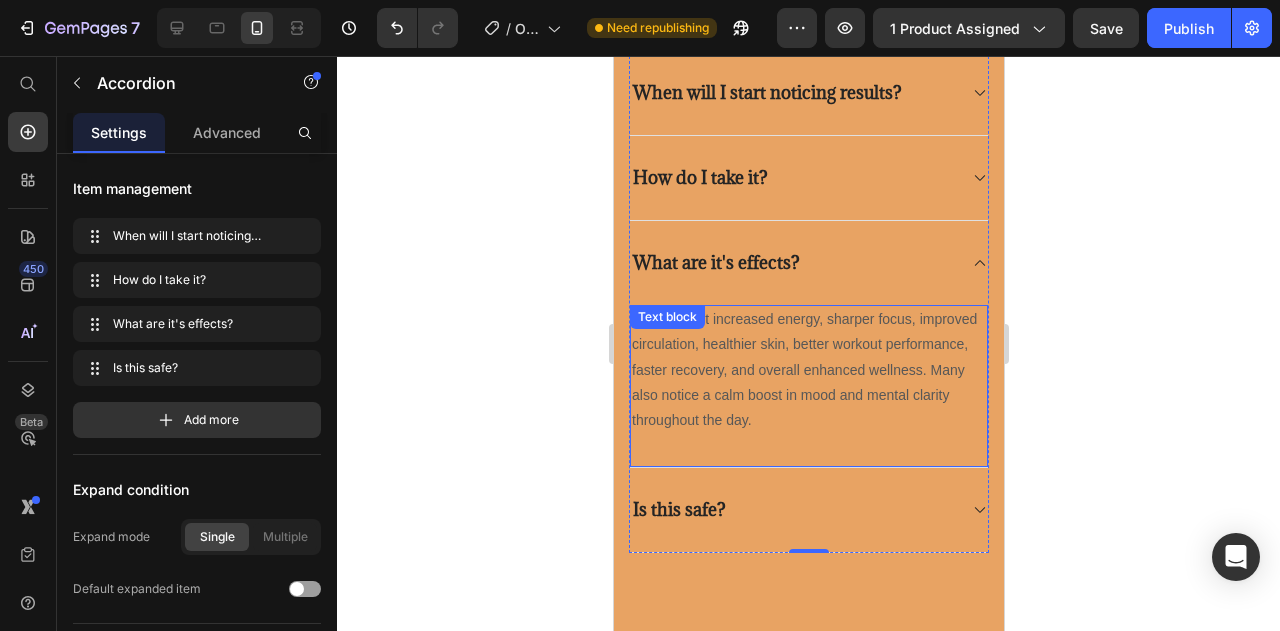 click on "Users report increased energy, sharper focus, improved circulation, healthier skin, better workout performance, faster recovery, and overall enhanced wellness. Many also notice a calm boost in mood and mental clarity throughout the day." at bounding box center [808, 370] 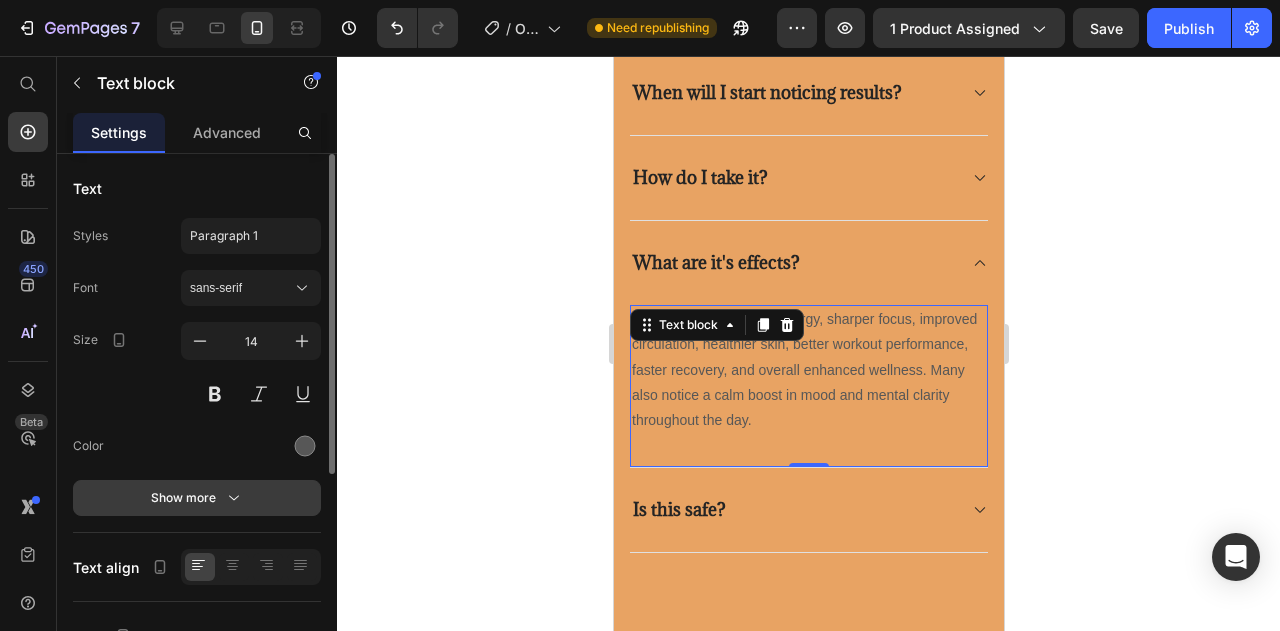 scroll, scrollTop: 358, scrollLeft: 0, axis: vertical 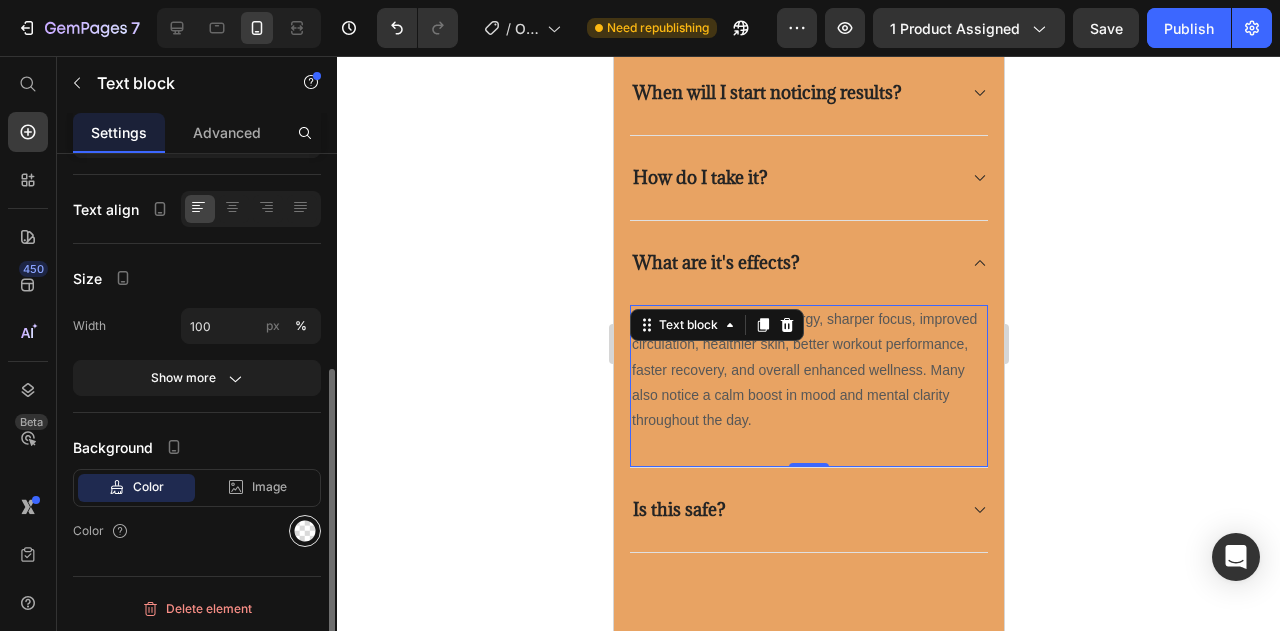 click at bounding box center [305, 531] 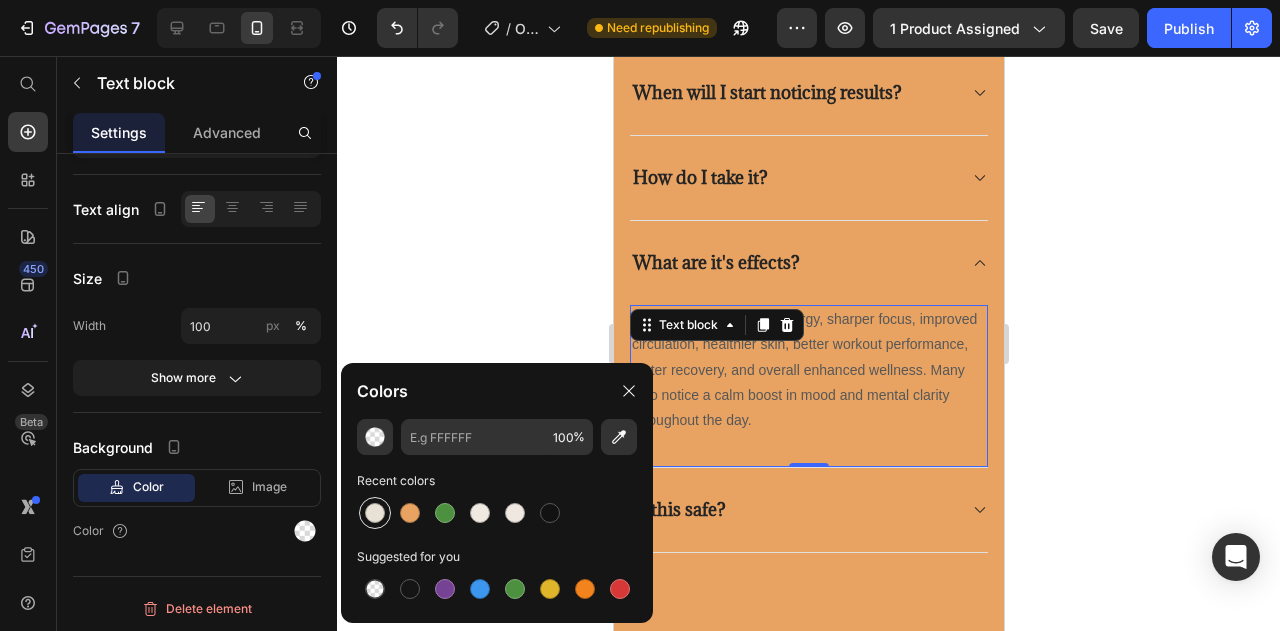 click at bounding box center [375, 513] 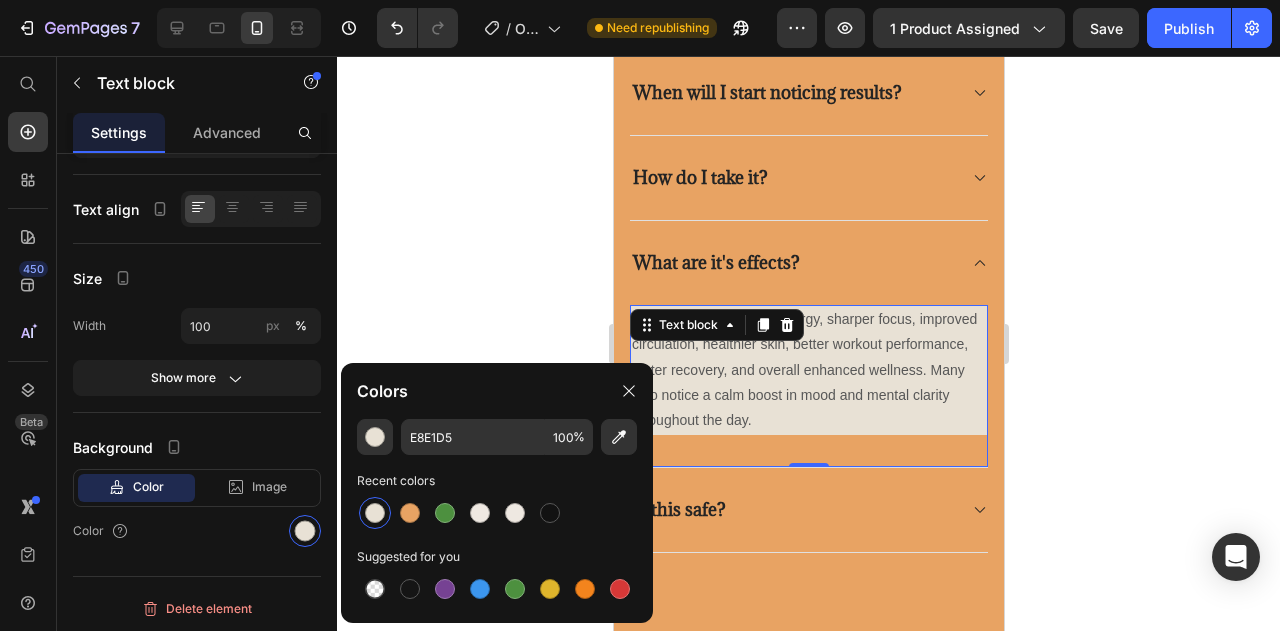 scroll, scrollTop: 358, scrollLeft: 0, axis: vertical 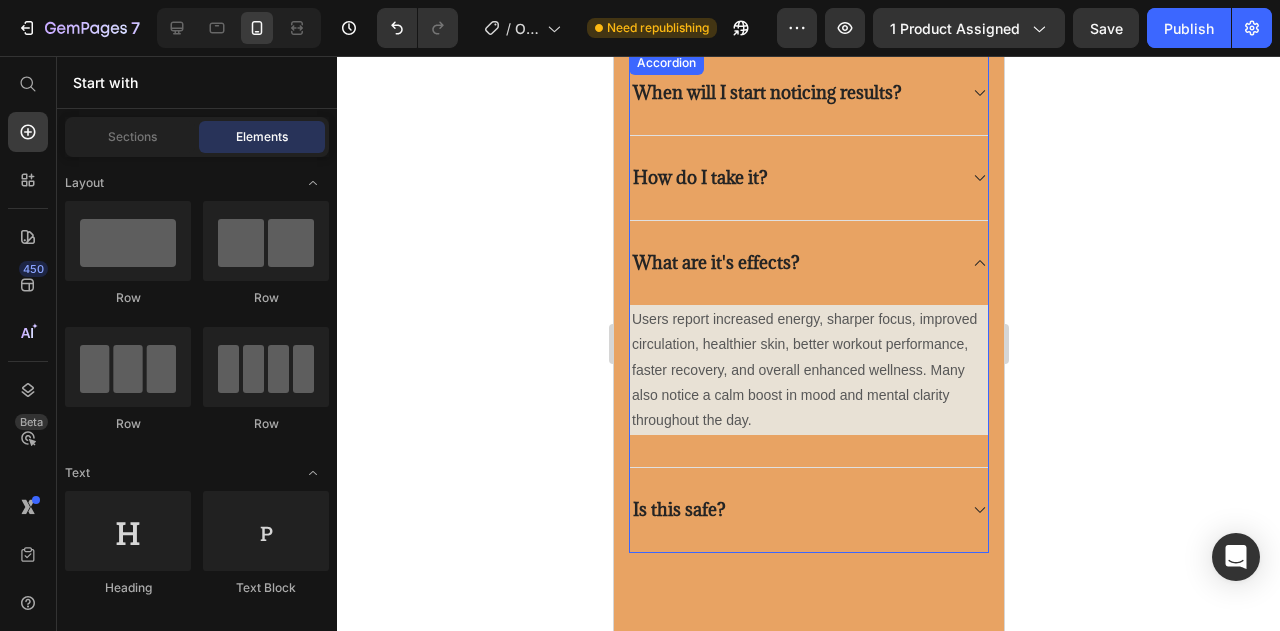 click 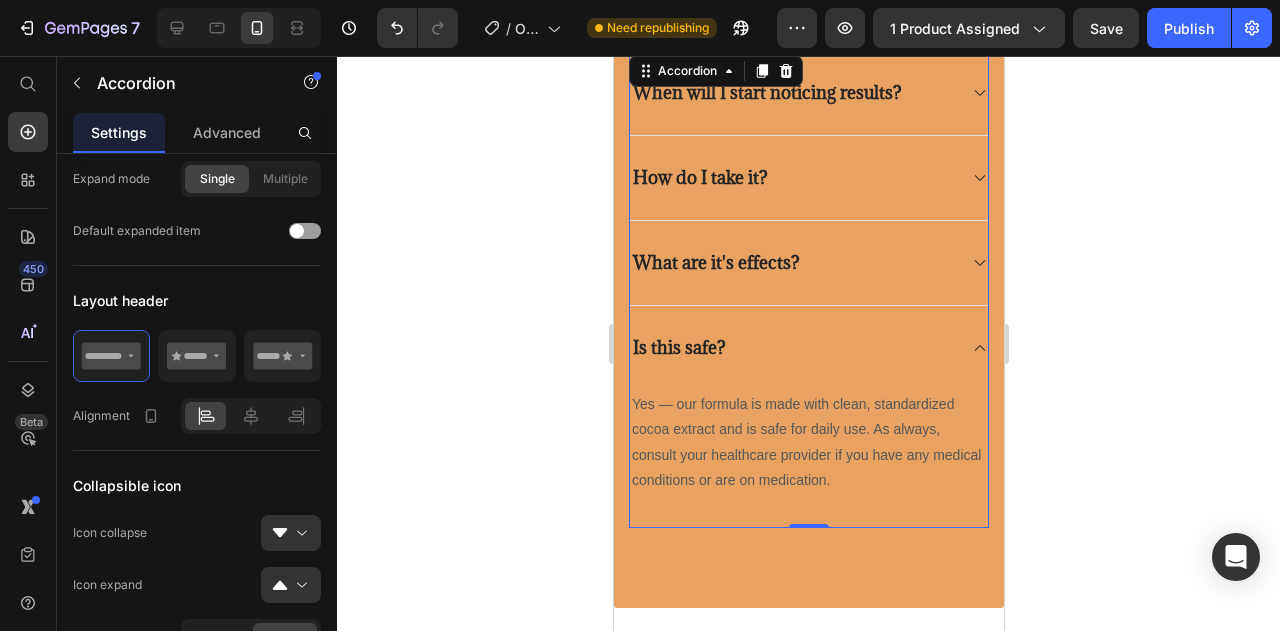 scroll, scrollTop: 0, scrollLeft: 0, axis: both 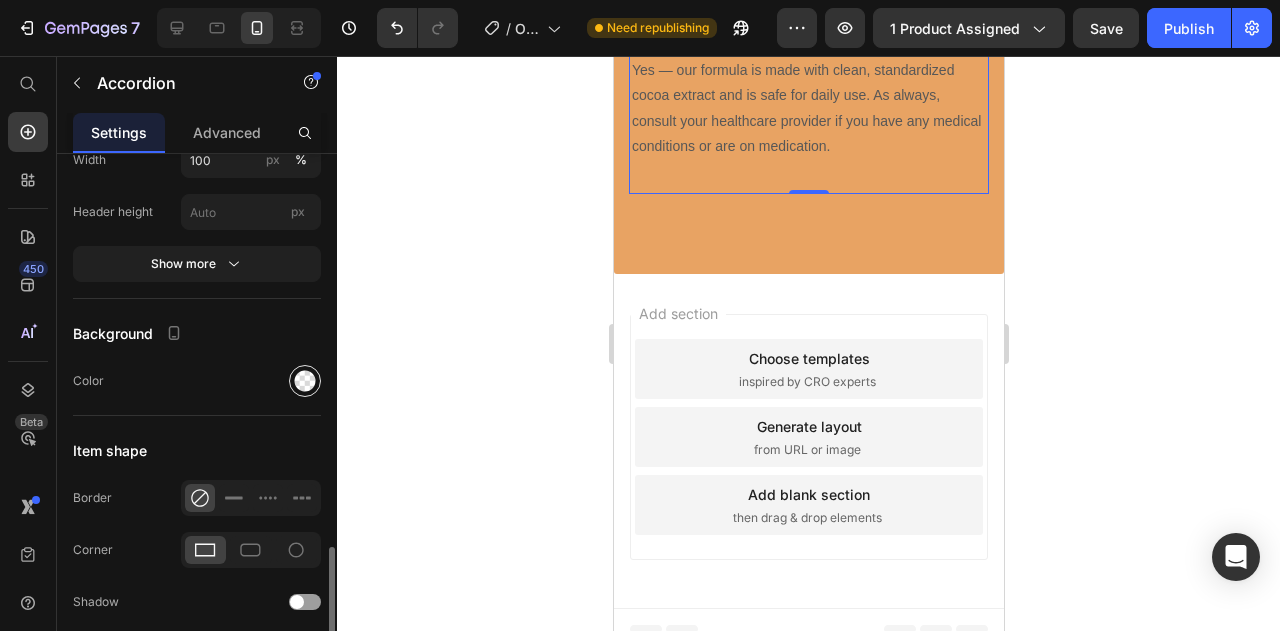 click at bounding box center [305, 381] 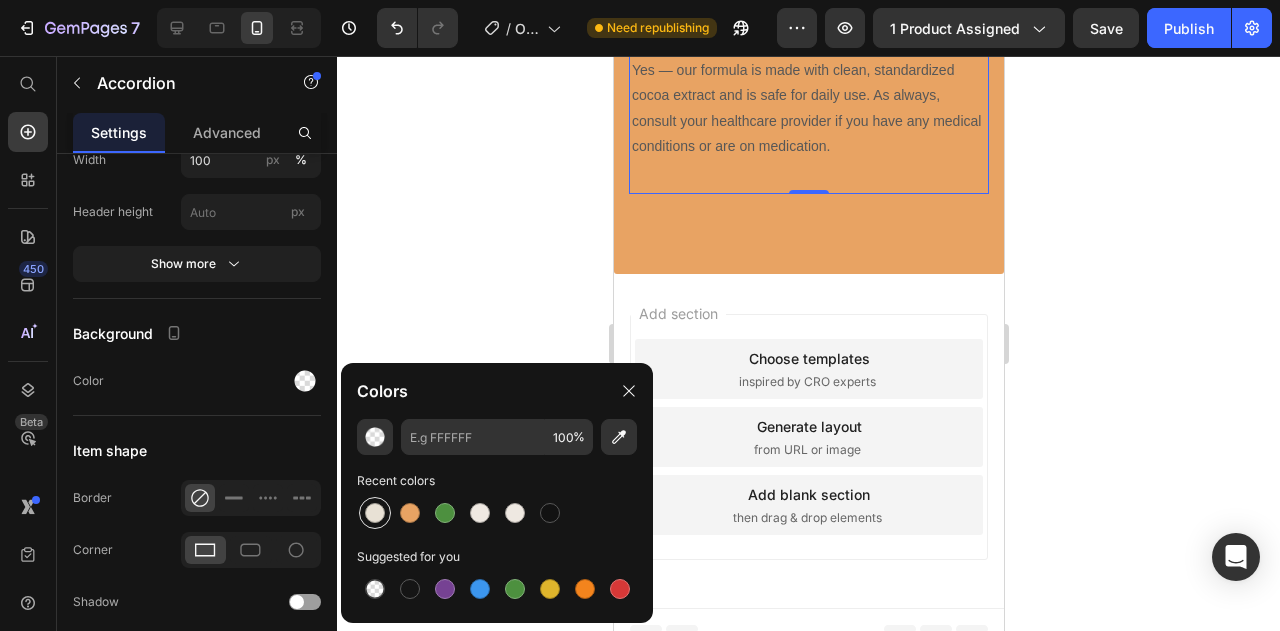 click at bounding box center (375, 513) 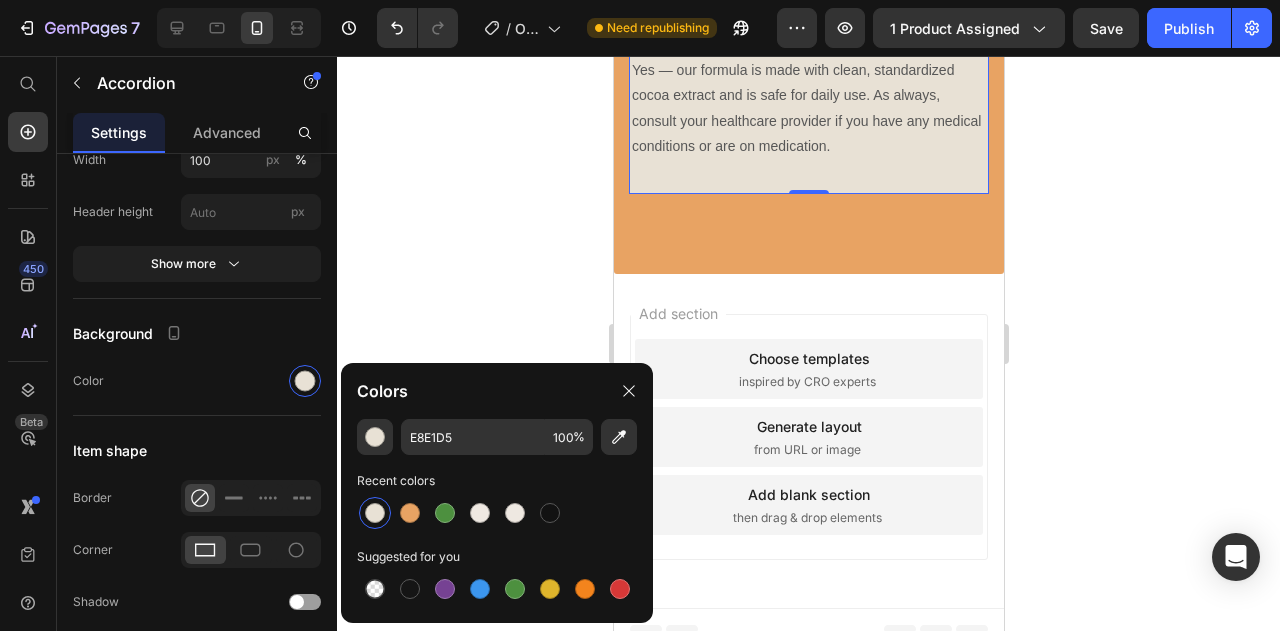 click 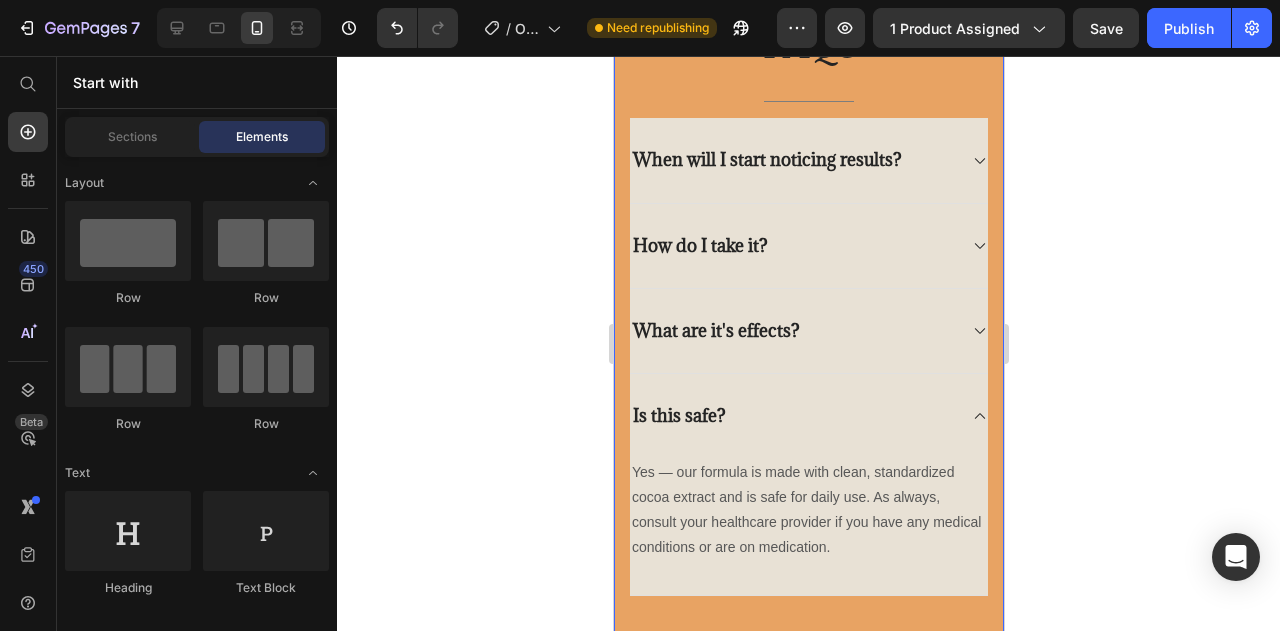 scroll, scrollTop: 5417, scrollLeft: 0, axis: vertical 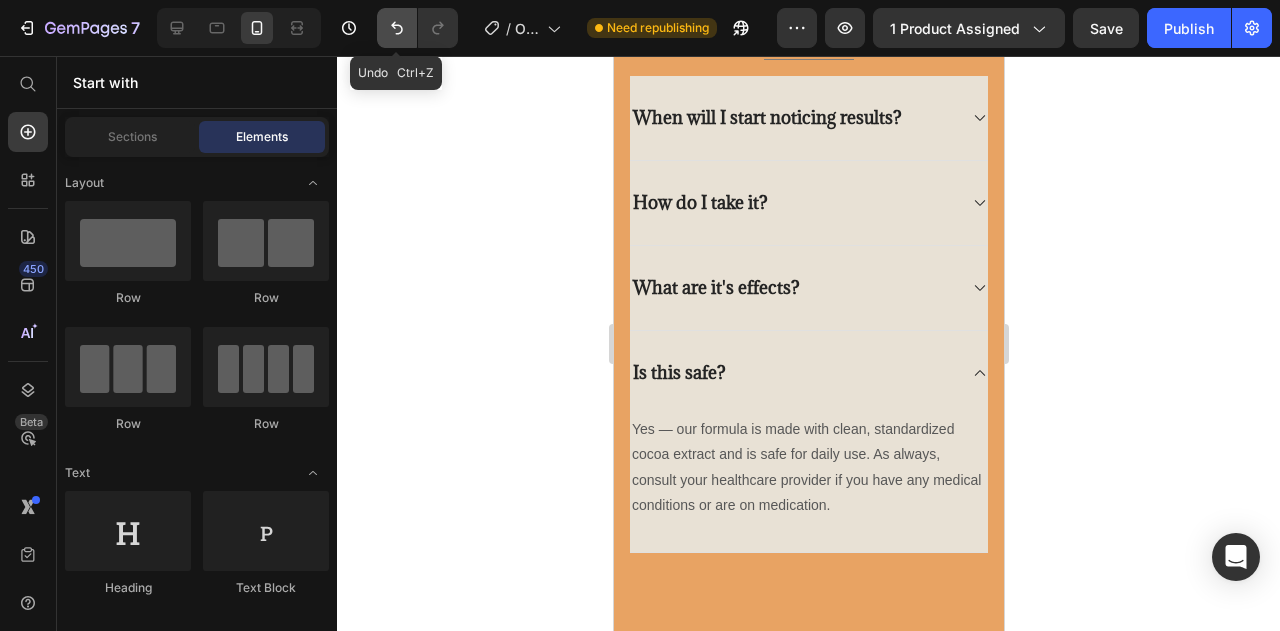 click 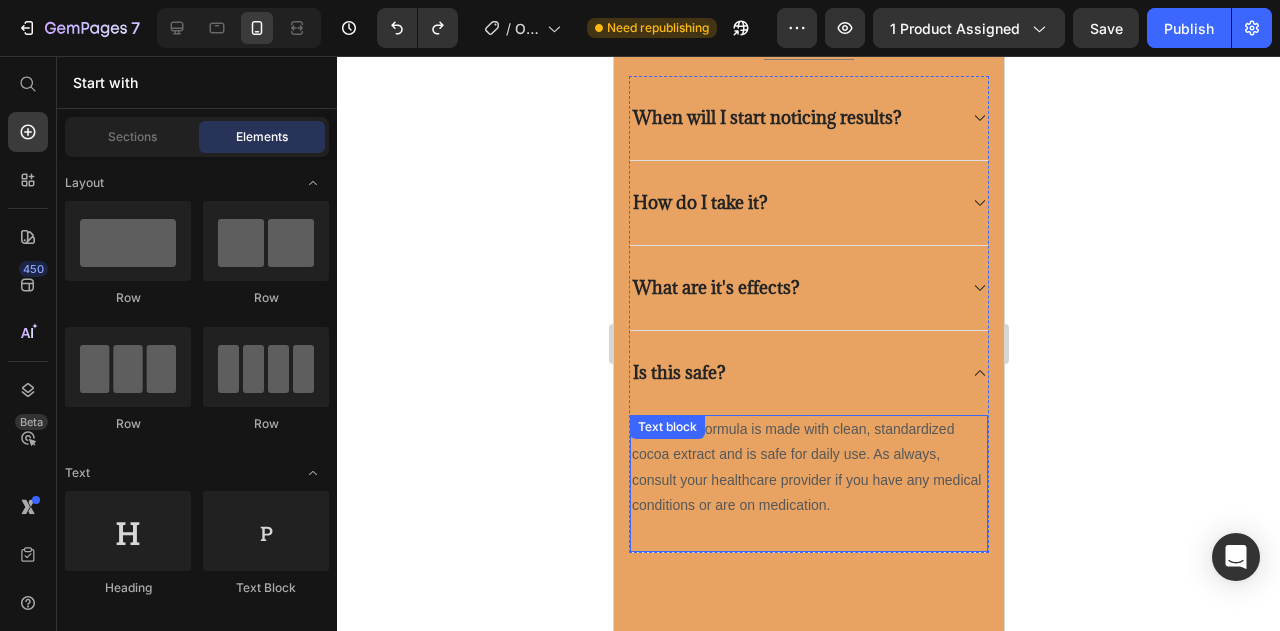 click on "Yes — our formula is made with clean, standardized cocoa extract and is safe for daily use. As always, consult your healthcare provider if you have any medical conditions or are on medication." at bounding box center (808, 467) 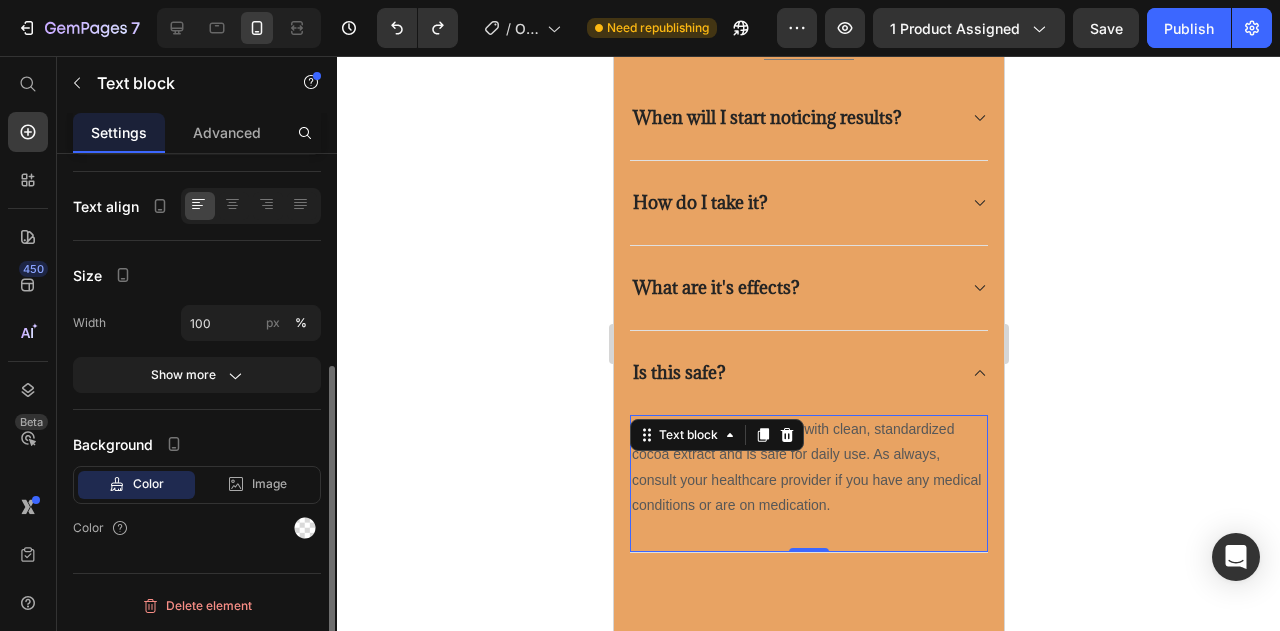 scroll, scrollTop: 0, scrollLeft: 0, axis: both 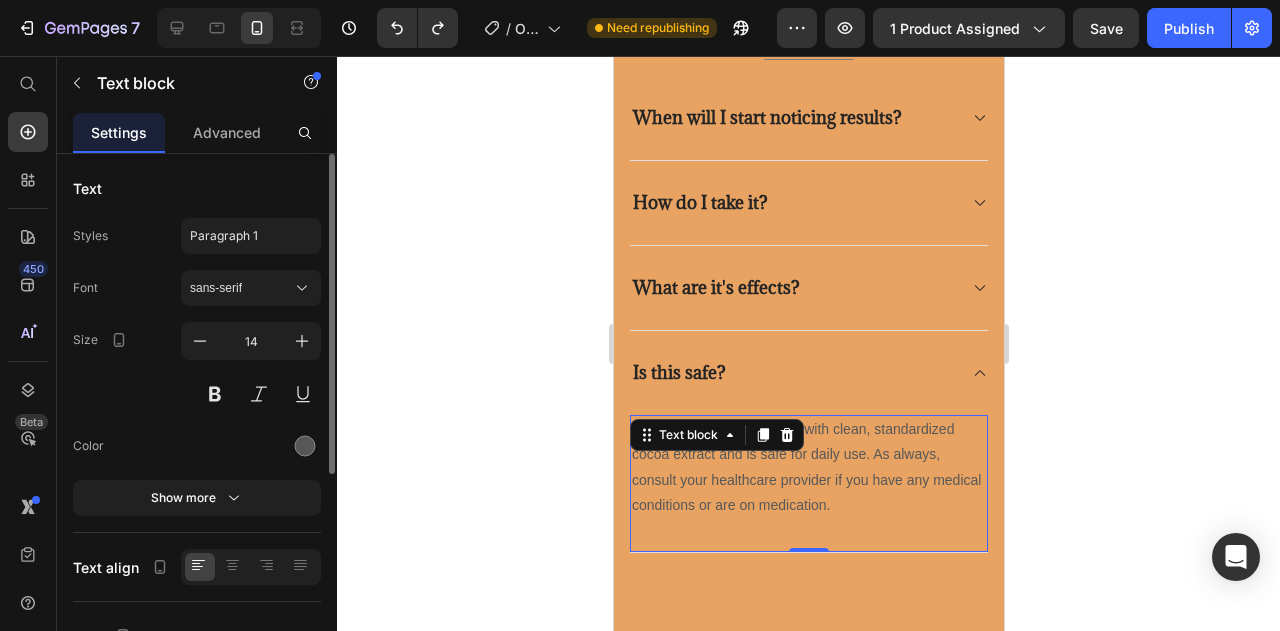 click on "Yes — our formula is made with clean, standardized cocoa extract and is safe for daily use. As always, consult your healthcare provider if you have any medical conditions or are on medication. Text block   0" at bounding box center [808, 484] 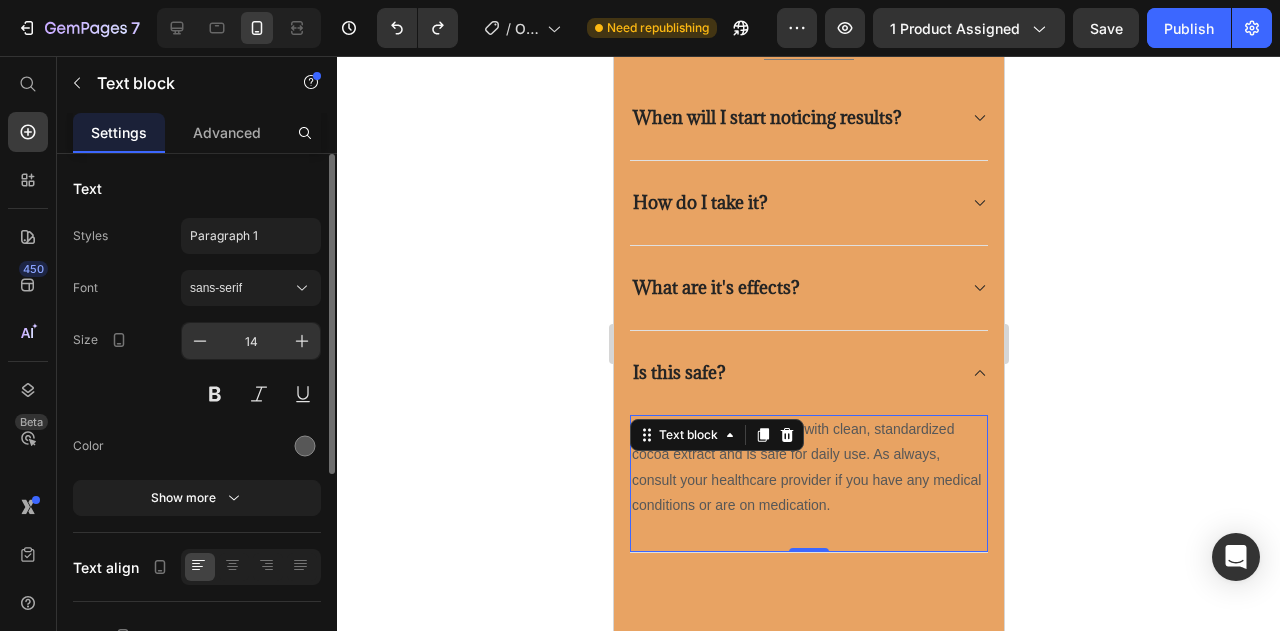 scroll, scrollTop: 358, scrollLeft: 0, axis: vertical 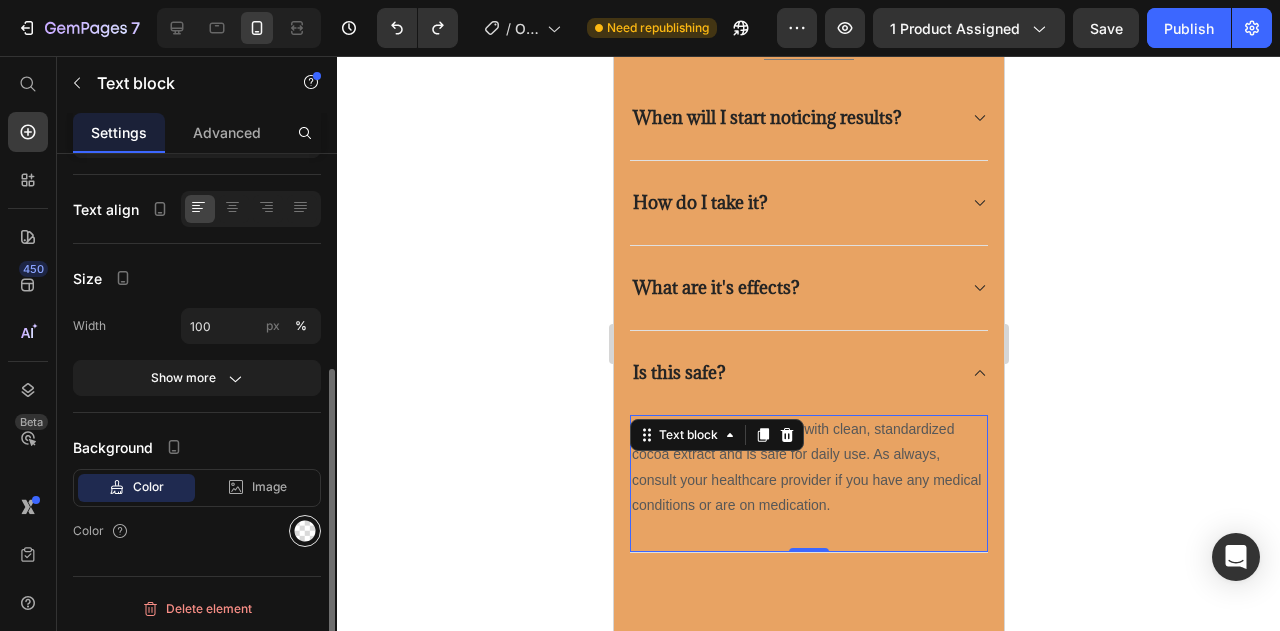 click at bounding box center [305, 531] 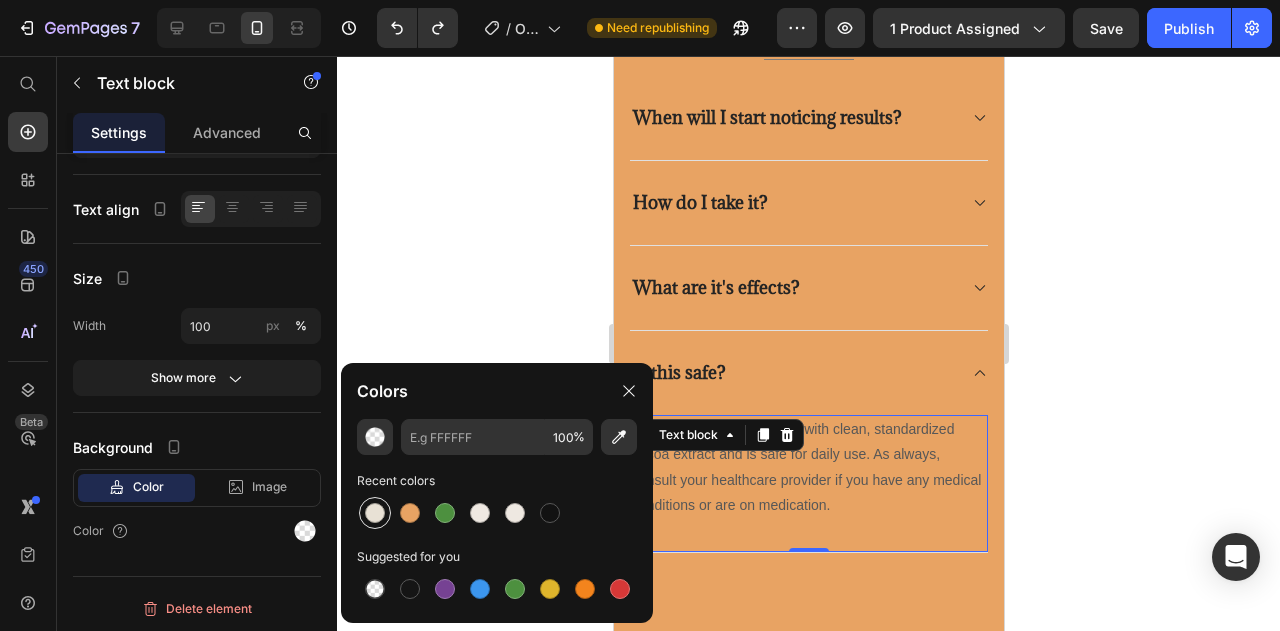 click at bounding box center (375, 513) 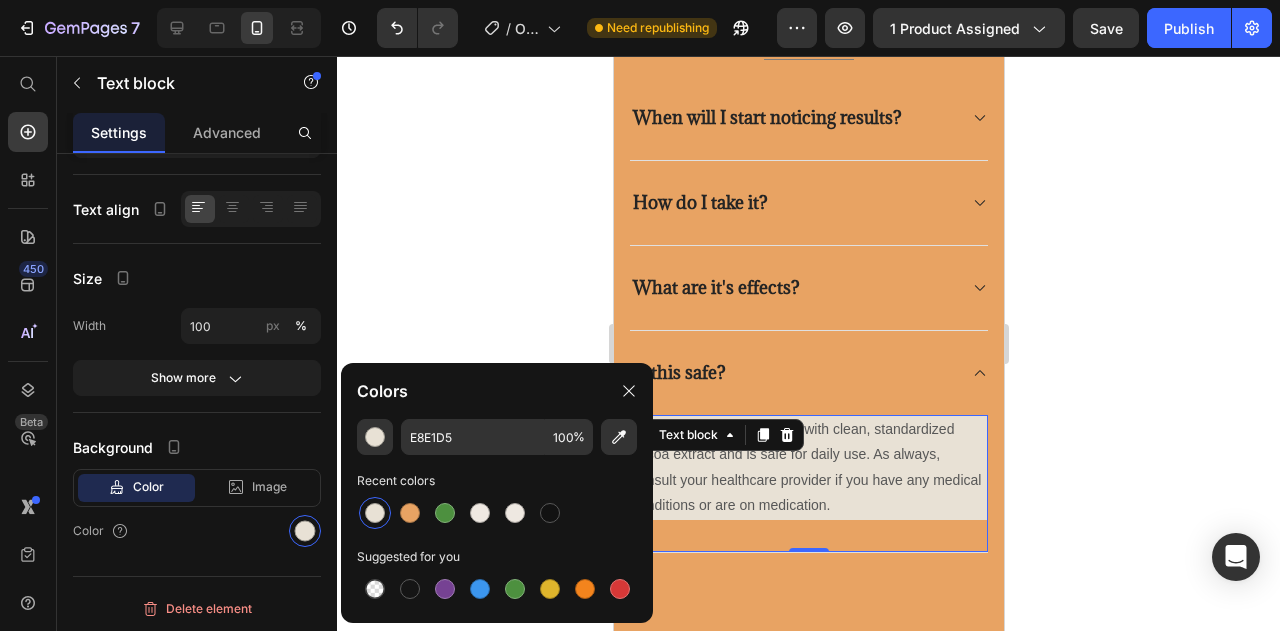 scroll, scrollTop: 358, scrollLeft: 0, axis: vertical 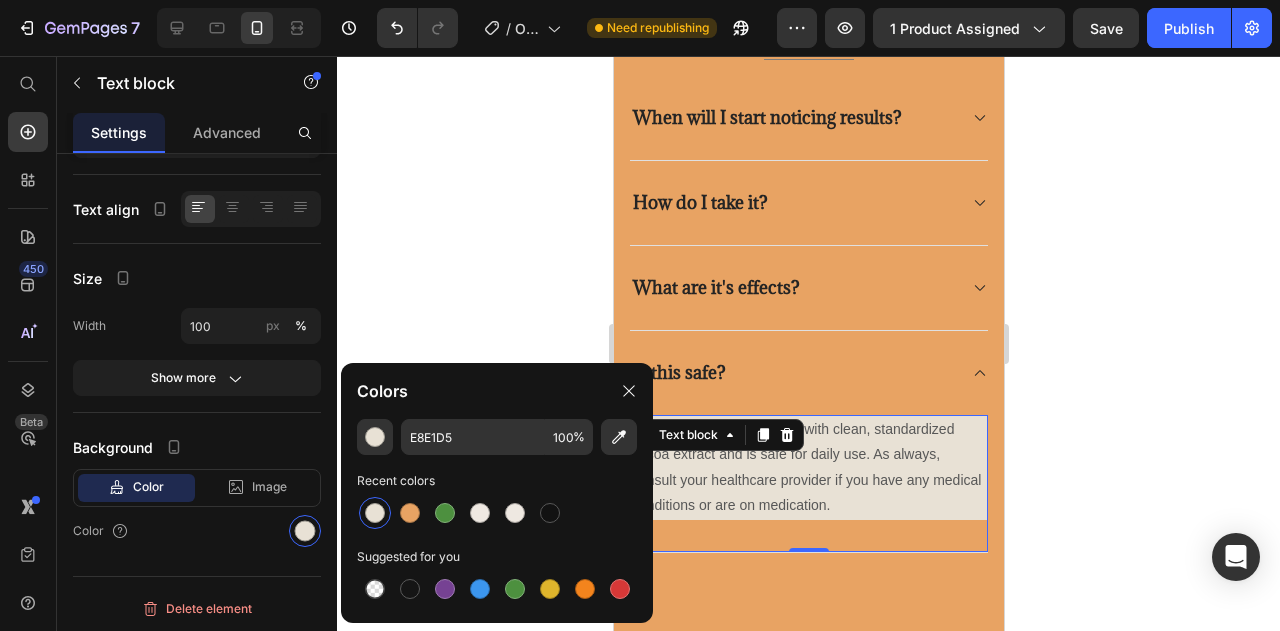 click 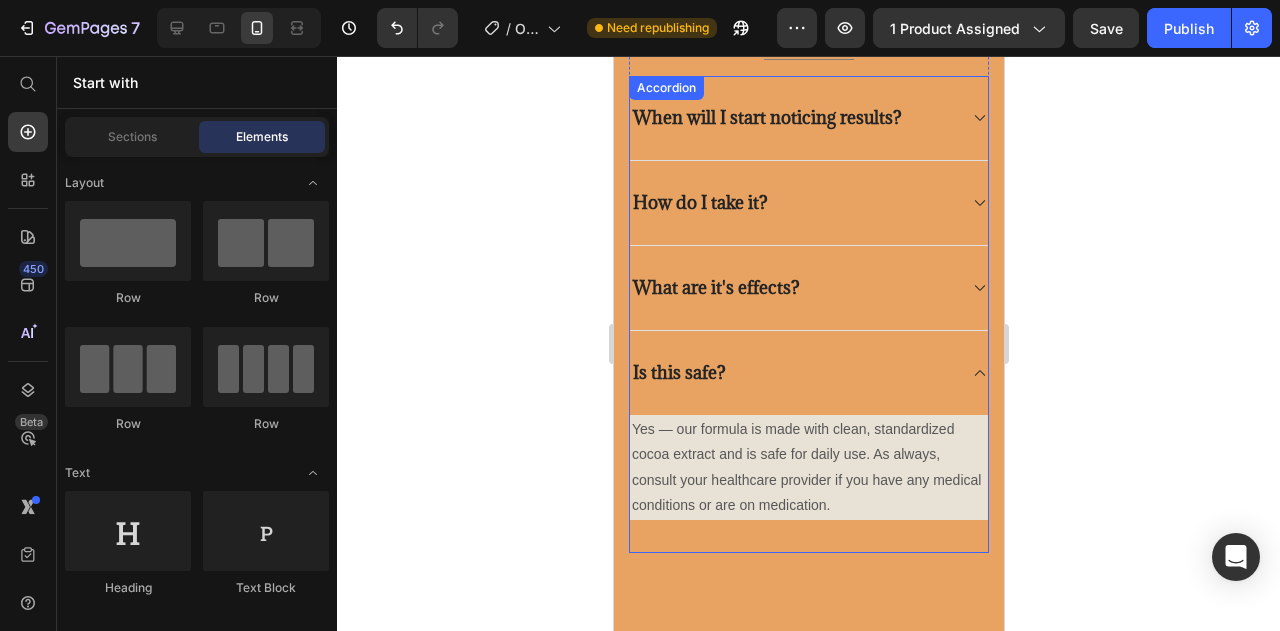 click 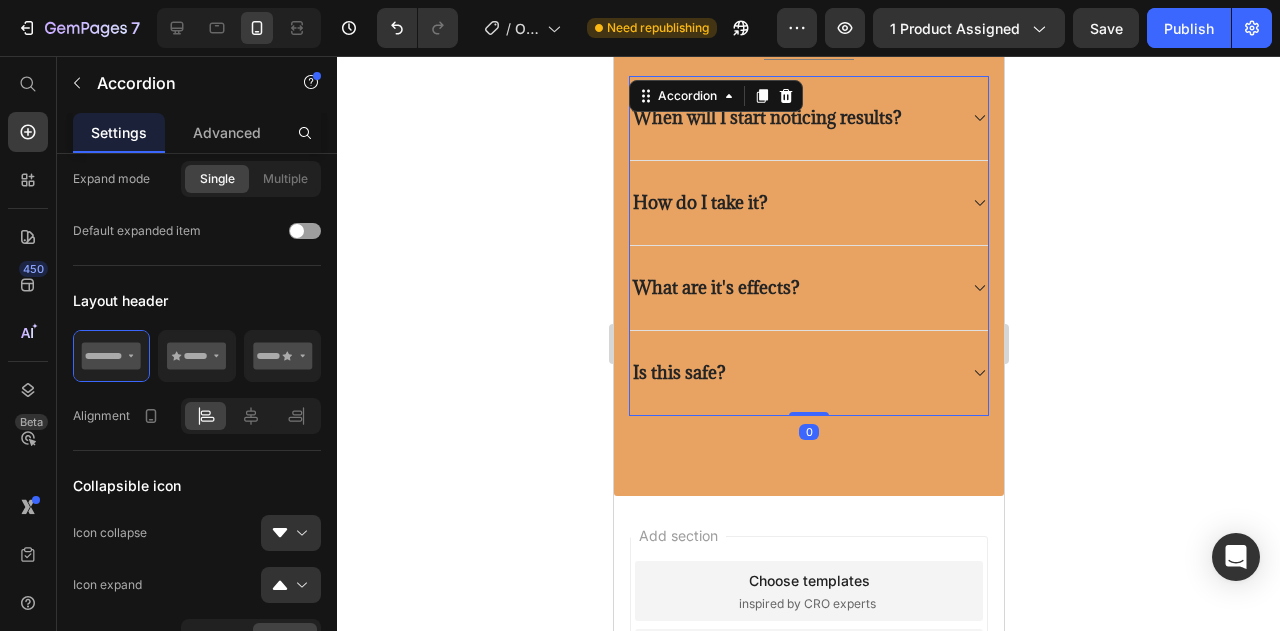 scroll, scrollTop: 0, scrollLeft: 0, axis: both 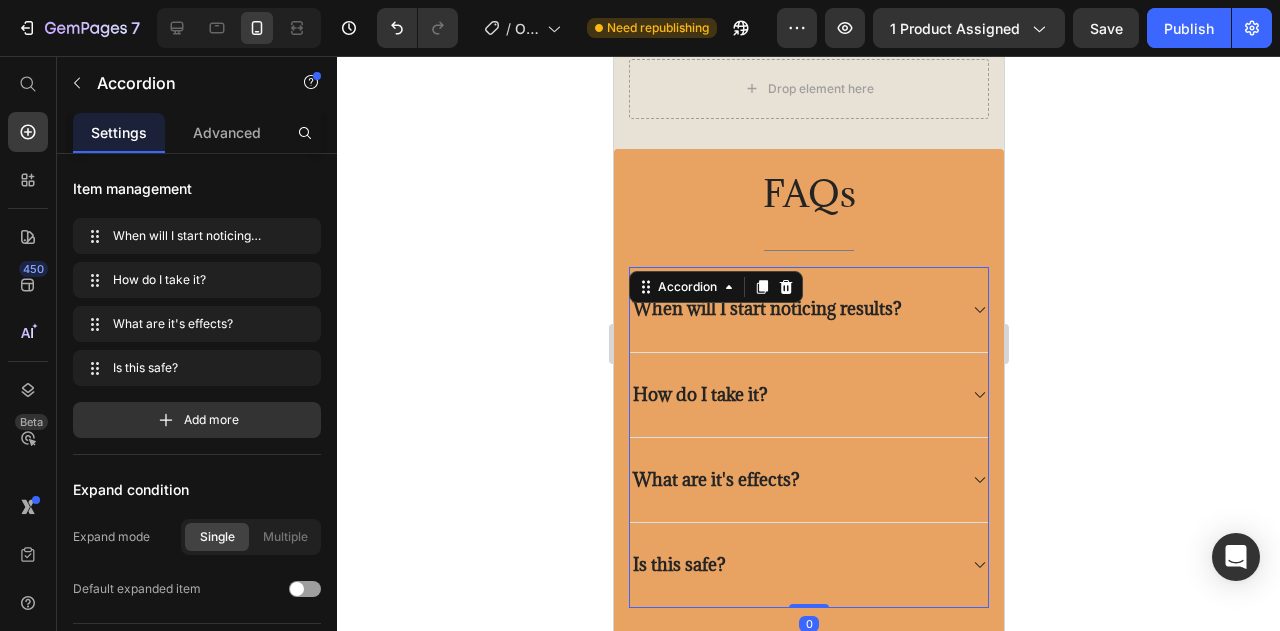 click on "When will I start noticing results?" at bounding box center [808, 309] 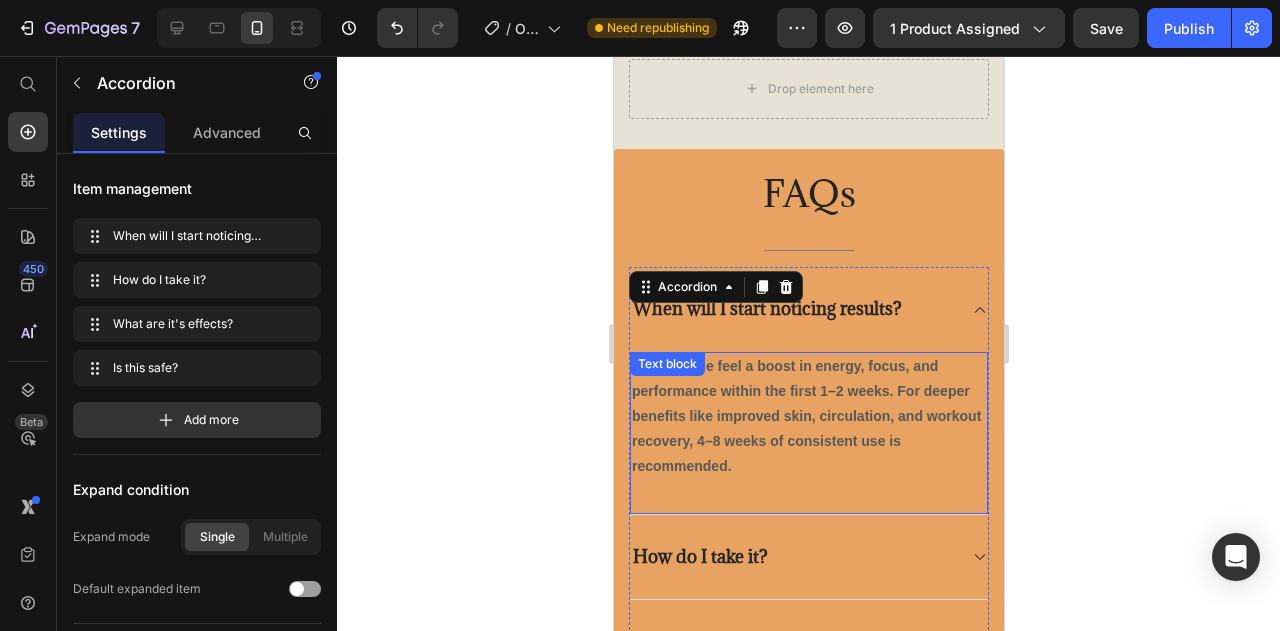 click on "Most people feel a boost in energy, focus, and performance within the first 1–2 weeks. For deeper benefits like improved skin, circulation, and workout recovery, 4–8 weeks of consistent use is recommended." at bounding box center [808, 417] 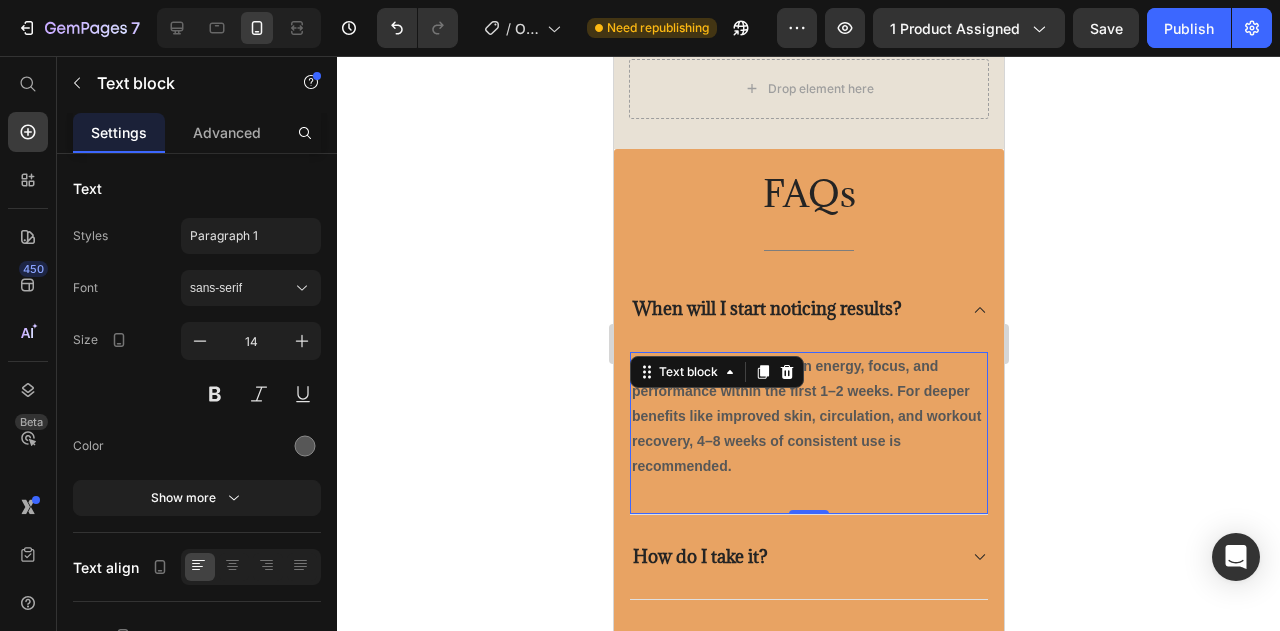 scroll, scrollTop: 358, scrollLeft: 0, axis: vertical 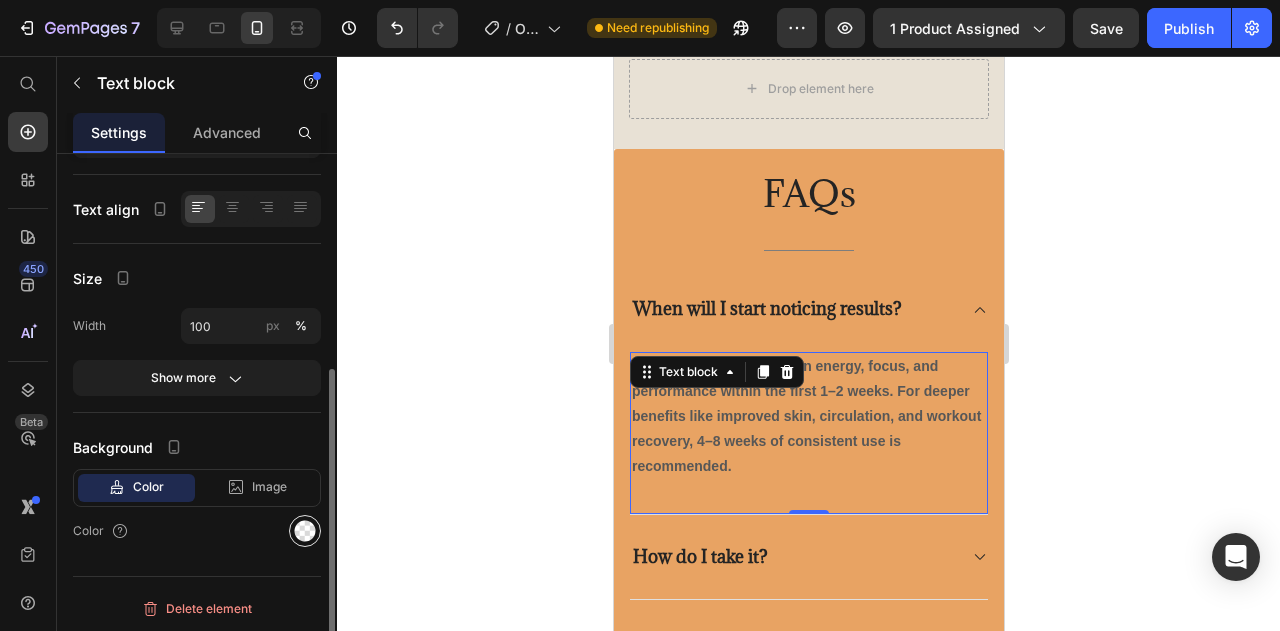 click at bounding box center (305, 531) 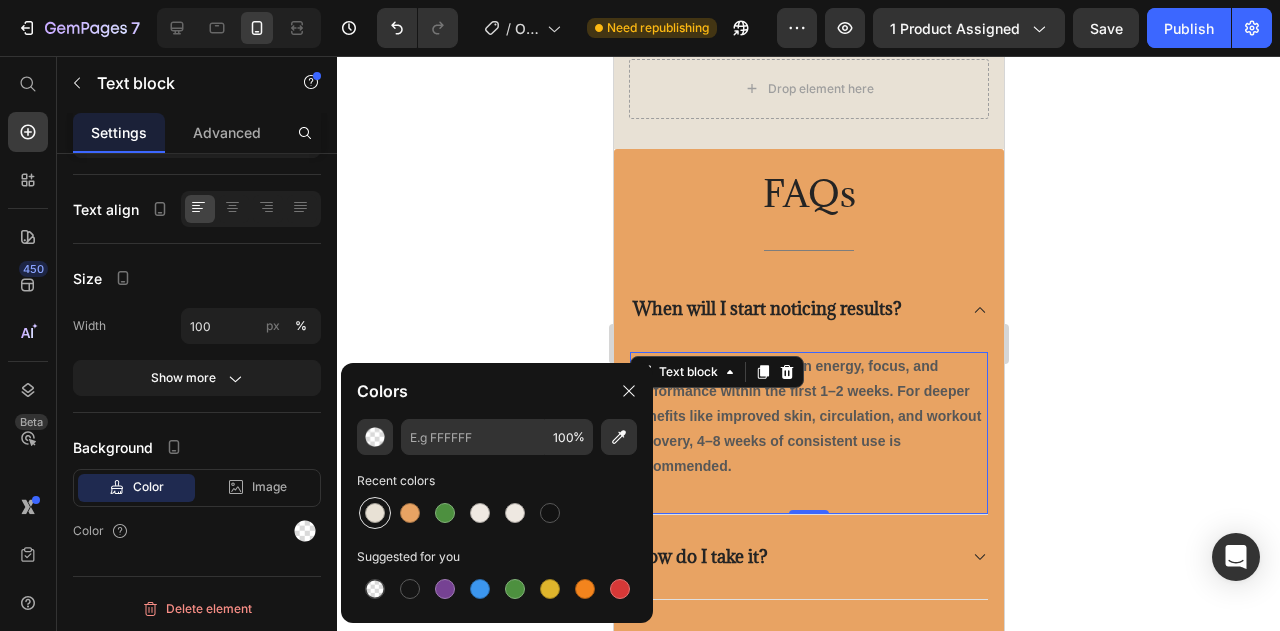 click at bounding box center (375, 513) 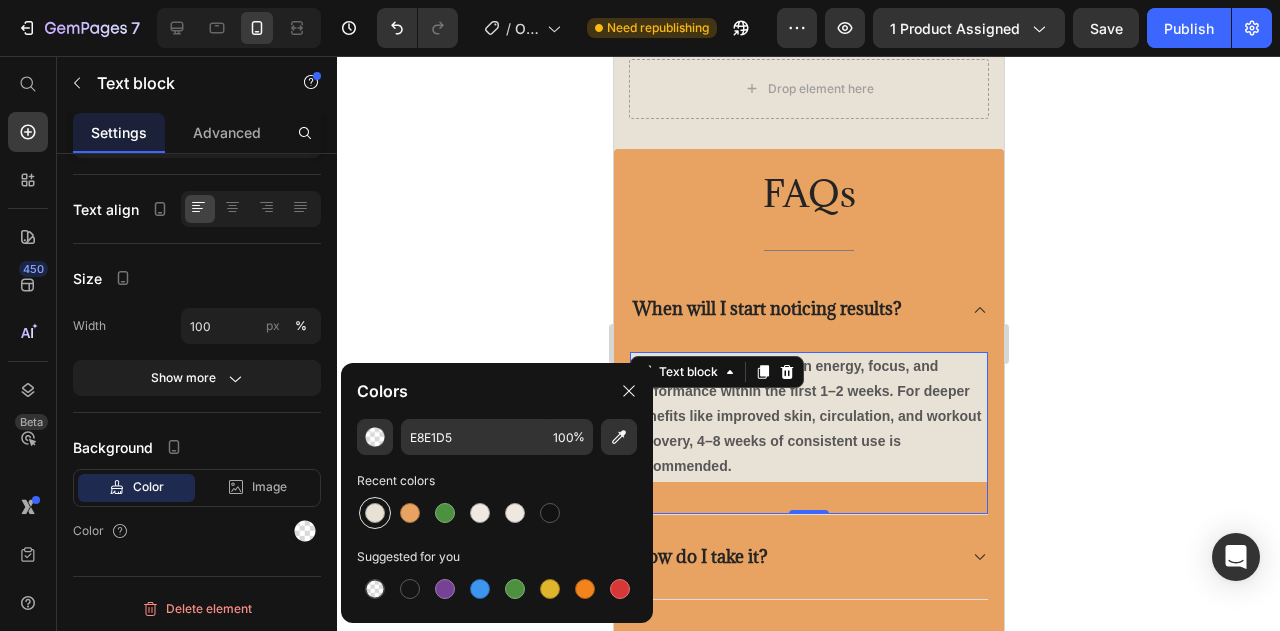 scroll, scrollTop: 358, scrollLeft: 0, axis: vertical 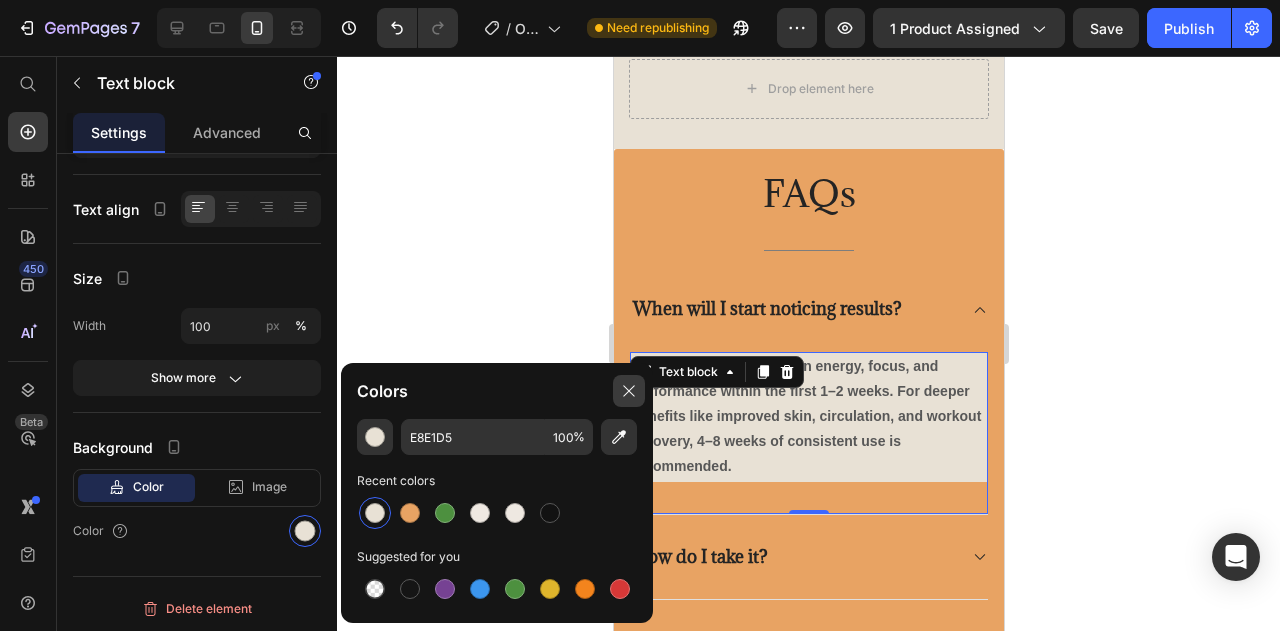 click 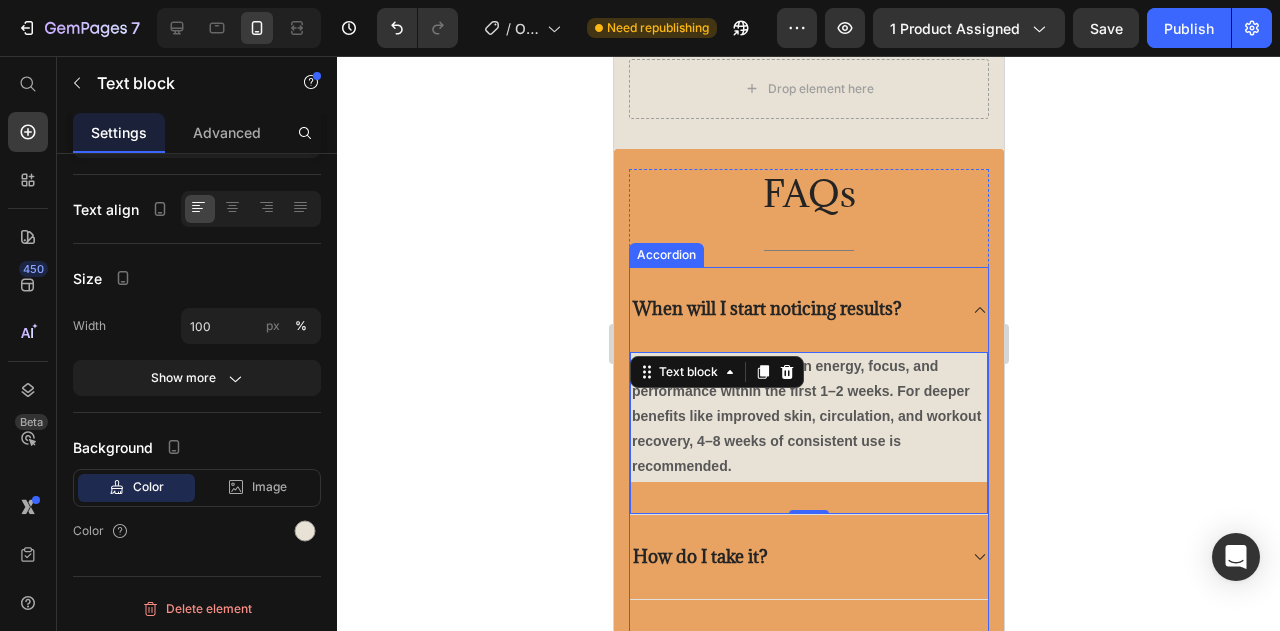 click 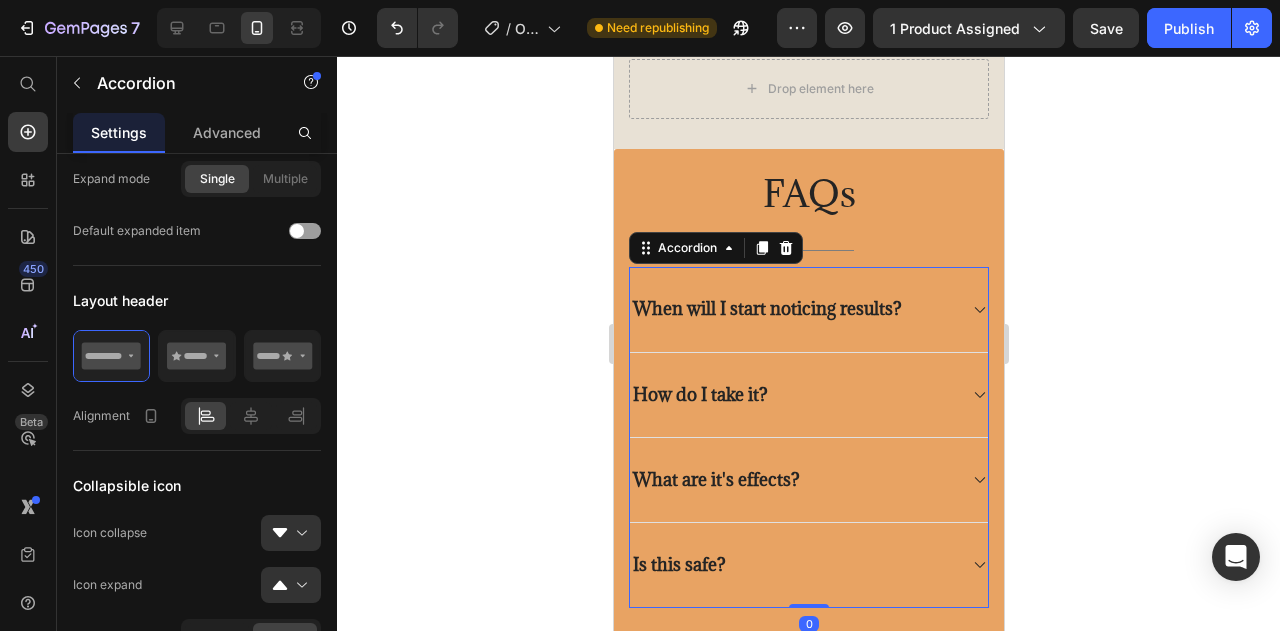 scroll, scrollTop: 0, scrollLeft: 0, axis: both 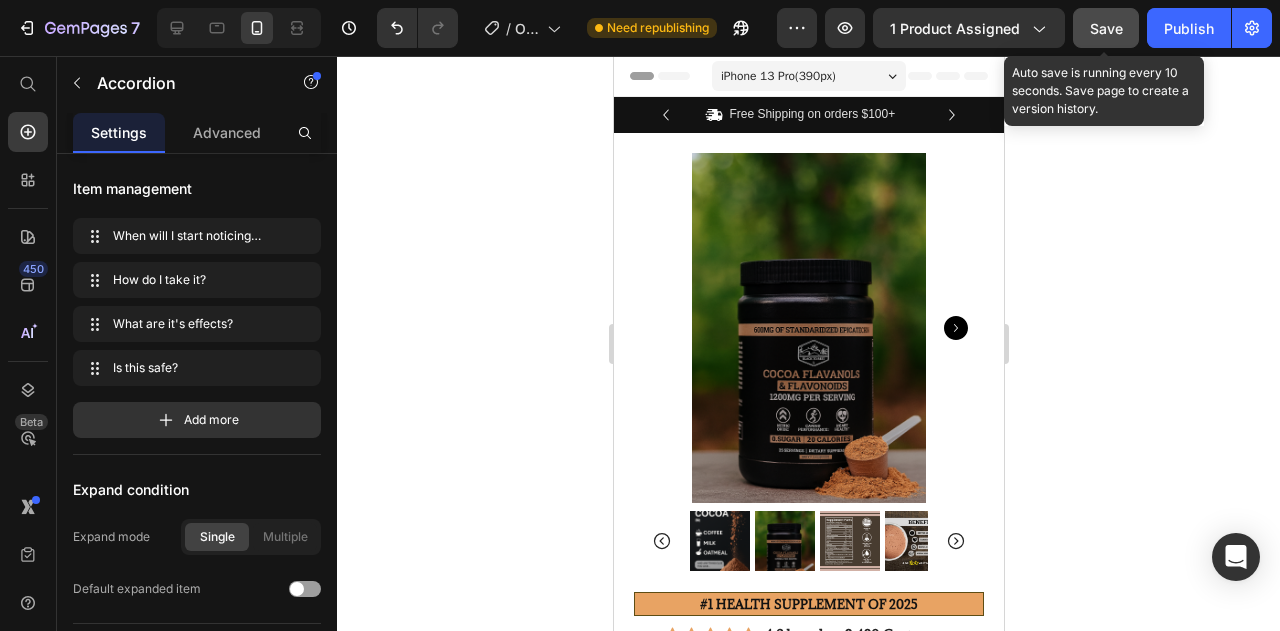 click on "Save" 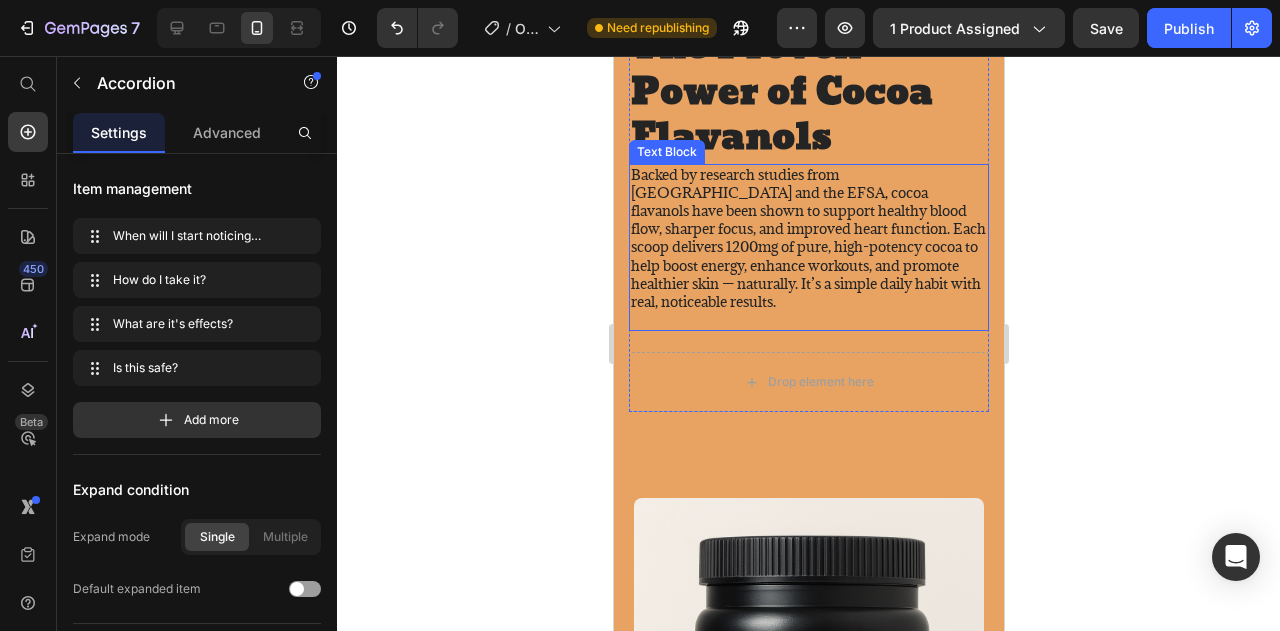 scroll, scrollTop: 1611, scrollLeft: 0, axis: vertical 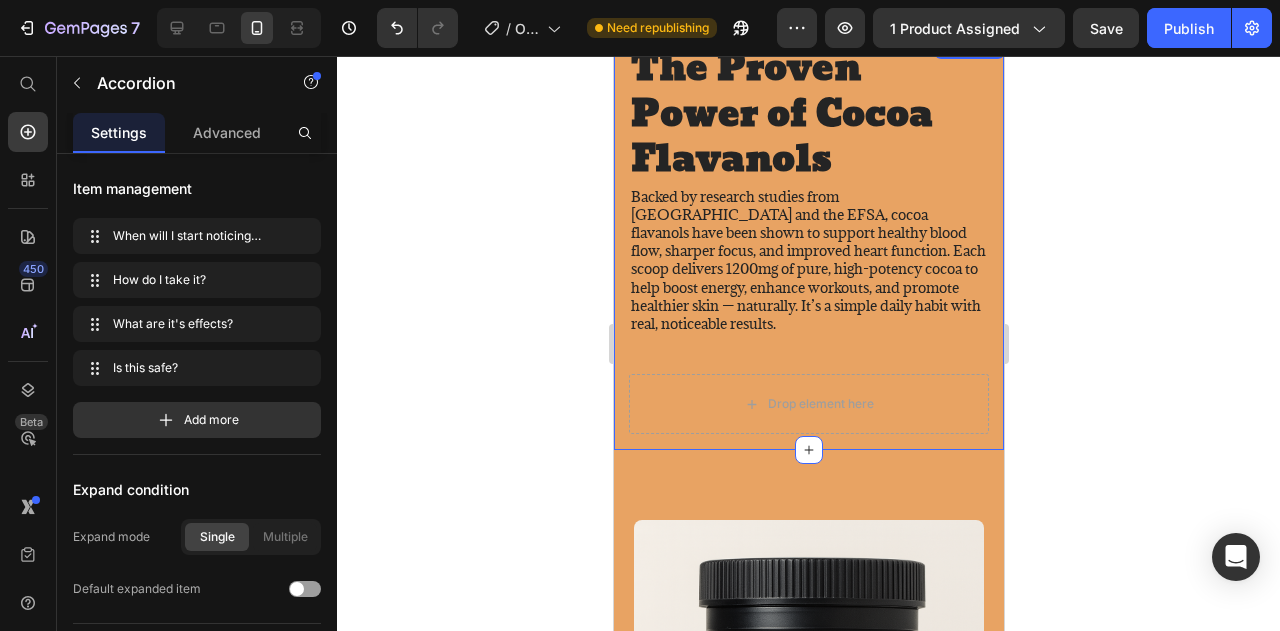 click on "The Proven Power of Cocoa Flavanols Heading Backed by research studies from [GEOGRAPHIC_DATA] and the EFSA, cocoa flavanols have been shown to support healthy blood flow, sharper focus, and improved heart function. Each scoop delivers 1200mg of pure, high-potency cocoa to help boost energy, enhance workouts, and promote healthier skin — naturally. It’s a simple daily habit with real, noticeable results.   Text Block
Drop element here Row Section 2" at bounding box center [808, 242] 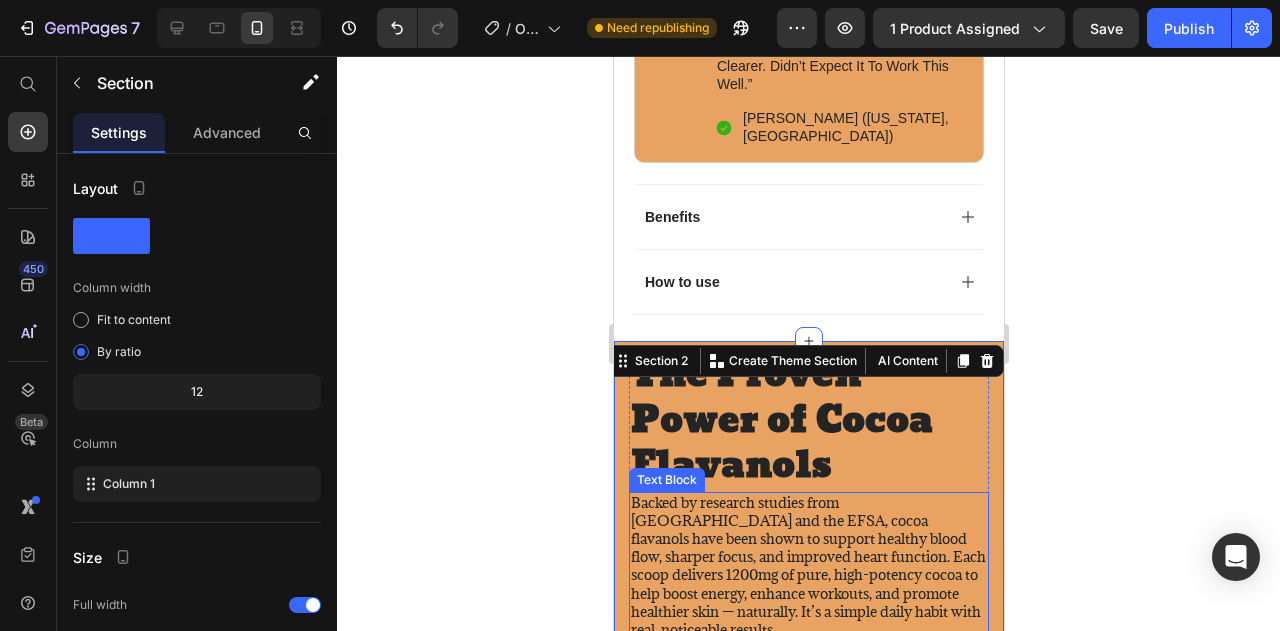 scroll, scrollTop: 1314, scrollLeft: 0, axis: vertical 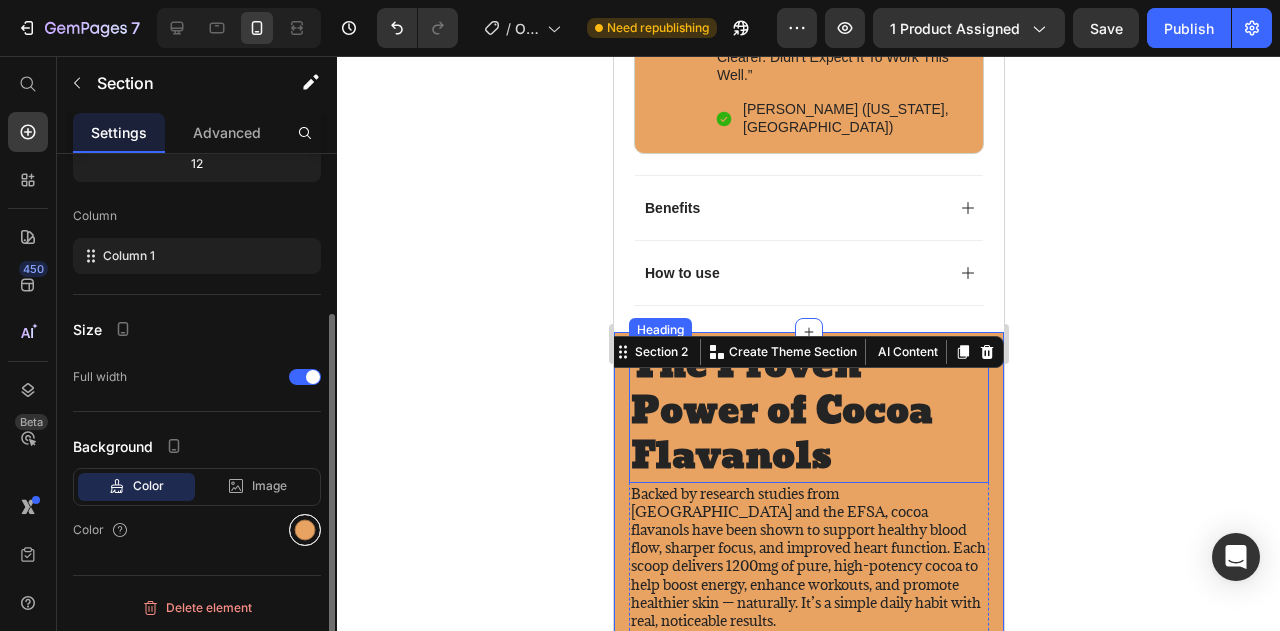 click at bounding box center (305, 530) 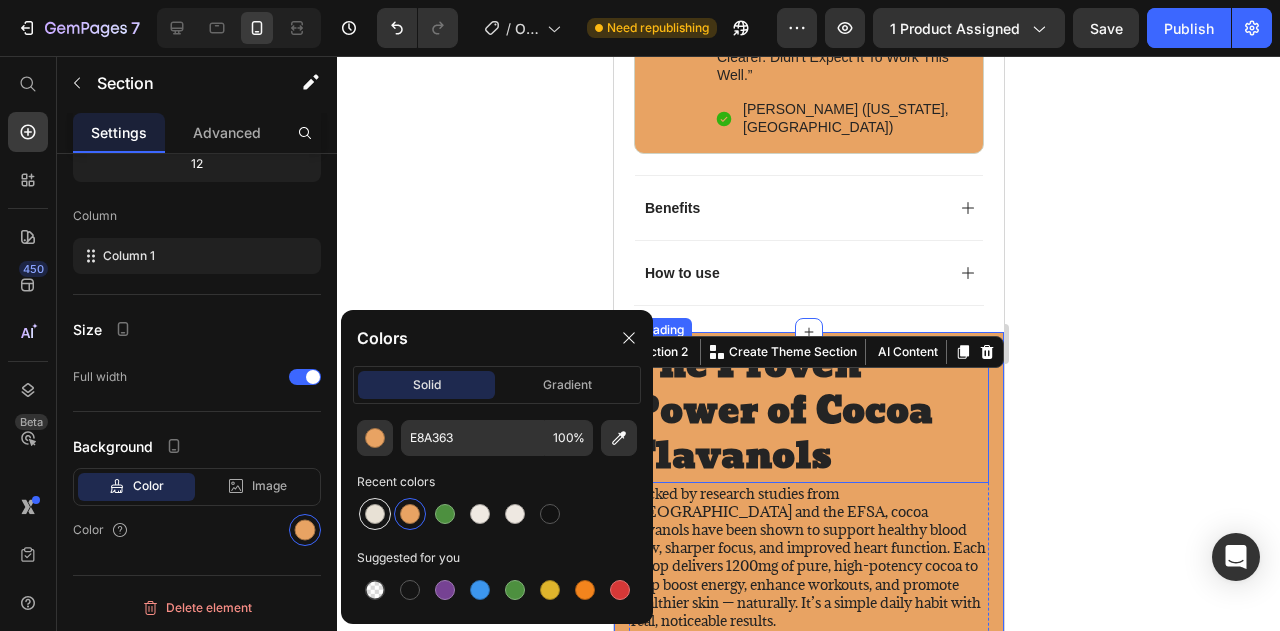 click at bounding box center [375, 514] 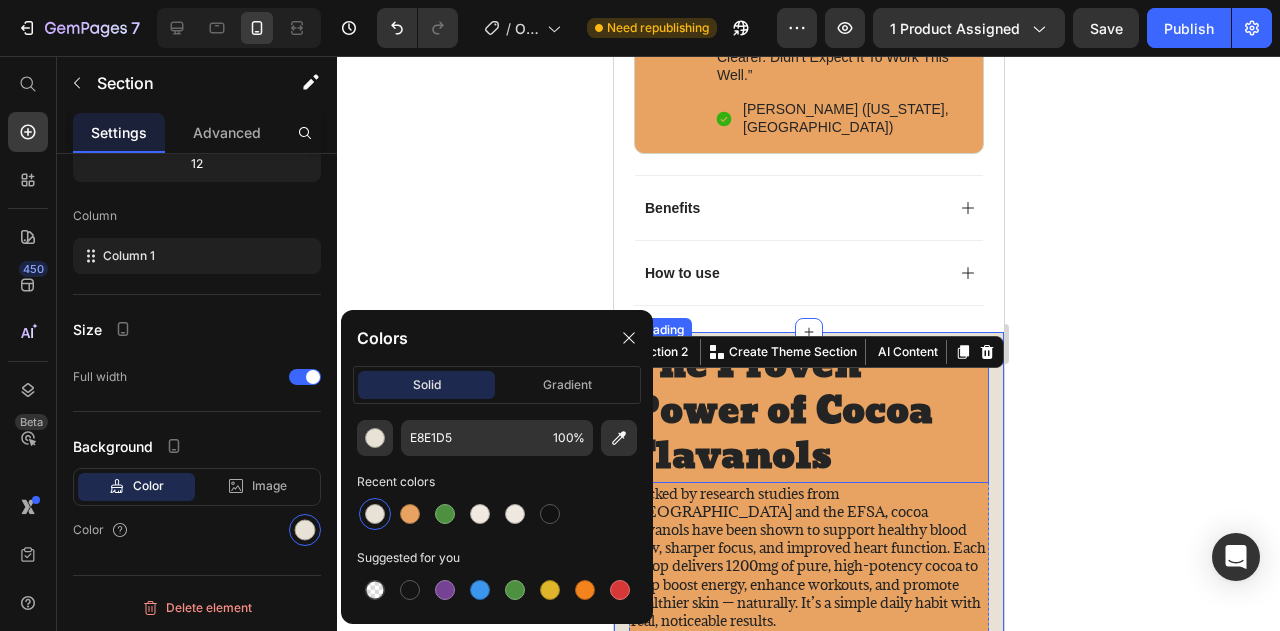 scroll, scrollTop: 228, scrollLeft: 0, axis: vertical 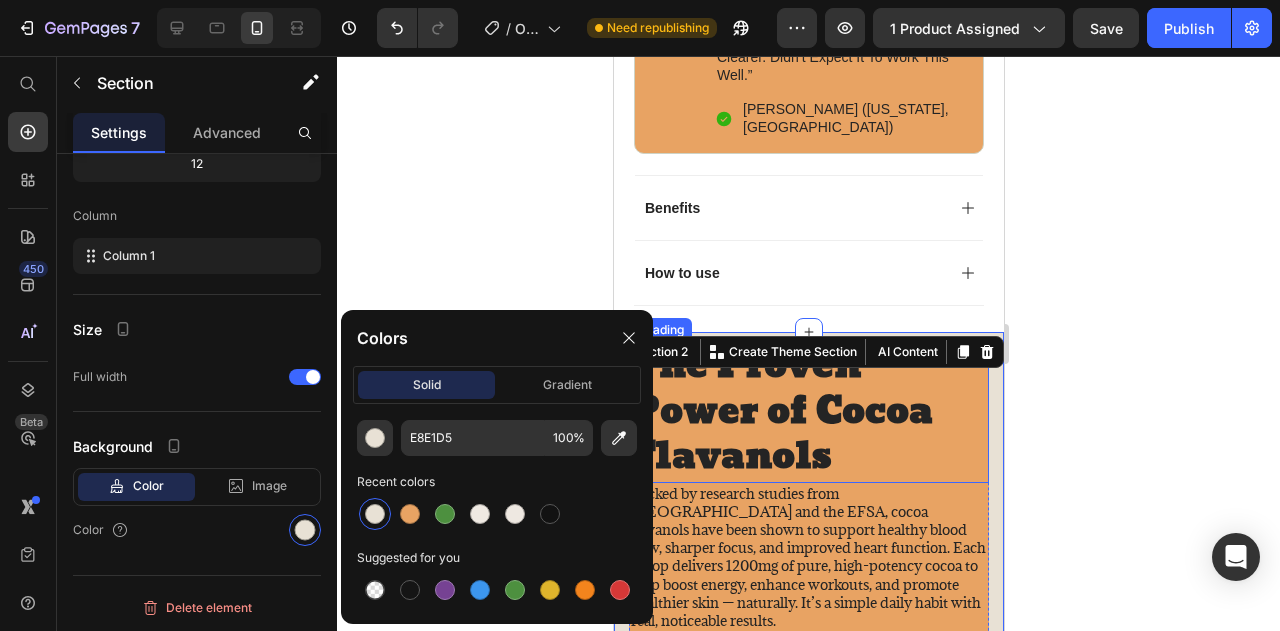 click 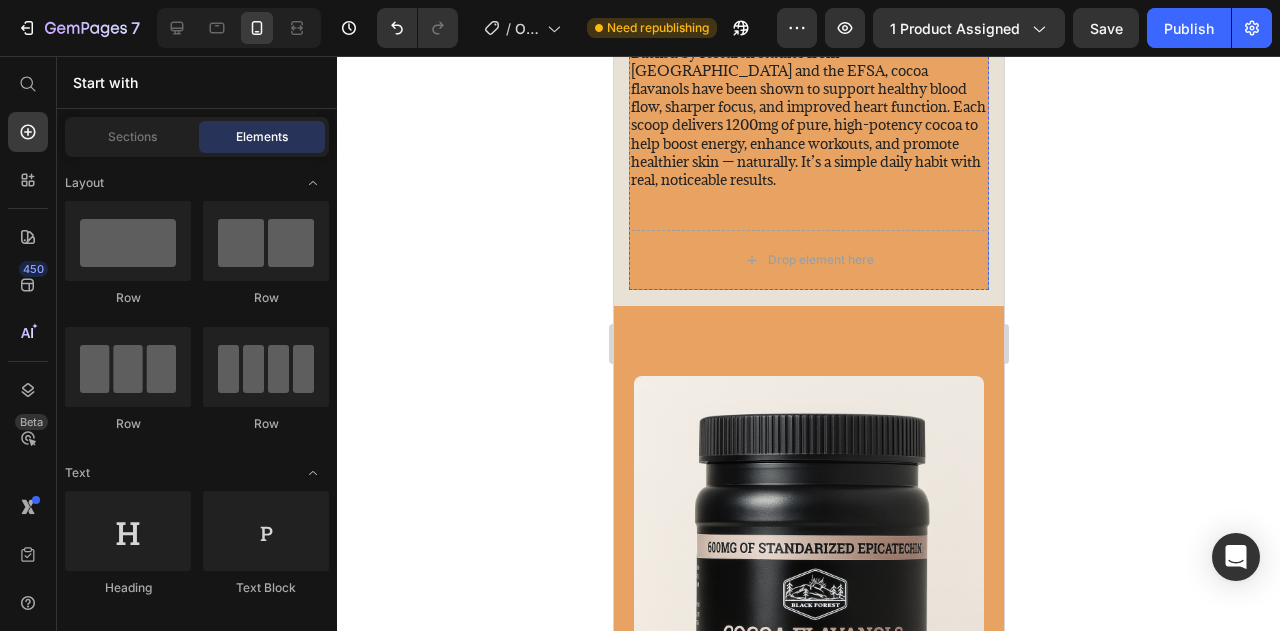 scroll, scrollTop: 1761, scrollLeft: 0, axis: vertical 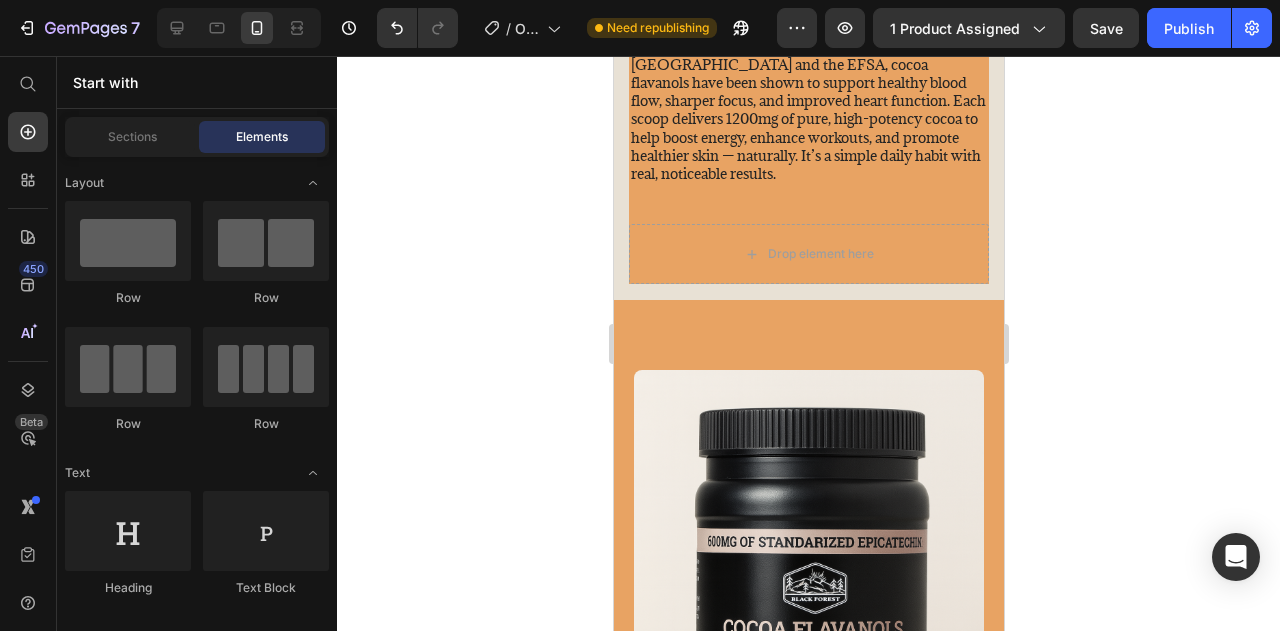 click 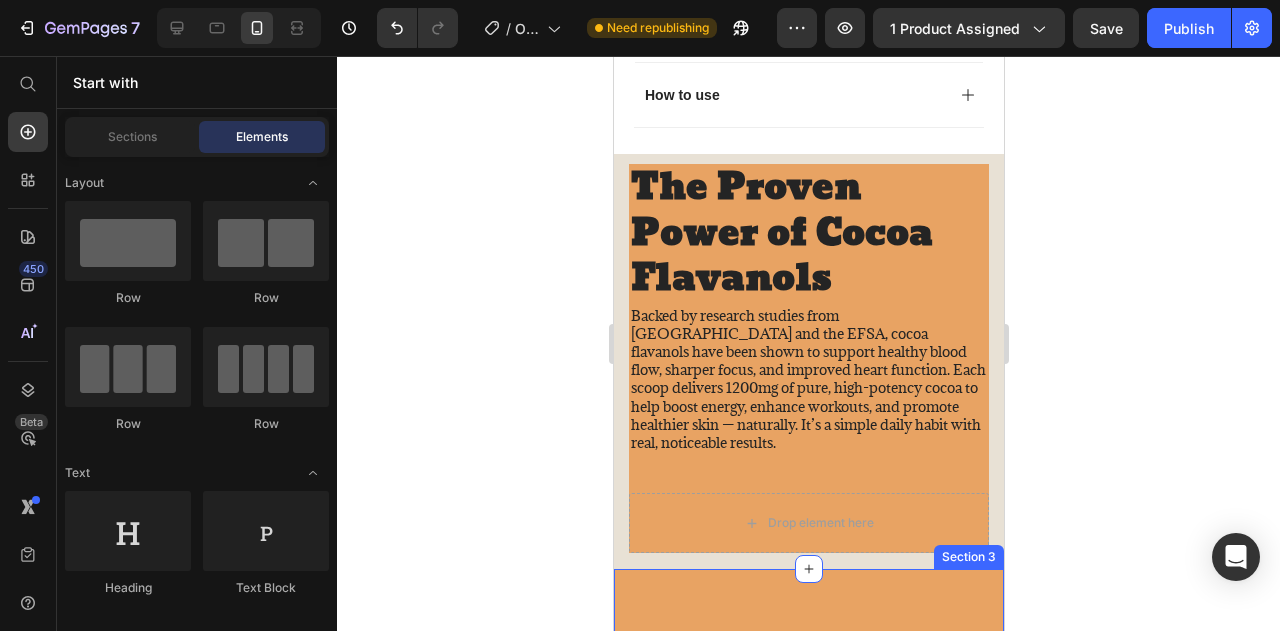 scroll, scrollTop: 1493, scrollLeft: 0, axis: vertical 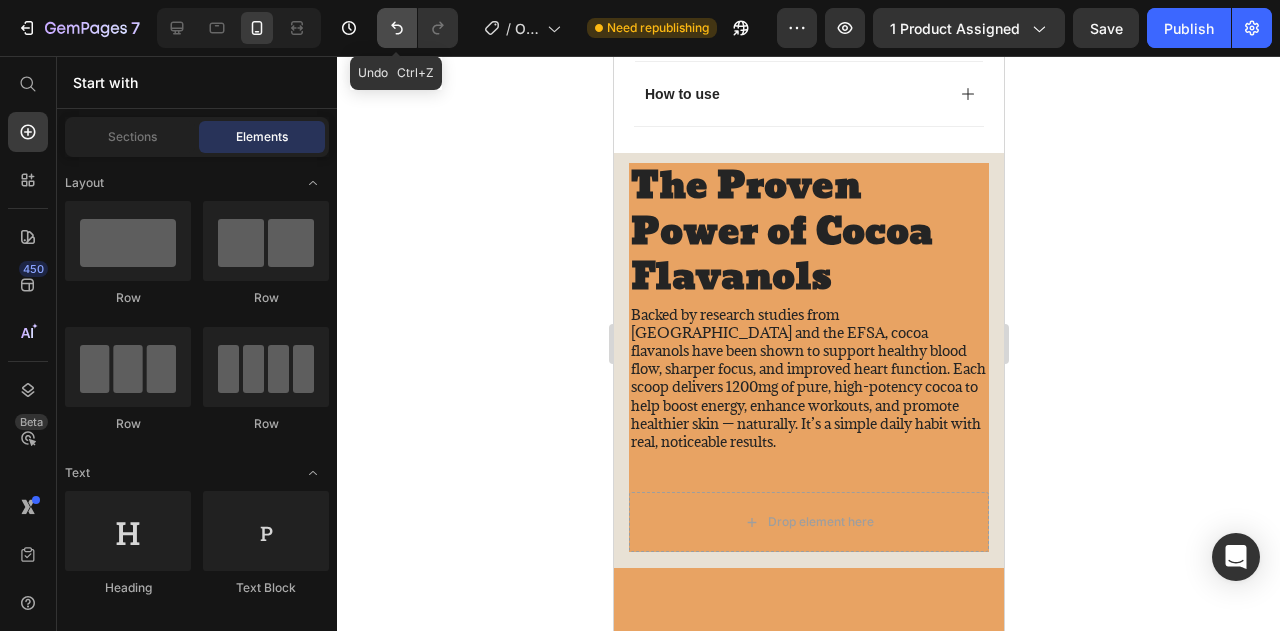 click 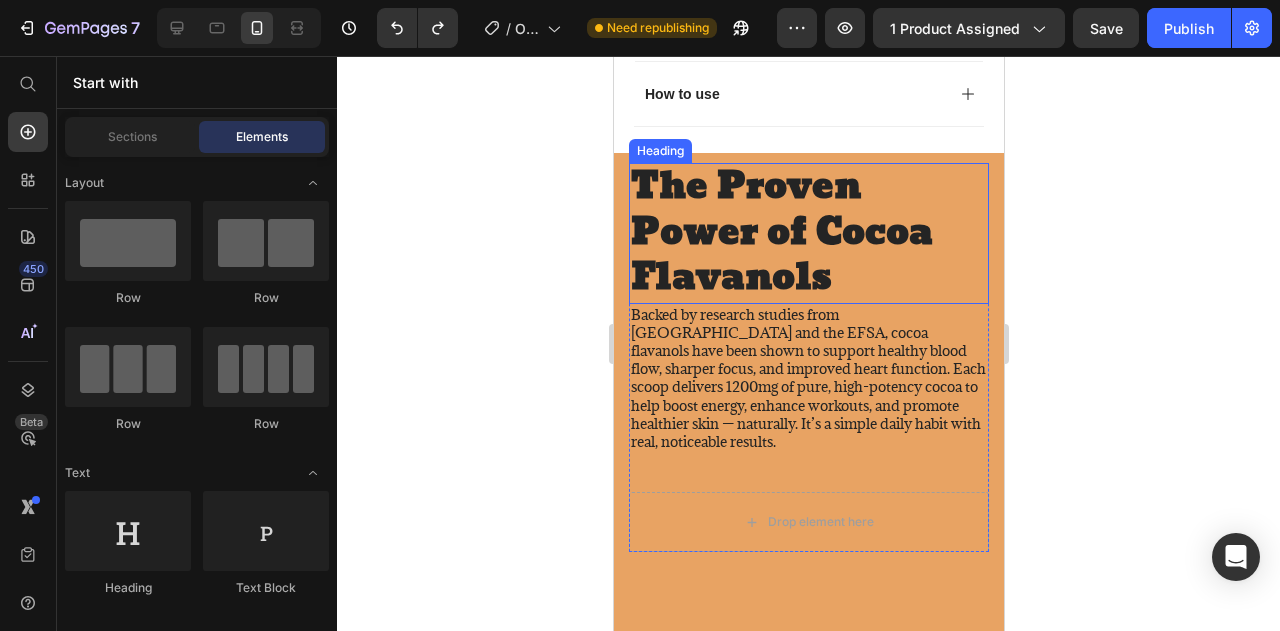 click on "The Proven Power of Cocoa Flavanols" at bounding box center (808, 233) 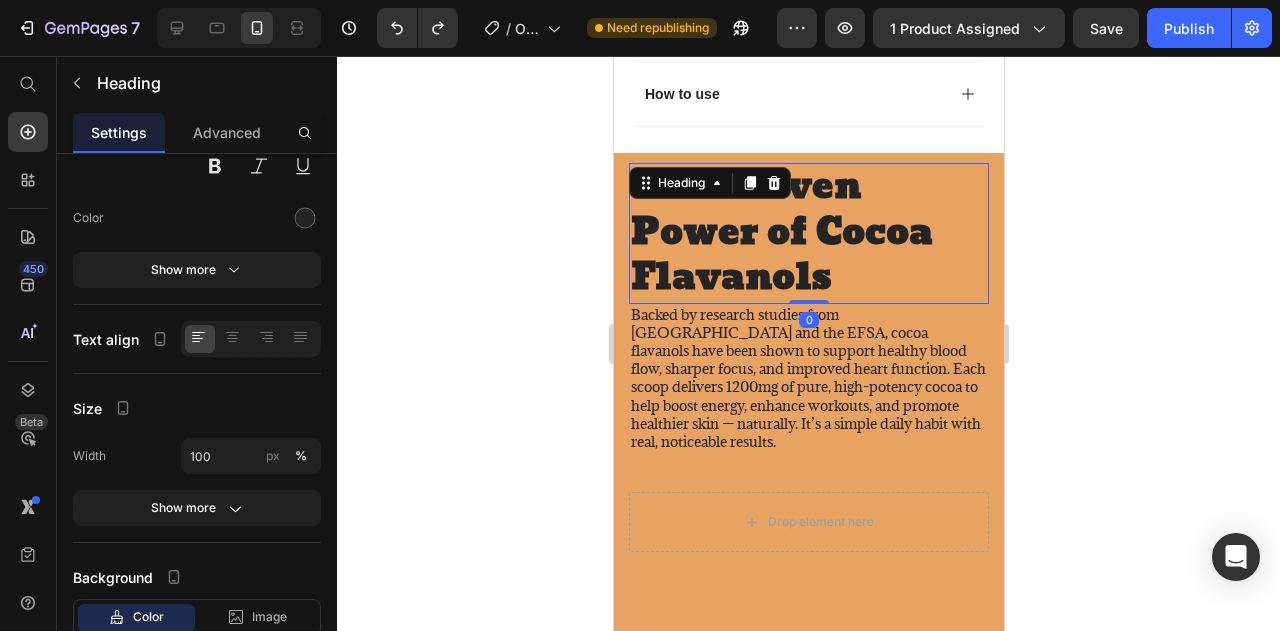 scroll, scrollTop: 0, scrollLeft: 0, axis: both 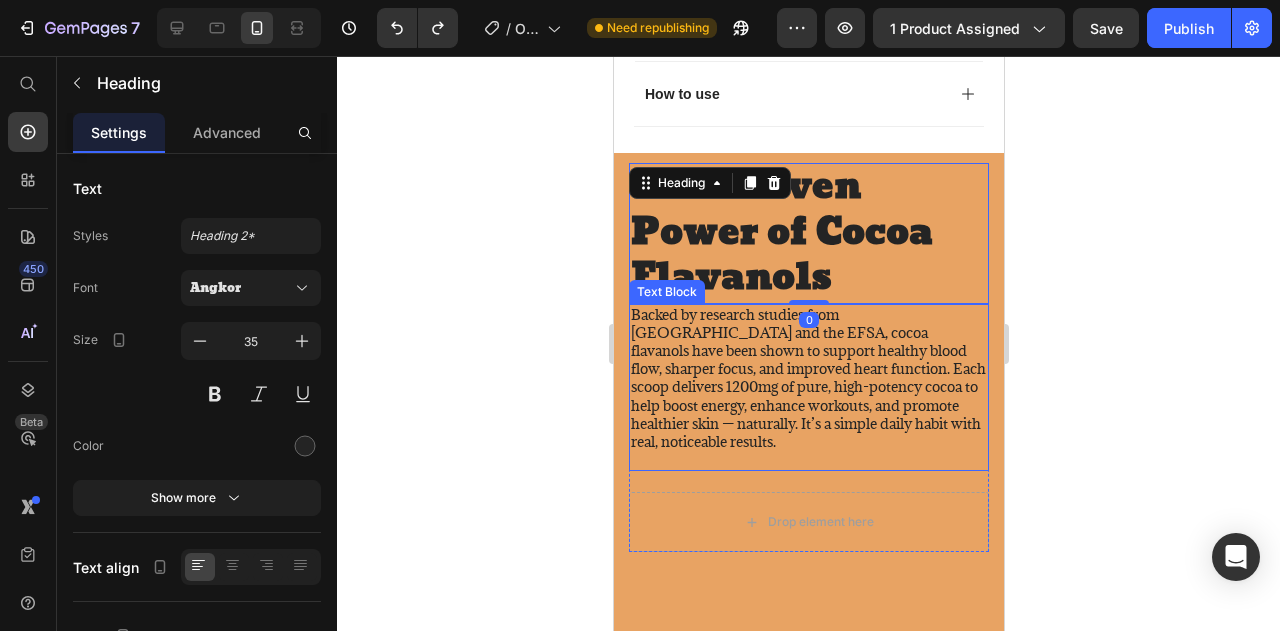 click on "Backed by research studies from [GEOGRAPHIC_DATA] and the EFSA, cocoa flavanols have been shown to support healthy blood flow, sharper focus, and improved heart function. Each scoop delivers 1200mg of pure, high-potency cocoa to help boost energy, enhance workouts, and promote healthier skin — naturally. It’s a simple daily habit with real, noticeable results." at bounding box center (808, 379) 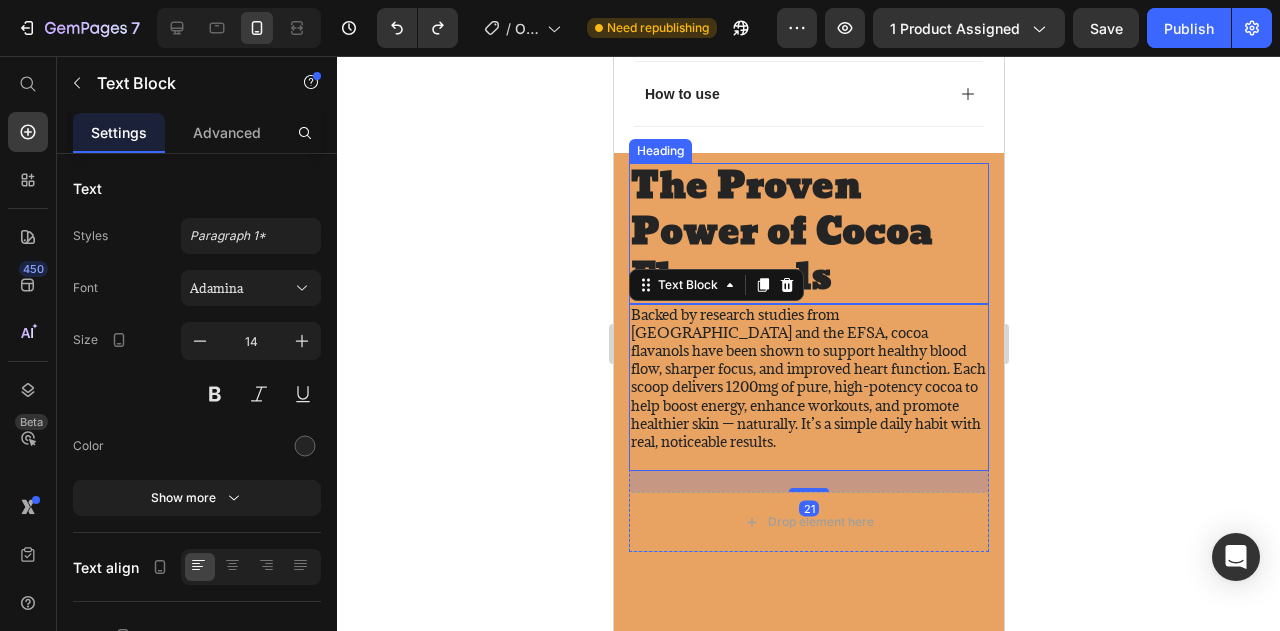 click on "The Proven Power of Cocoa Flavanols" at bounding box center [808, 233] 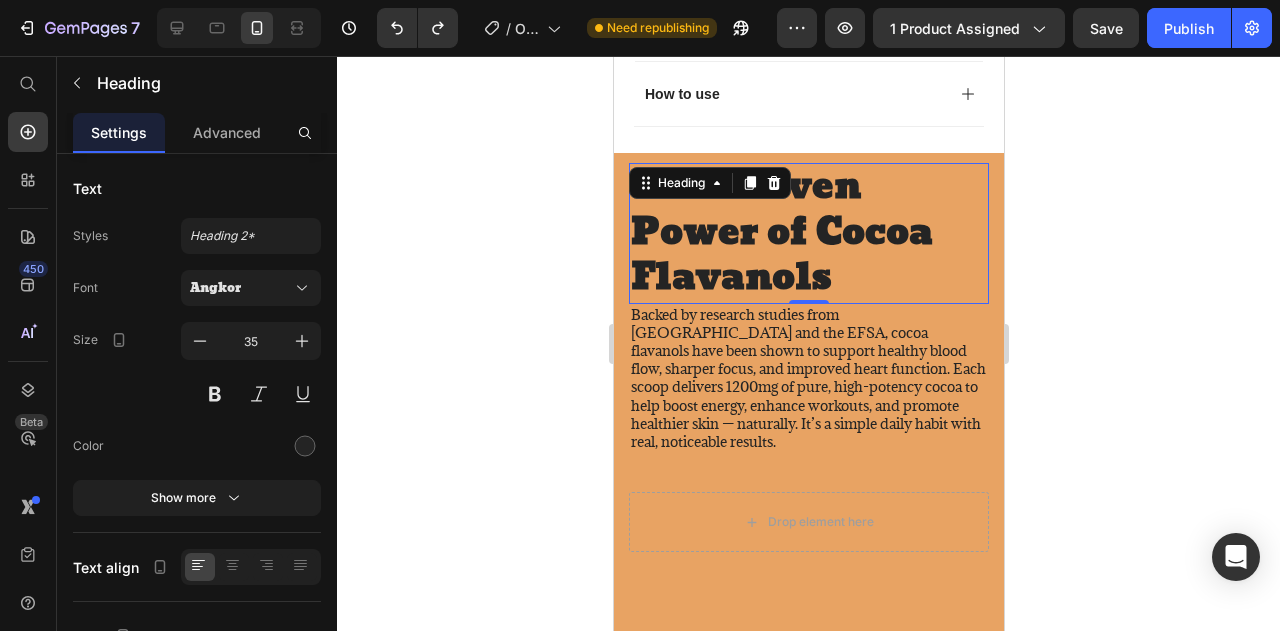 scroll, scrollTop: 474, scrollLeft: 0, axis: vertical 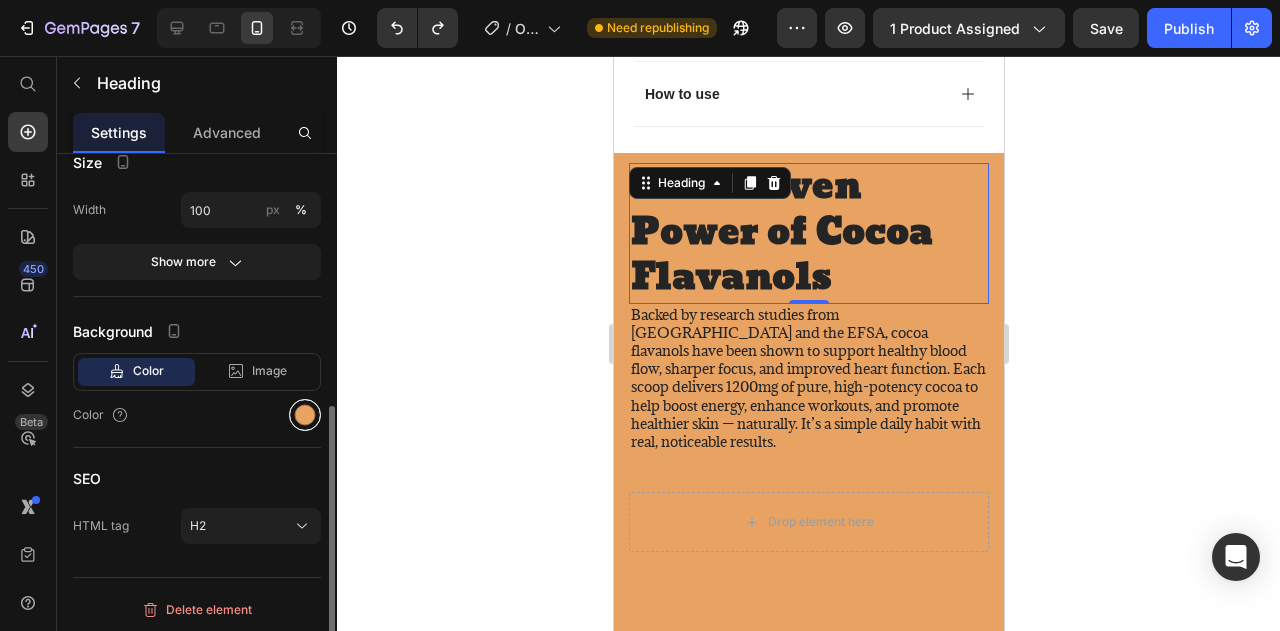 click at bounding box center (305, 415) 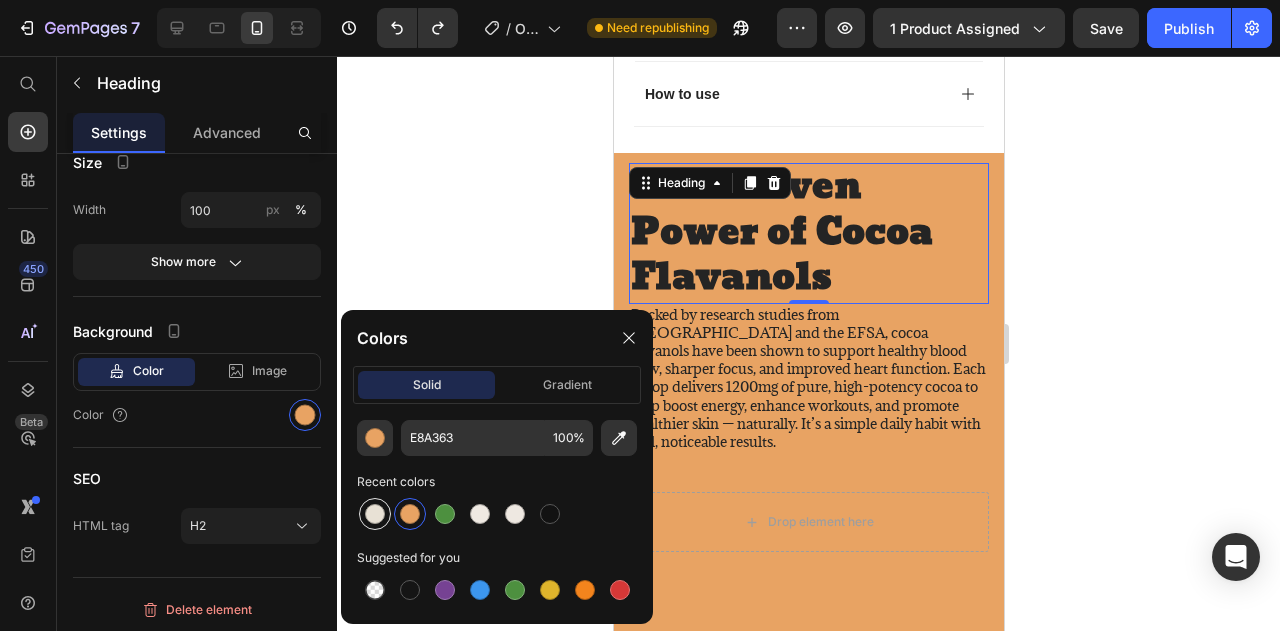 click at bounding box center [375, 514] 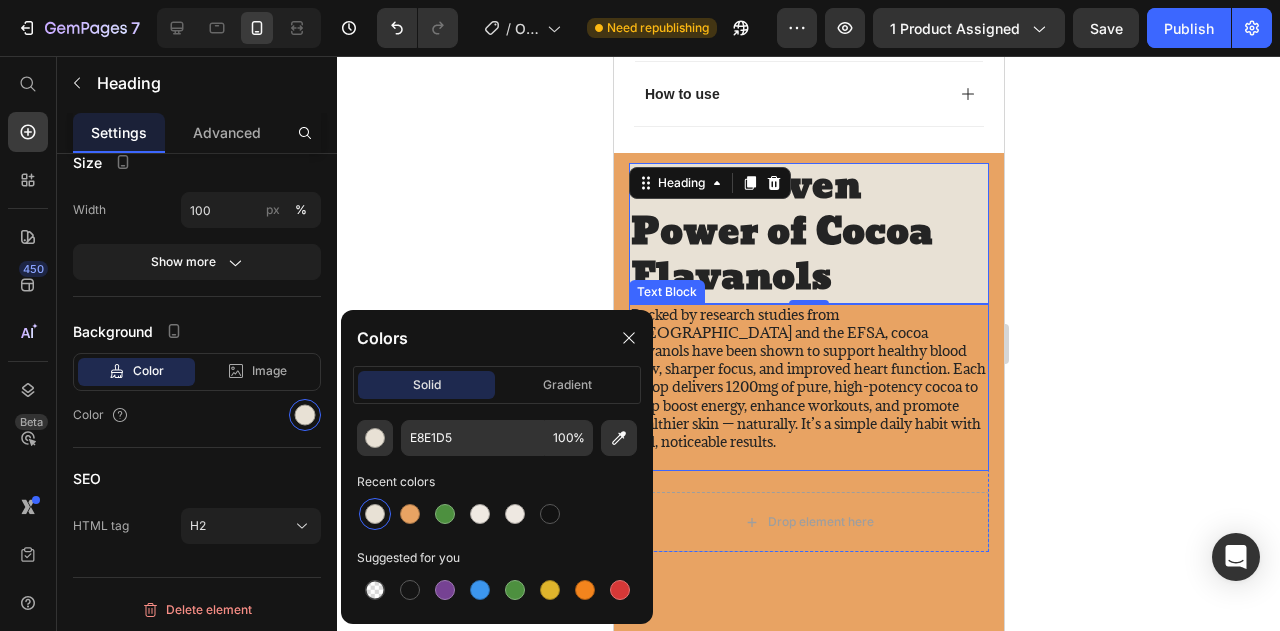 click at bounding box center [808, 460] 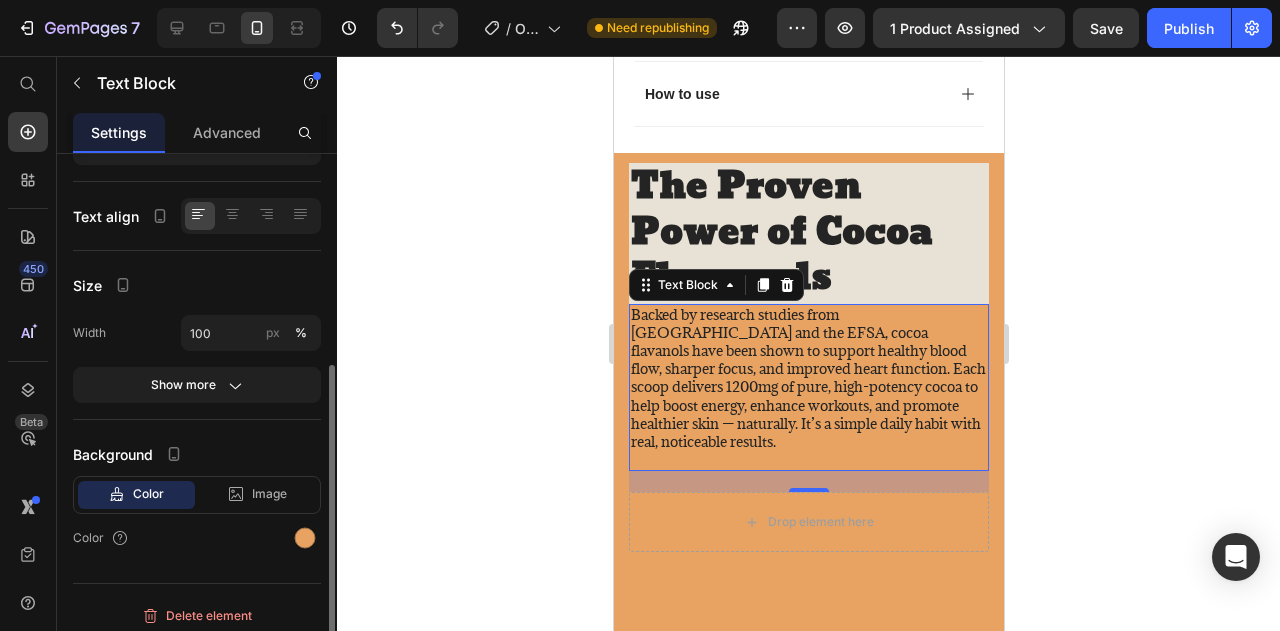 scroll, scrollTop: 350, scrollLeft: 0, axis: vertical 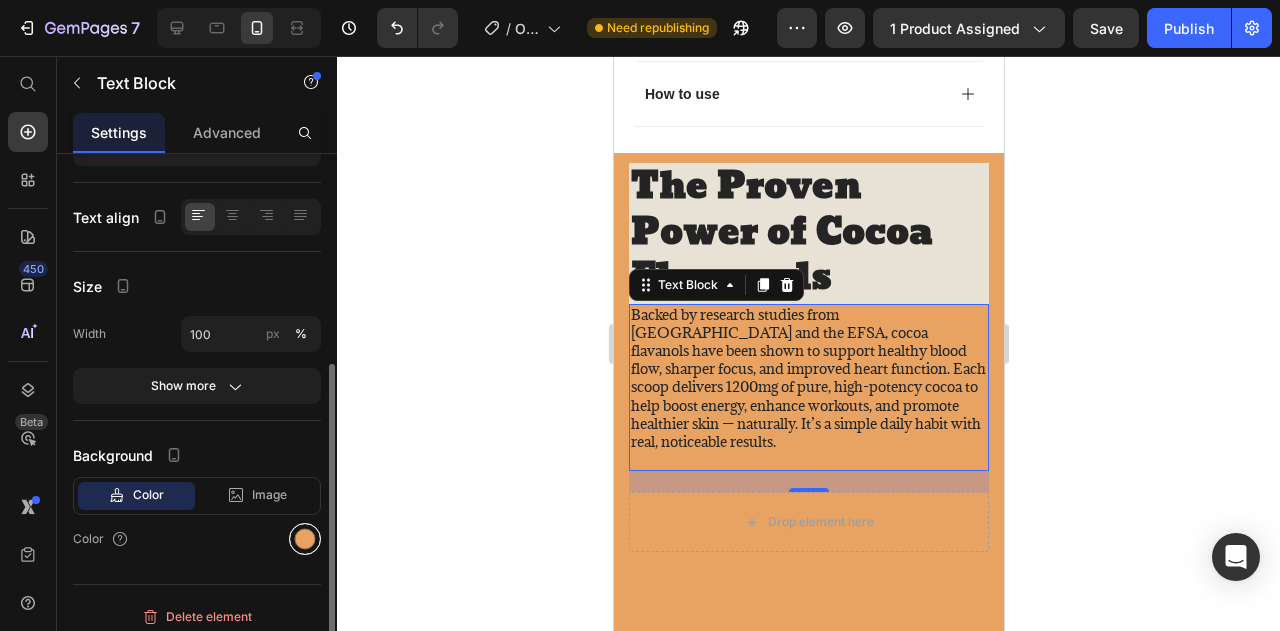 click at bounding box center (305, 539) 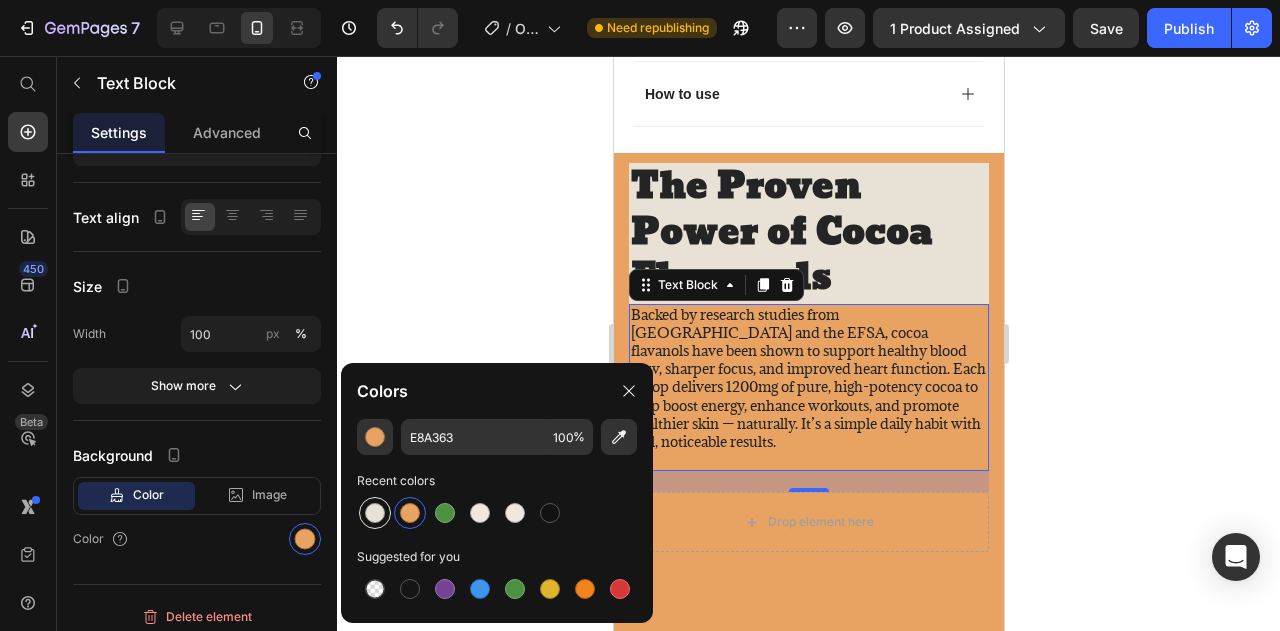 click at bounding box center [375, 513] 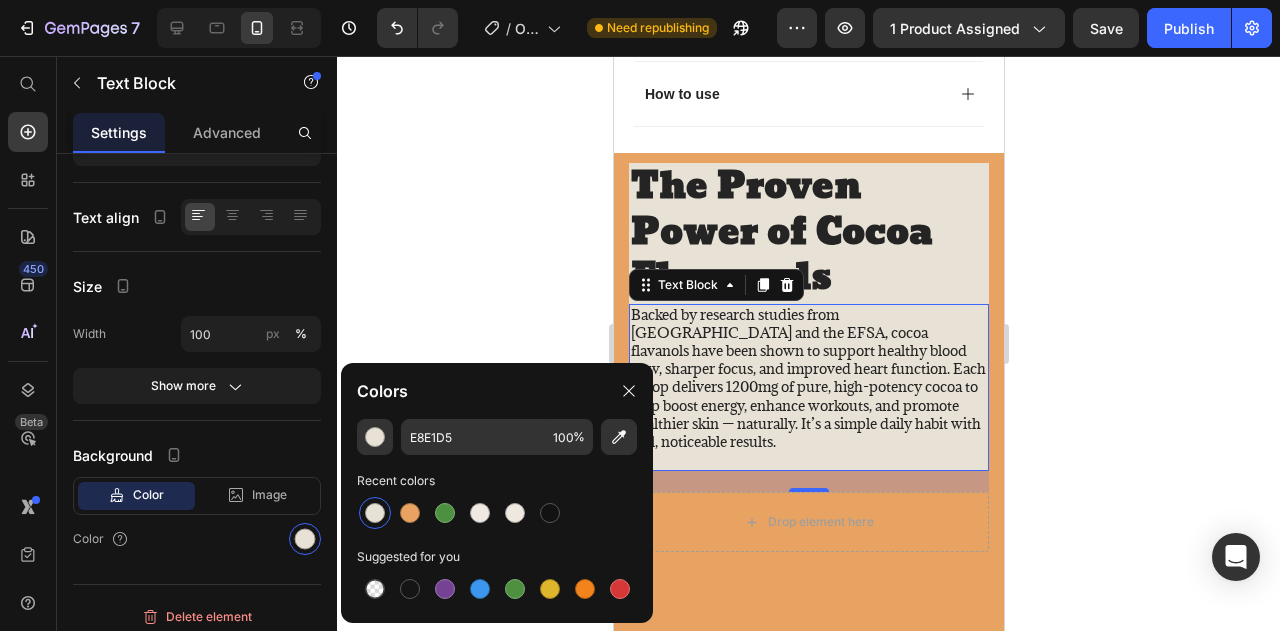 click 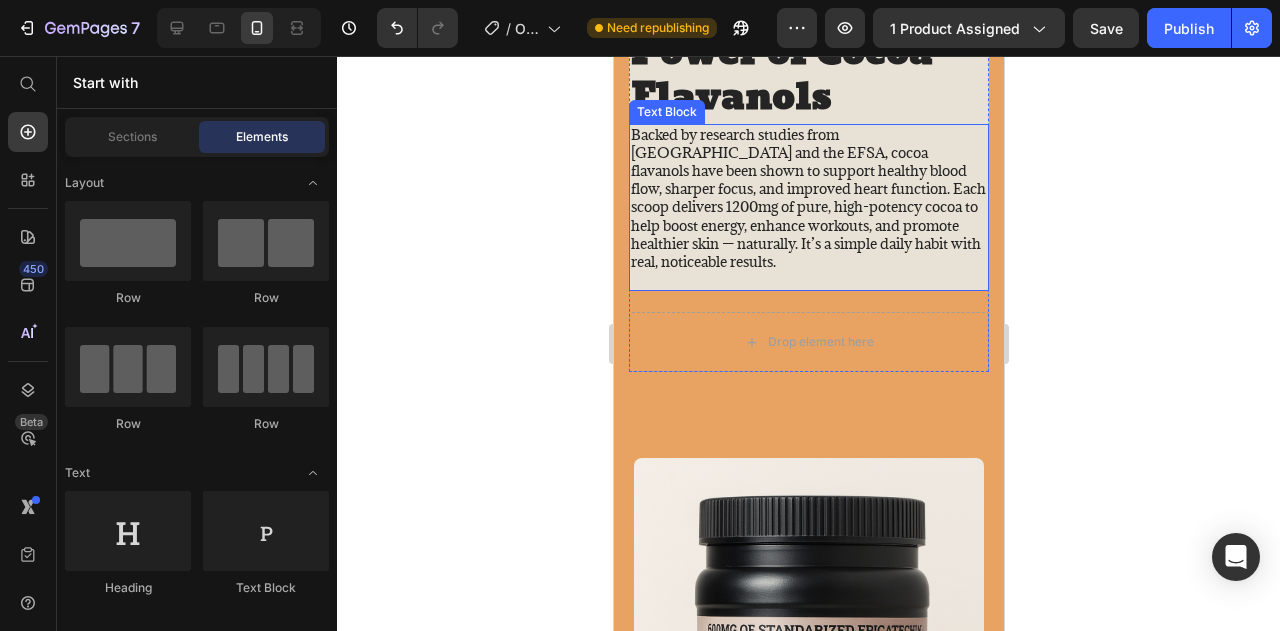 scroll, scrollTop: 1674, scrollLeft: 0, axis: vertical 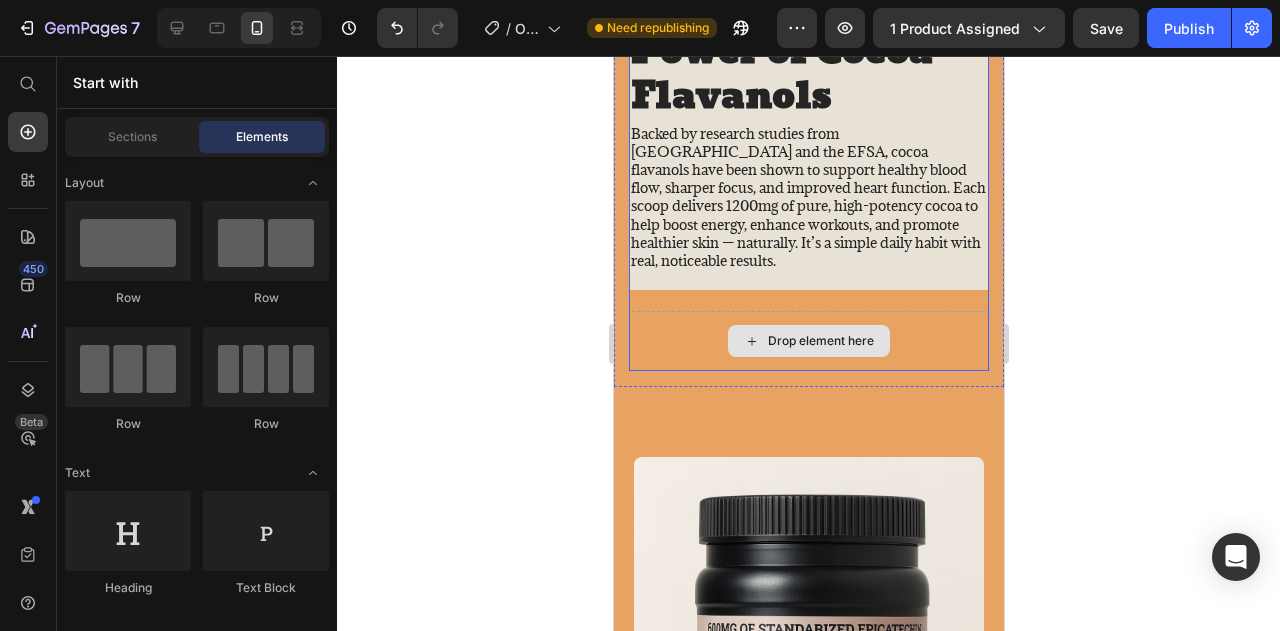 click on "Drop element here" at bounding box center (808, 341) 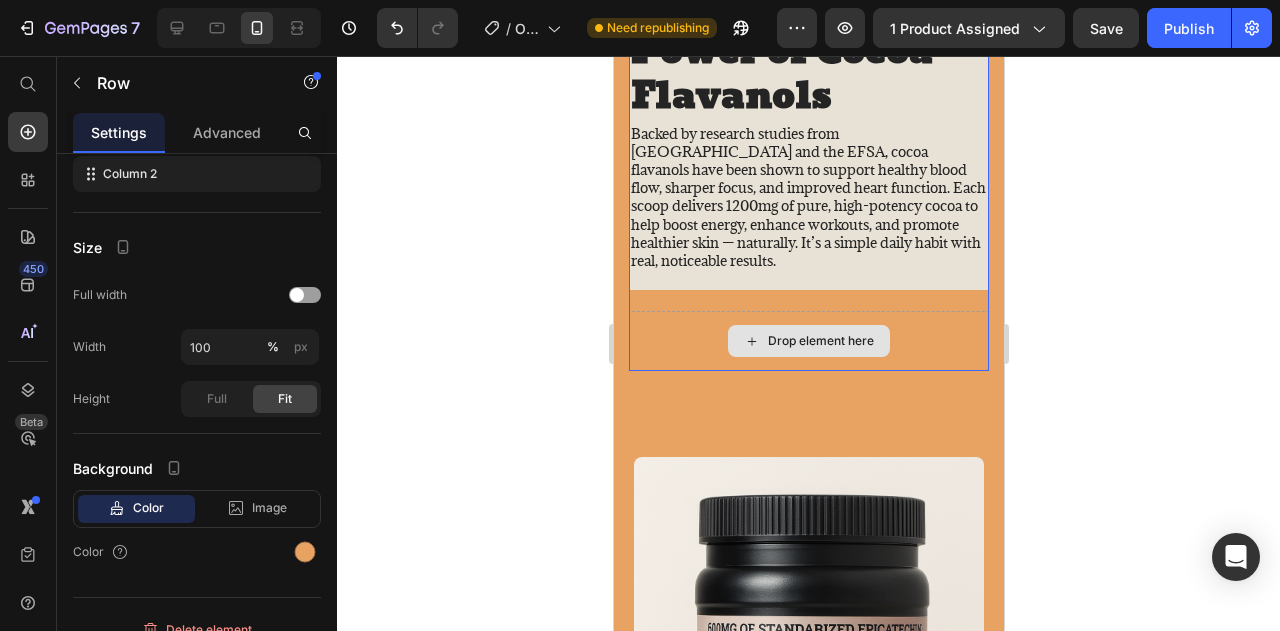 scroll, scrollTop: 0, scrollLeft: 0, axis: both 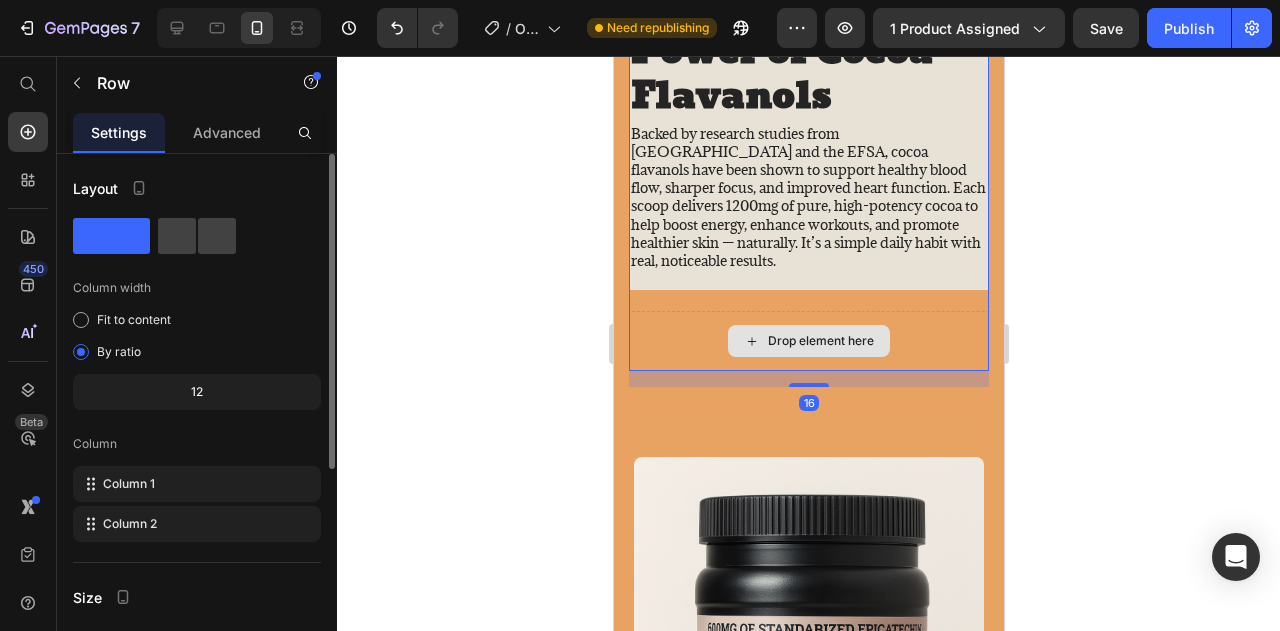 click on "Drop element here" at bounding box center (808, 341) 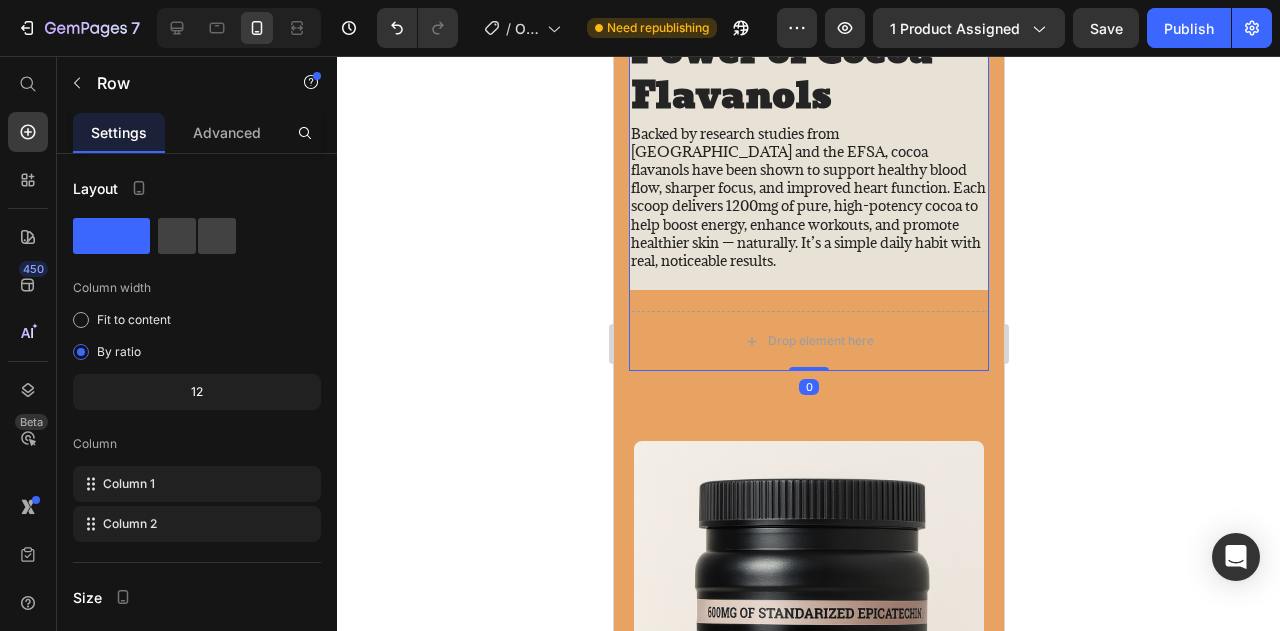 drag, startPoint x: 798, startPoint y: 344, endPoint x: 805, endPoint y: 267, distance: 77.31753 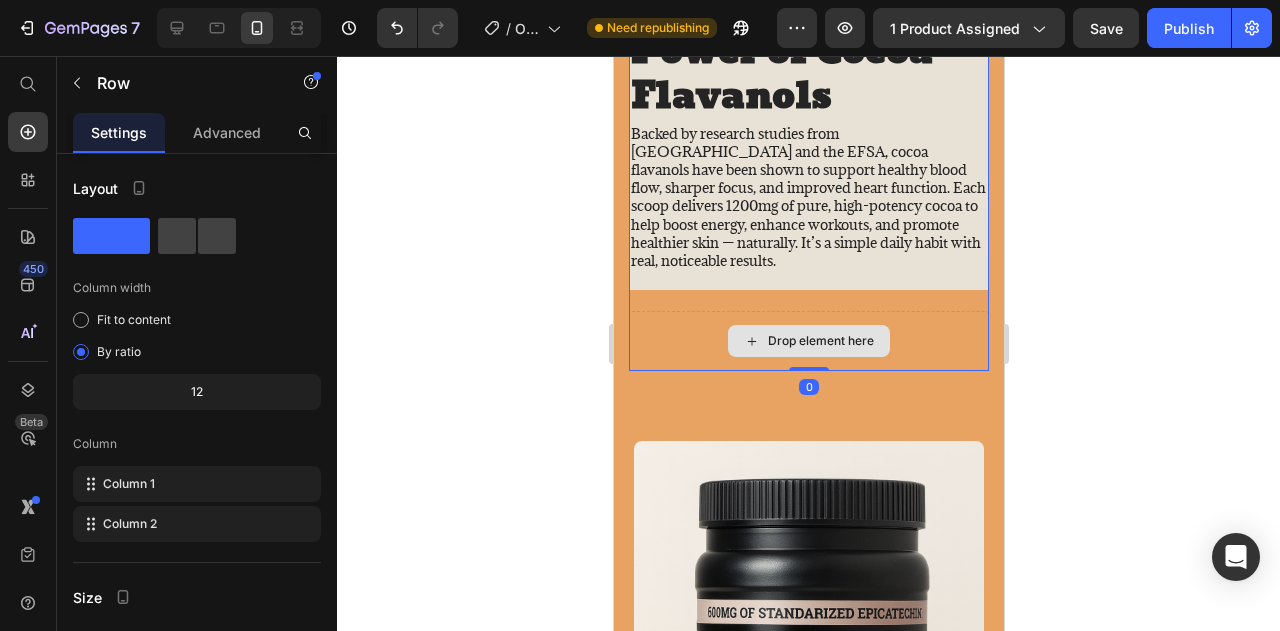 click on "Drop element here" at bounding box center [808, 341] 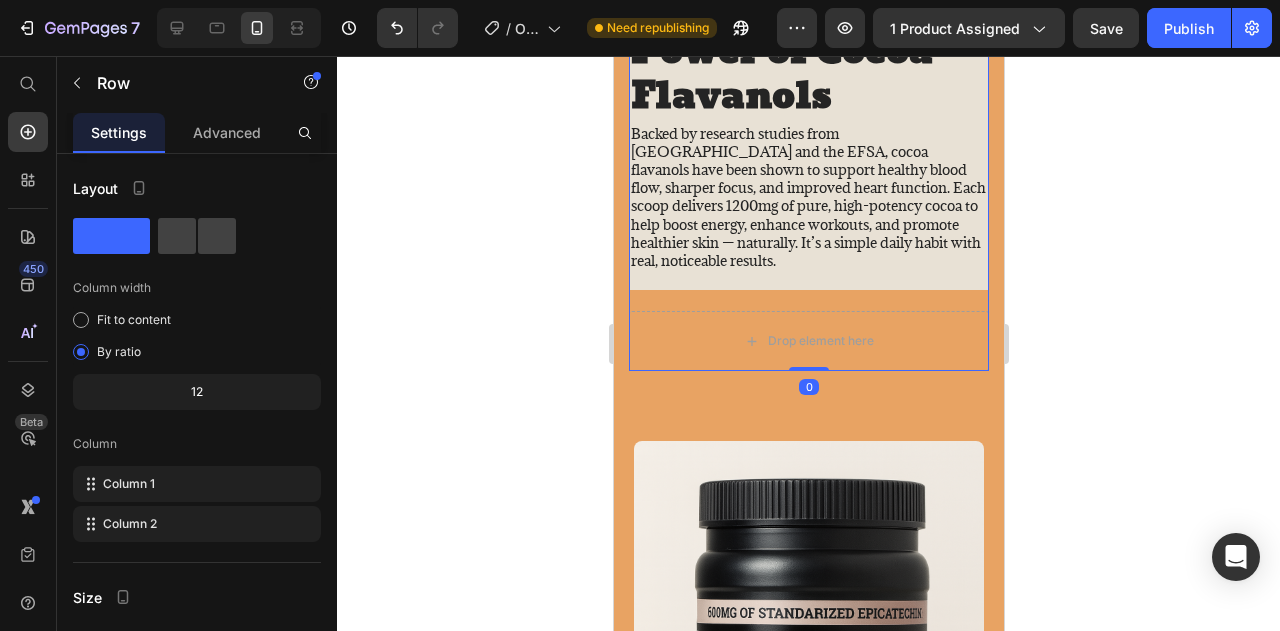 click 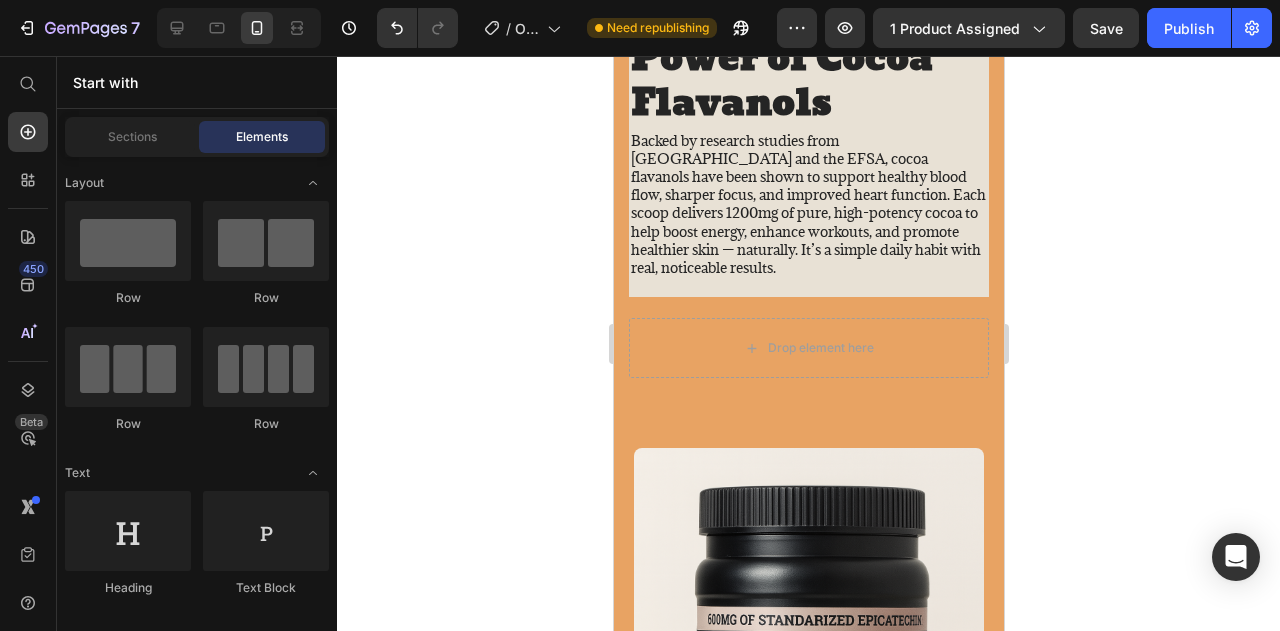scroll, scrollTop: 1674, scrollLeft: 0, axis: vertical 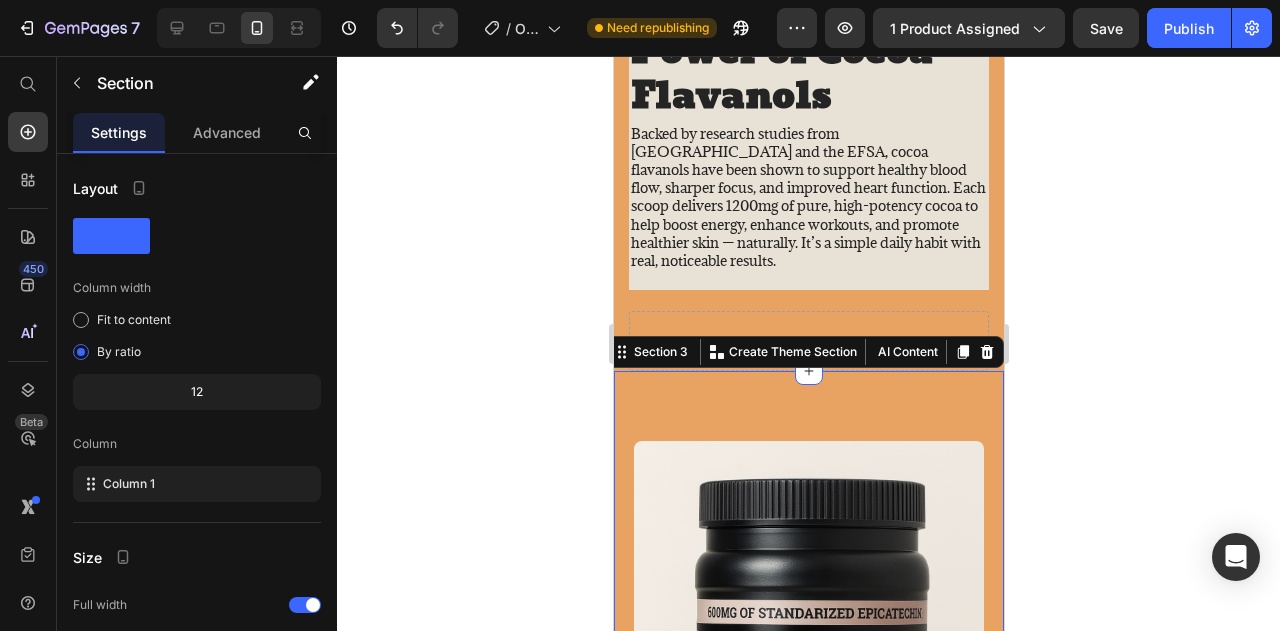 click on "Image Clean. Powerful. Backed by Science. Heading Packed with 1200mg of cocoa flavanols and 600mg of epicatechin, this formula supports everything from blood flow and brain clarity to workout recovery and skin health. Zero sugar, only 20 calories — just pure results in every scoop. Text Block buy it now Button
Drop element here Row Row Row Section 3   You can create reusable sections Create Theme Section AI Content Write with GemAI What would you like to describe here? Tone and Voice Persuasive Product High Flavanol Cocoa Powder Show more Generate" at bounding box center (808, 908) 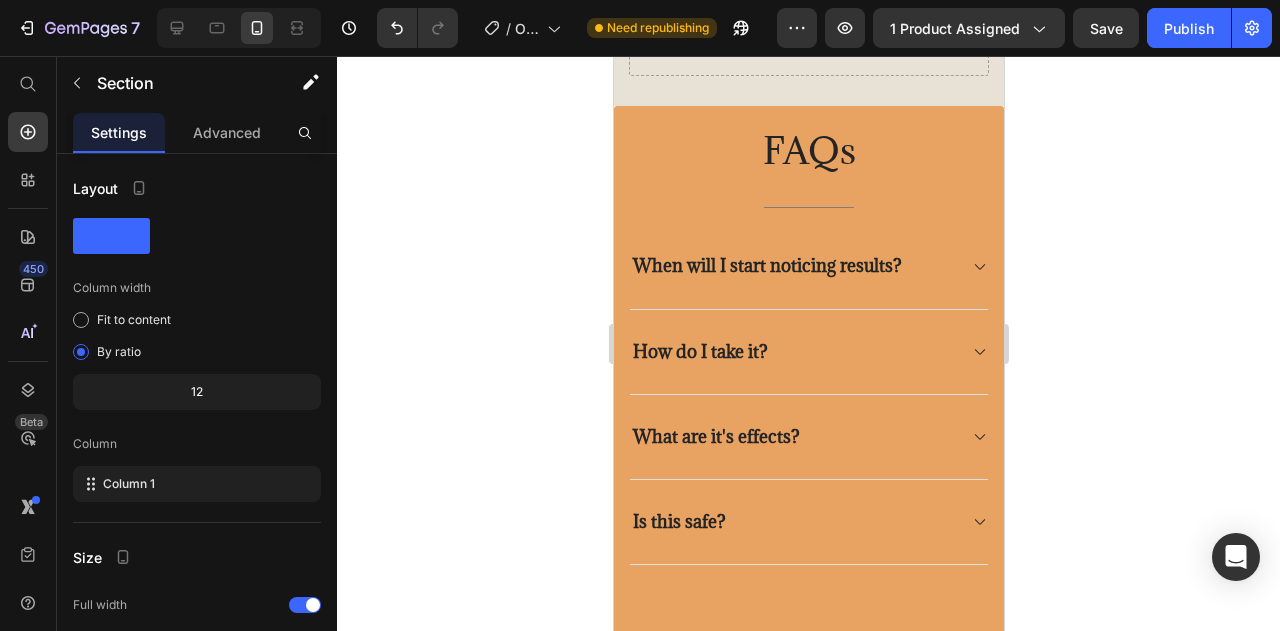 scroll, scrollTop: 5267, scrollLeft: 0, axis: vertical 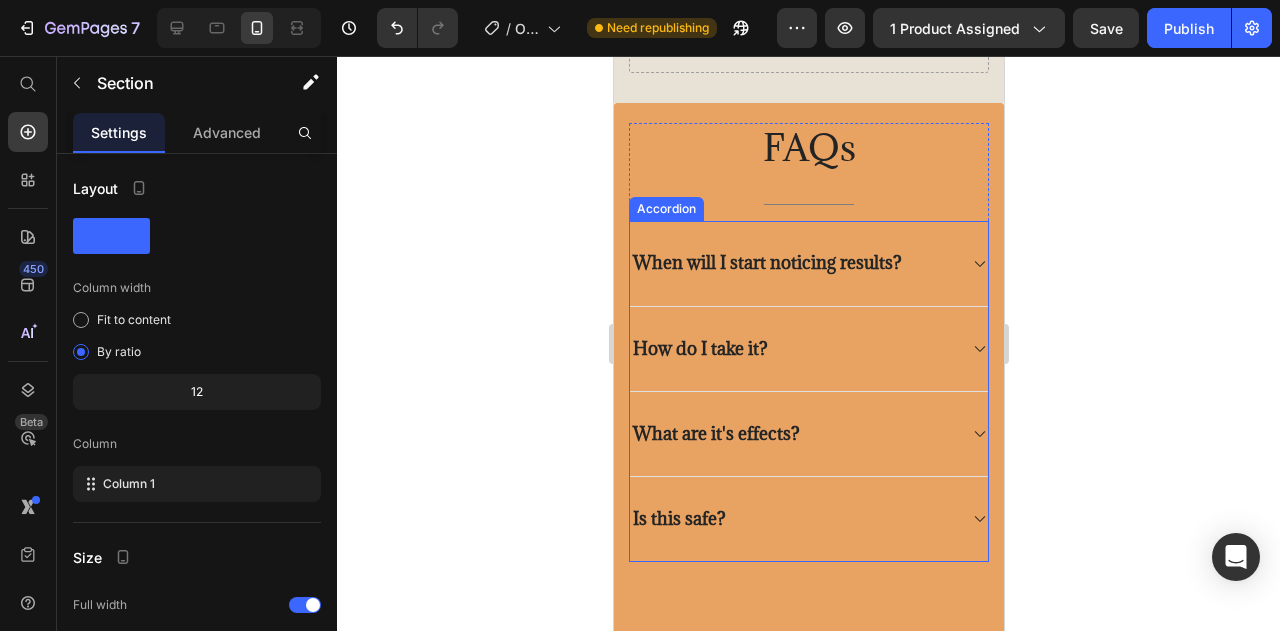 click 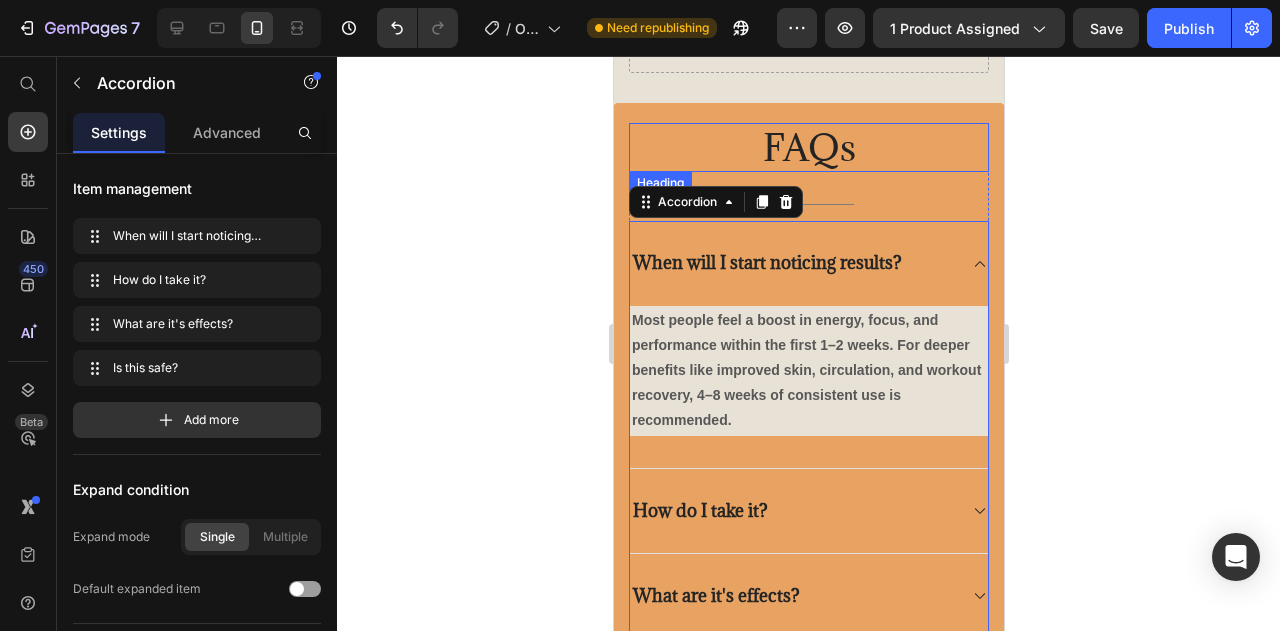 click on "FAQs" at bounding box center (808, 148) 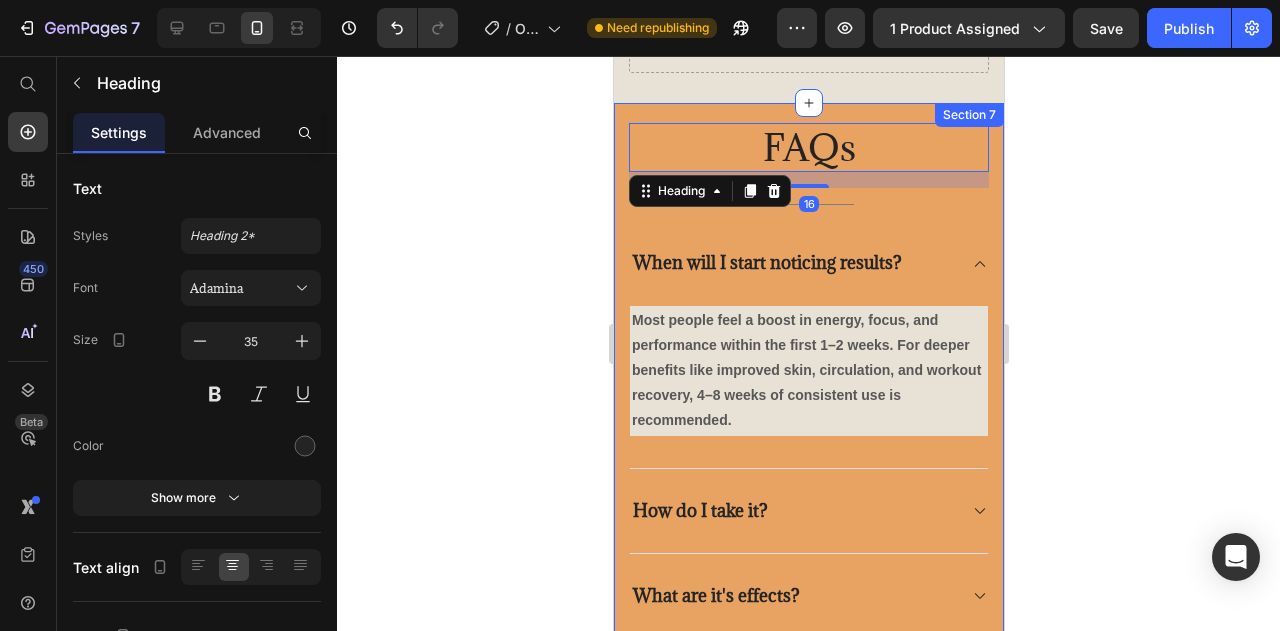 click on "Section 7" at bounding box center [968, 115] 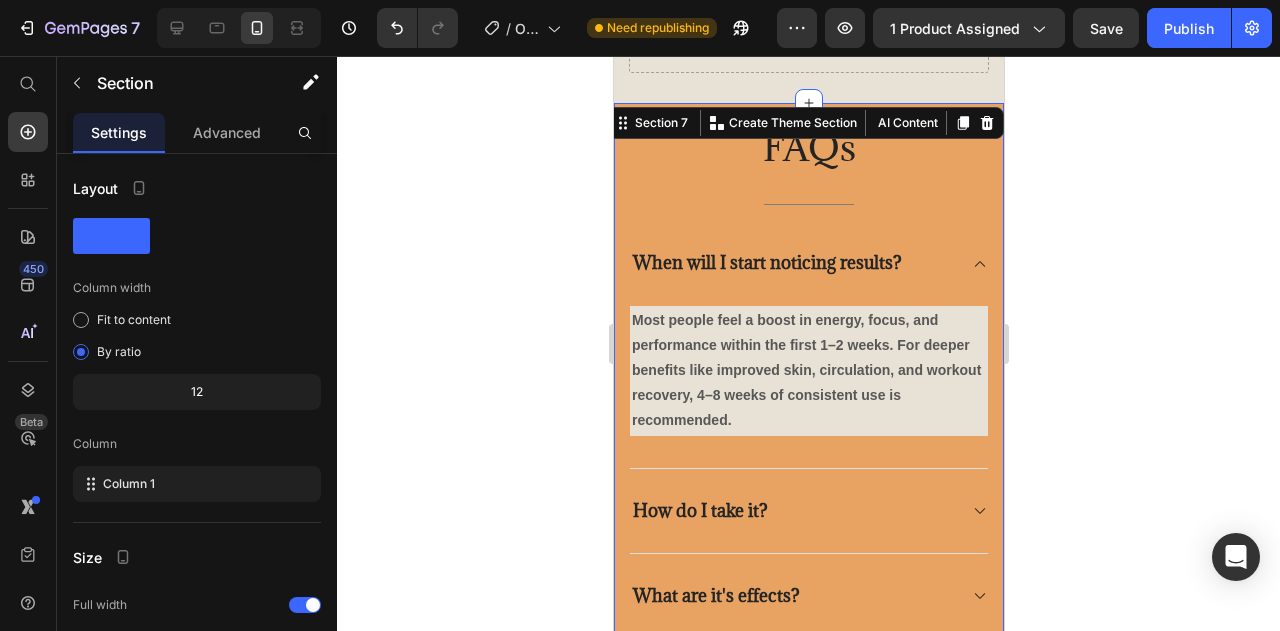 click on "FAQs Heading                Title Line
When will I start noticing results? Most people feel a boost in energy, focus, and performance within the first 1–2 weeks. For deeper benefits like improved skin, circulation, and workout recovery, 4–8 weeks of consistent use is recommended. Text block
How do I take it?
What are it's effects?
Is this safe? Accordion Row Section 7   You can create reusable sections Create Theme Section AI Content Write with GemAI What would you like to describe here? Tone and Voice Persuasive Product High Flavanol Cocoa Powder Show more Generate" at bounding box center (808, 453) 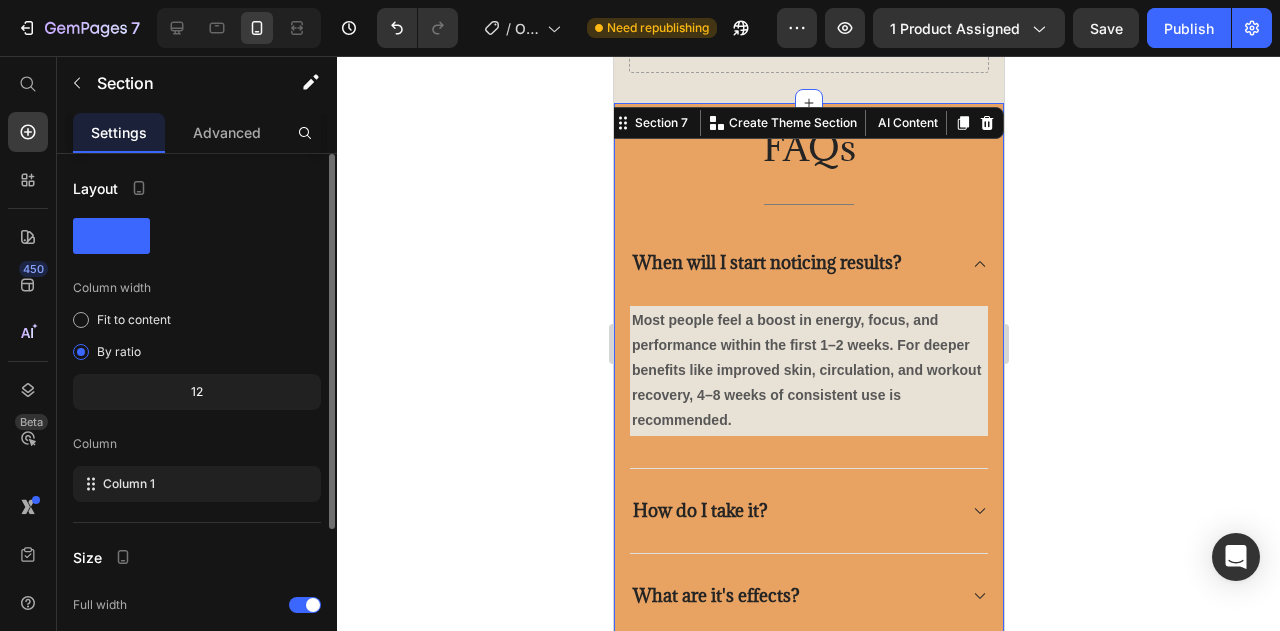 scroll, scrollTop: 228, scrollLeft: 0, axis: vertical 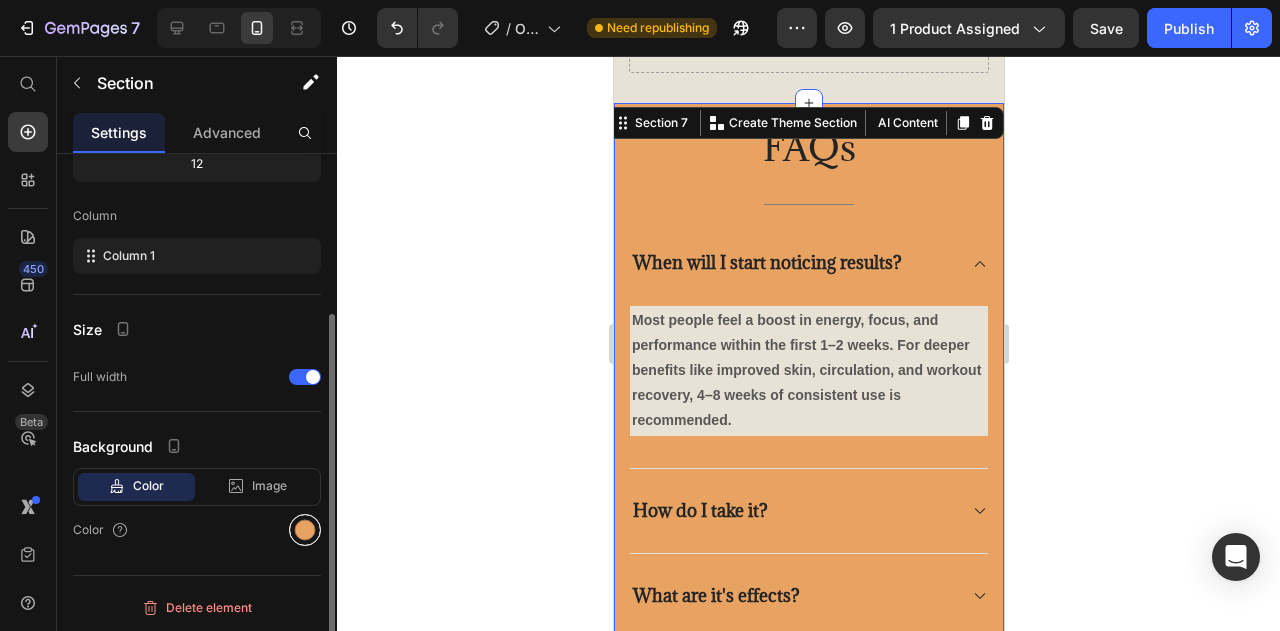 click at bounding box center [305, 530] 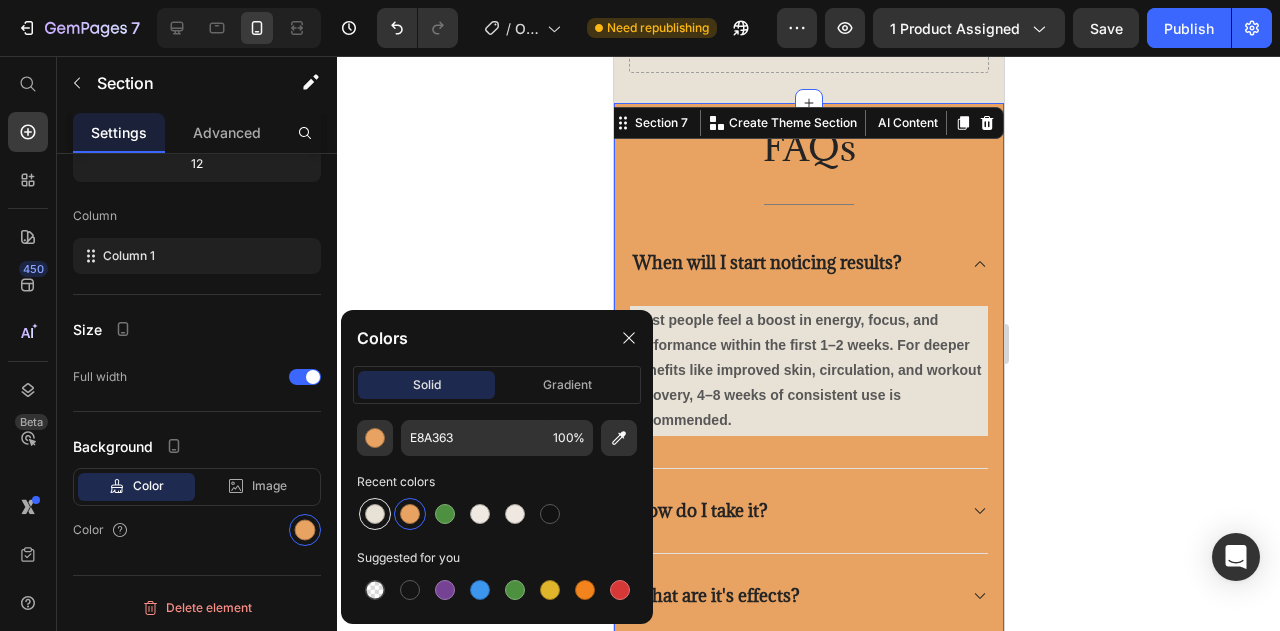 click at bounding box center [375, 514] 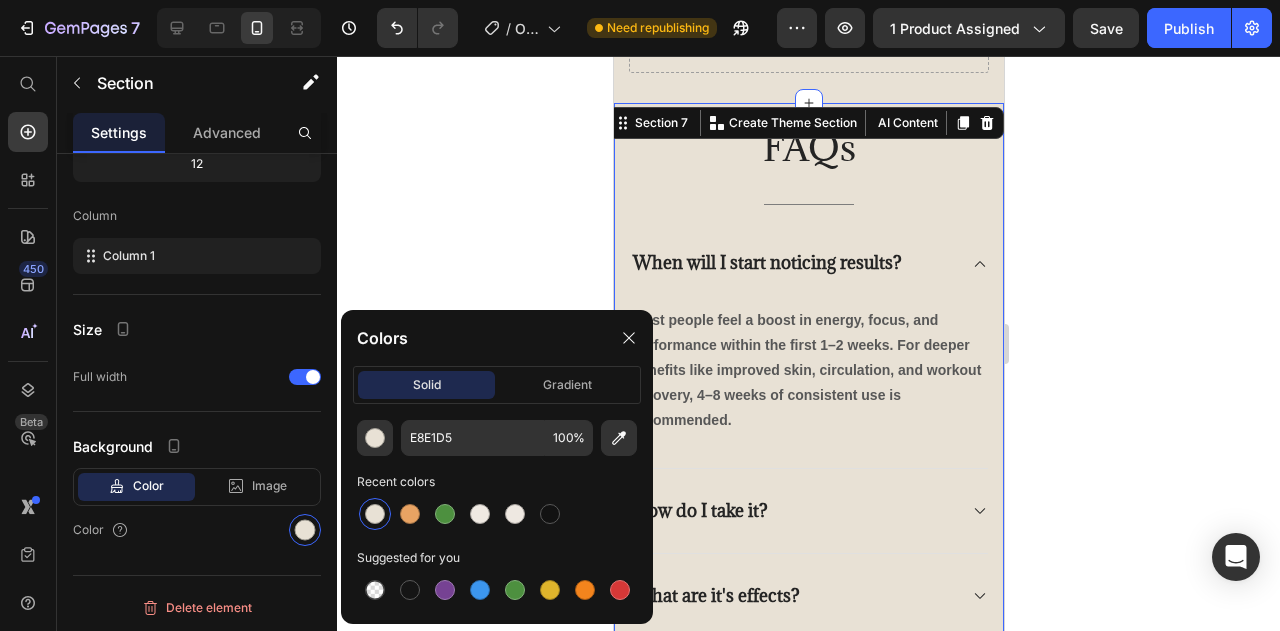 scroll, scrollTop: 228, scrollLeft: 0, axis: vertical 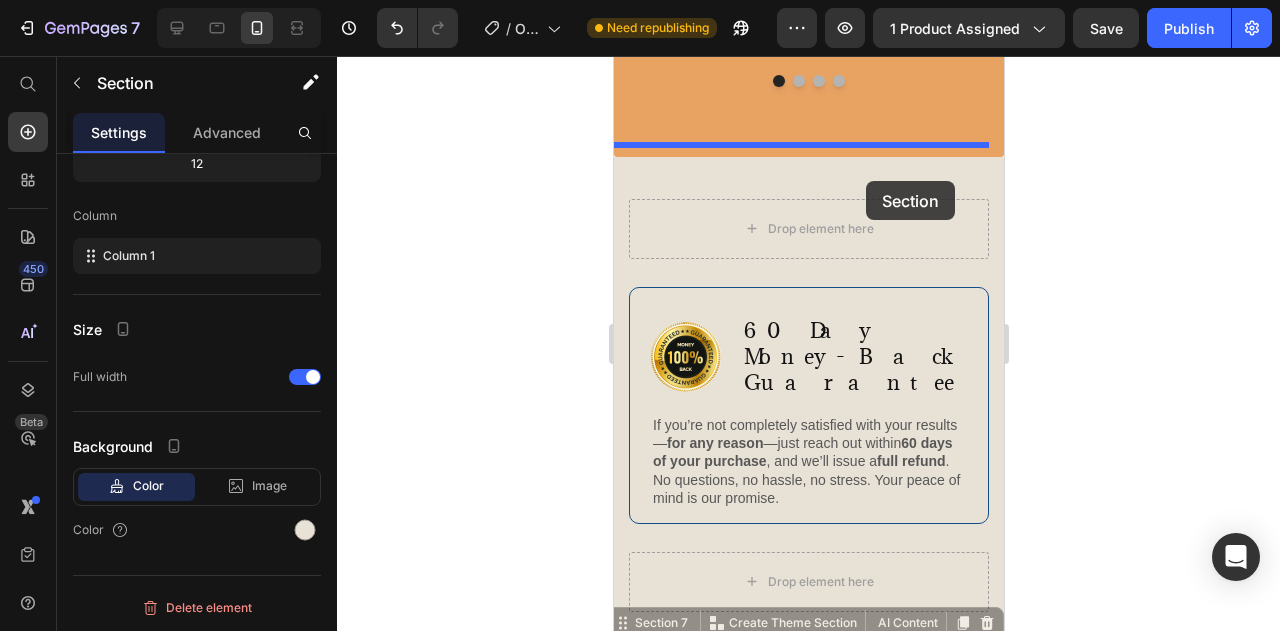 drag, startPoint x: 955, startPoint y: 473, endPoint x: 865, endPoint y: 181, distance: 305.55524 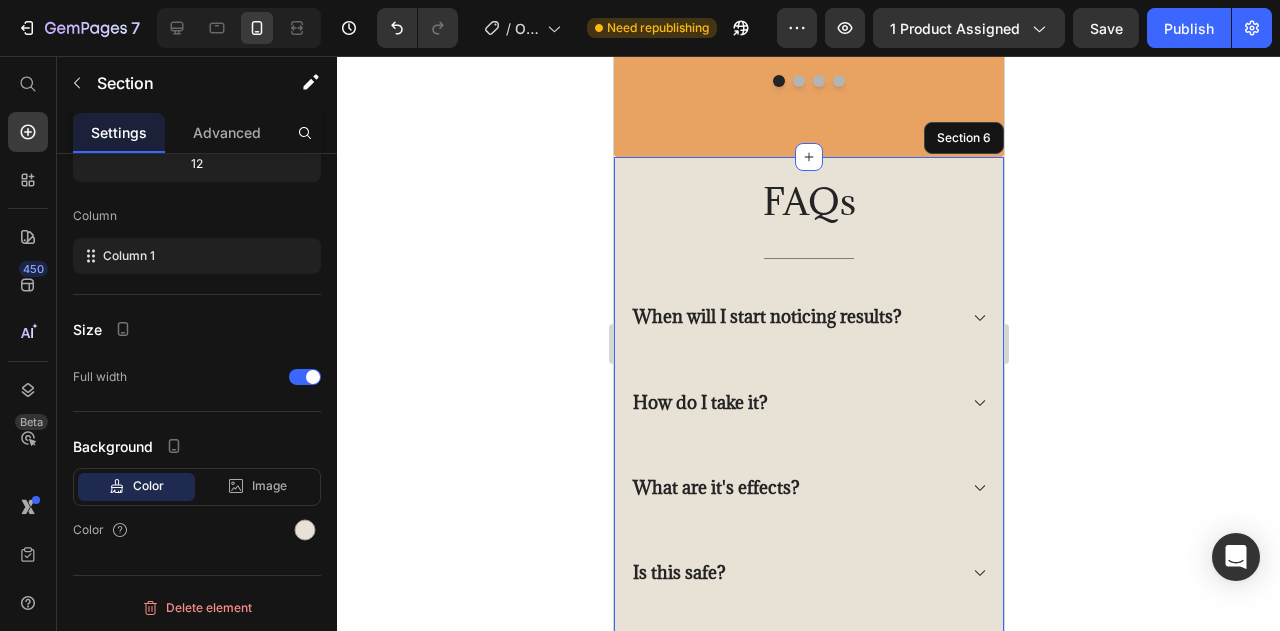 click 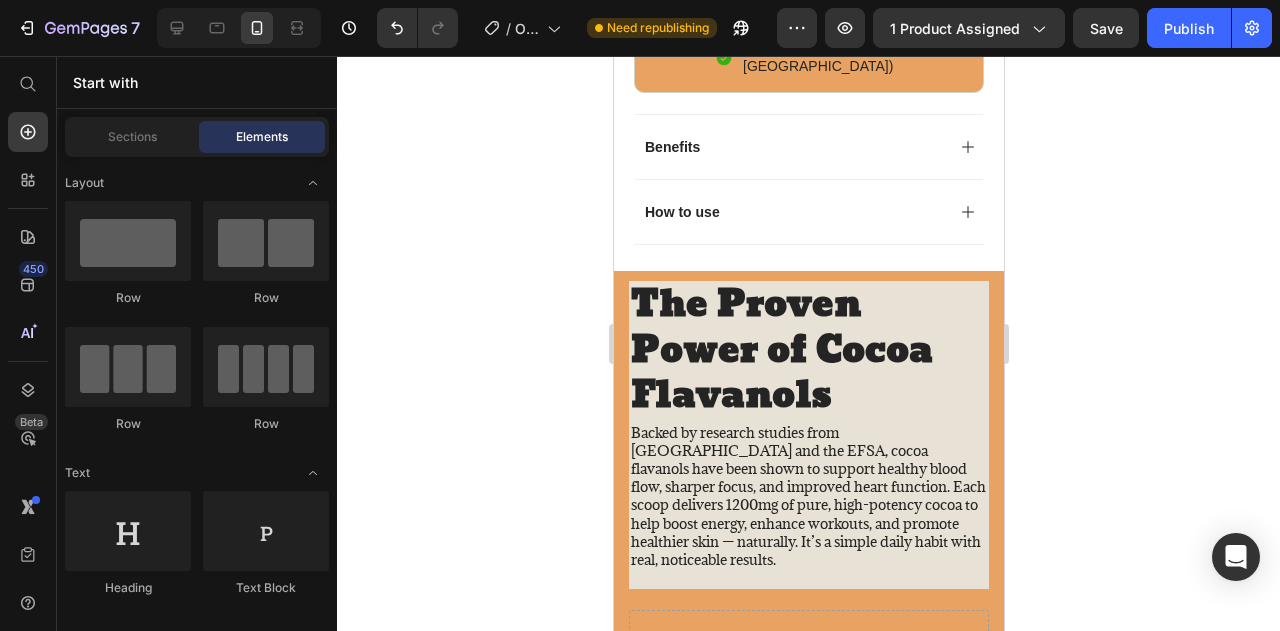 scroll, scrollTop: 1370, scrollLeft: 0, axis: vertical 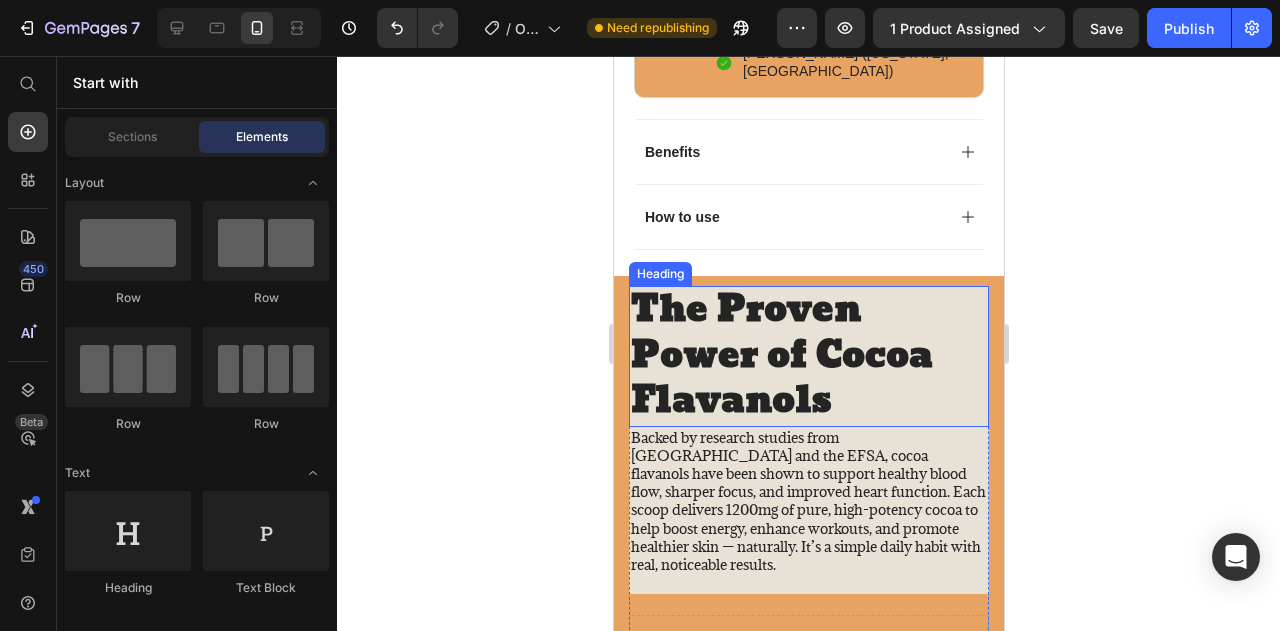 click on "The Proven Power of Cocoa Flavanols" at bounding box center (808, 356) 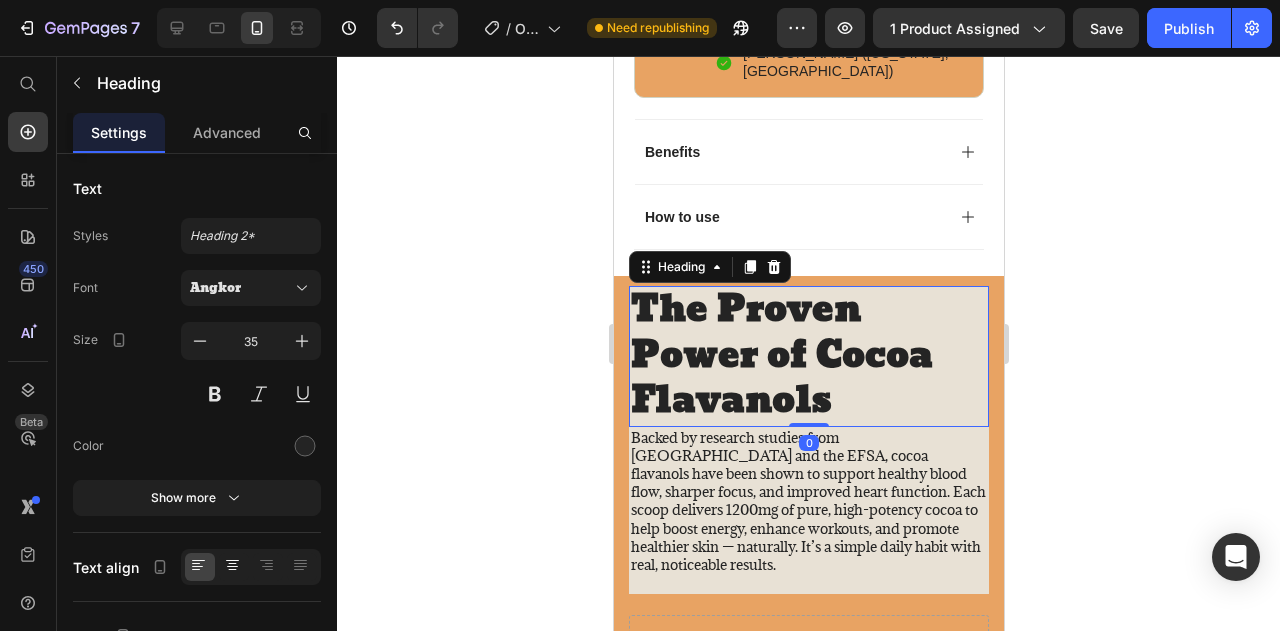 scroll, scrollTop: 474, scrollLeft: 0, axis: vertical 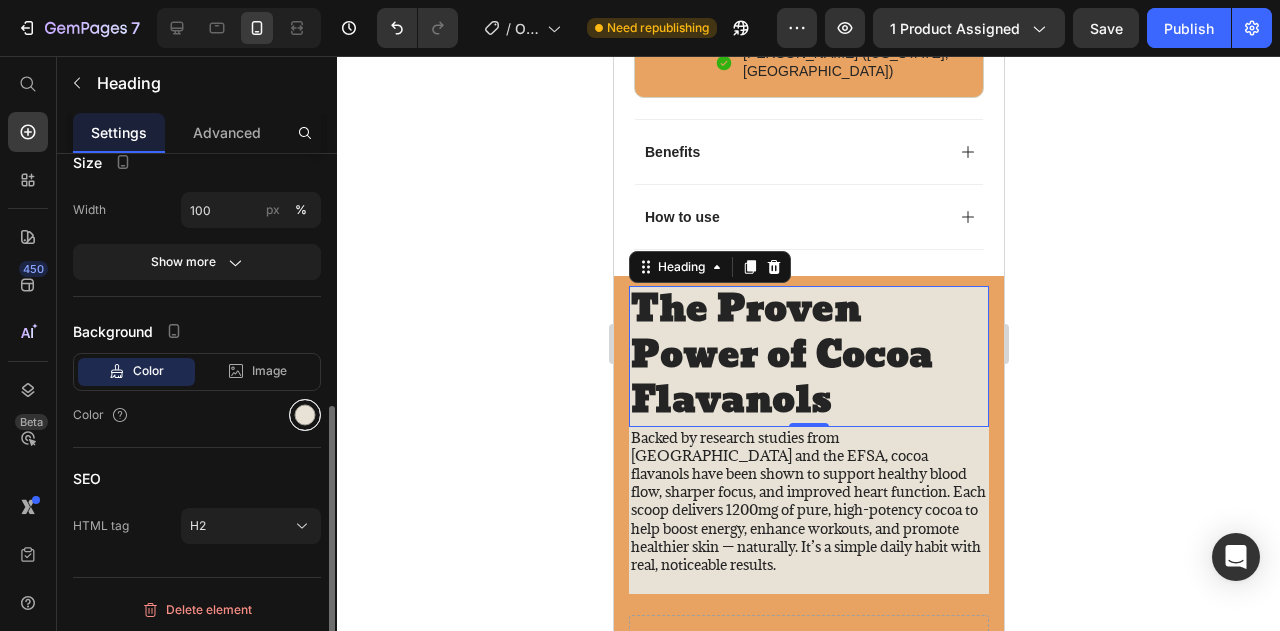 click at bounding box center (305, 415) 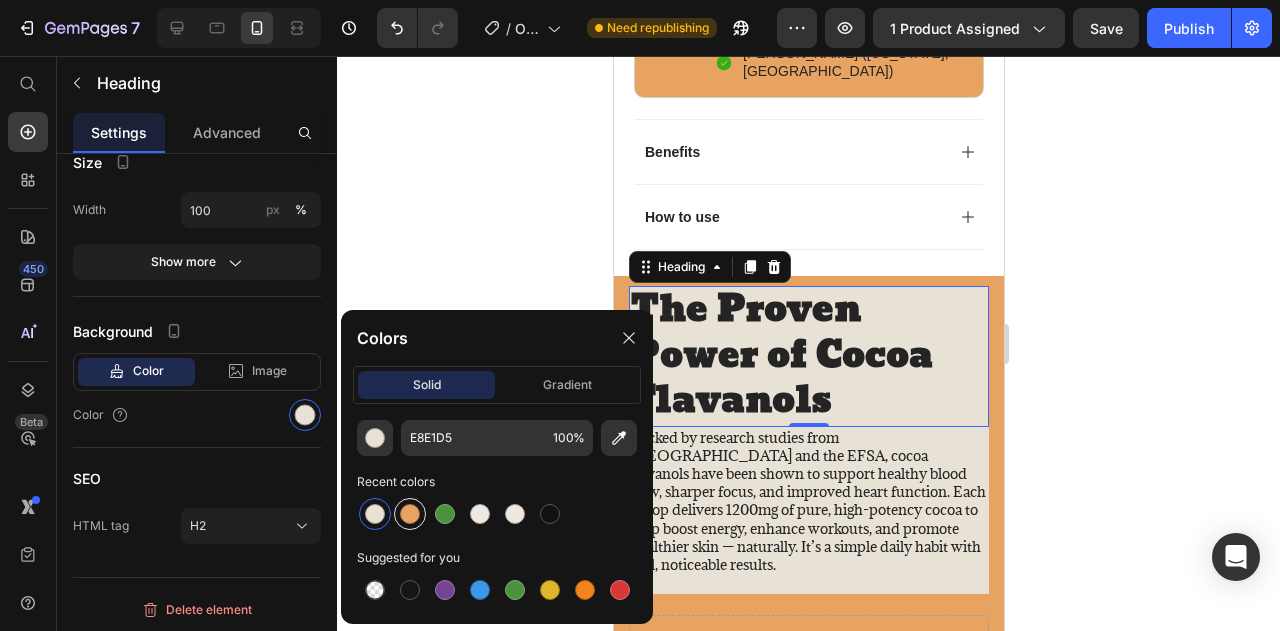 click at bounding box center (410, 514) 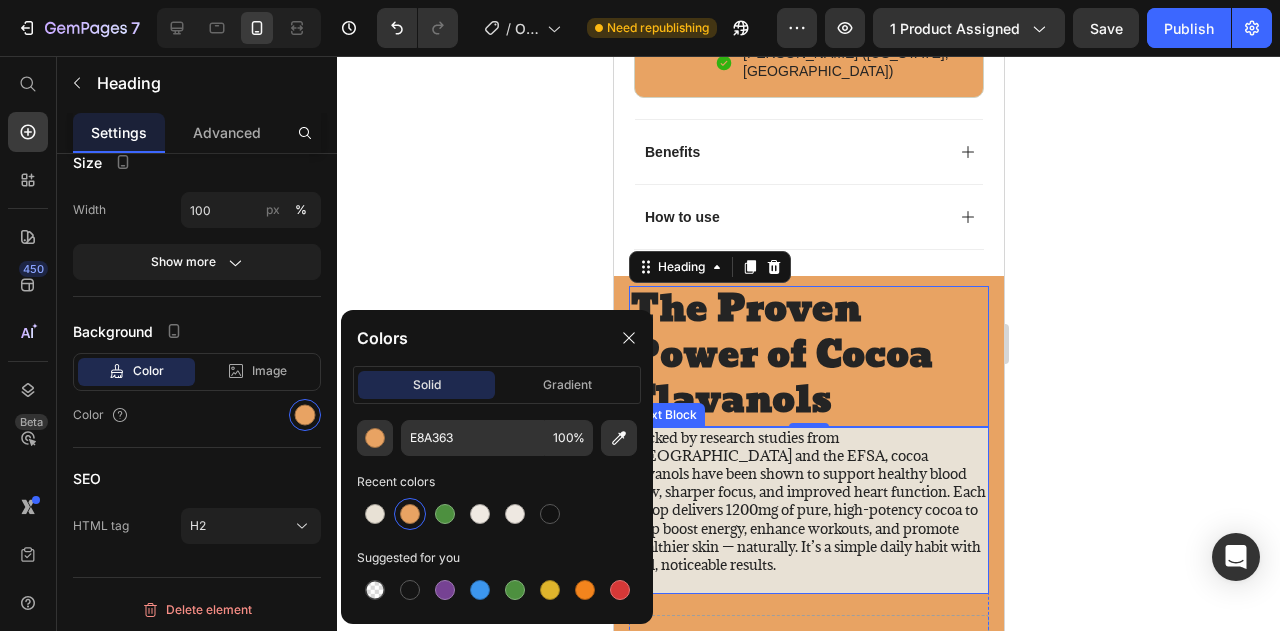 click on "Backed by research studies from [GEOGRAPHIC_DATA] and the EFSA, cocoa flavanols have been shown to support healthy blood flow, sharper focus, and improved heart function. Each scoop delivers 1200mg of pure, high-potency cocoa to help boost energy, enhance workouts, and promote healthier skin — naturally. It’s a simple daily habit with real, noticeable results." at bounding box center (808, 502) 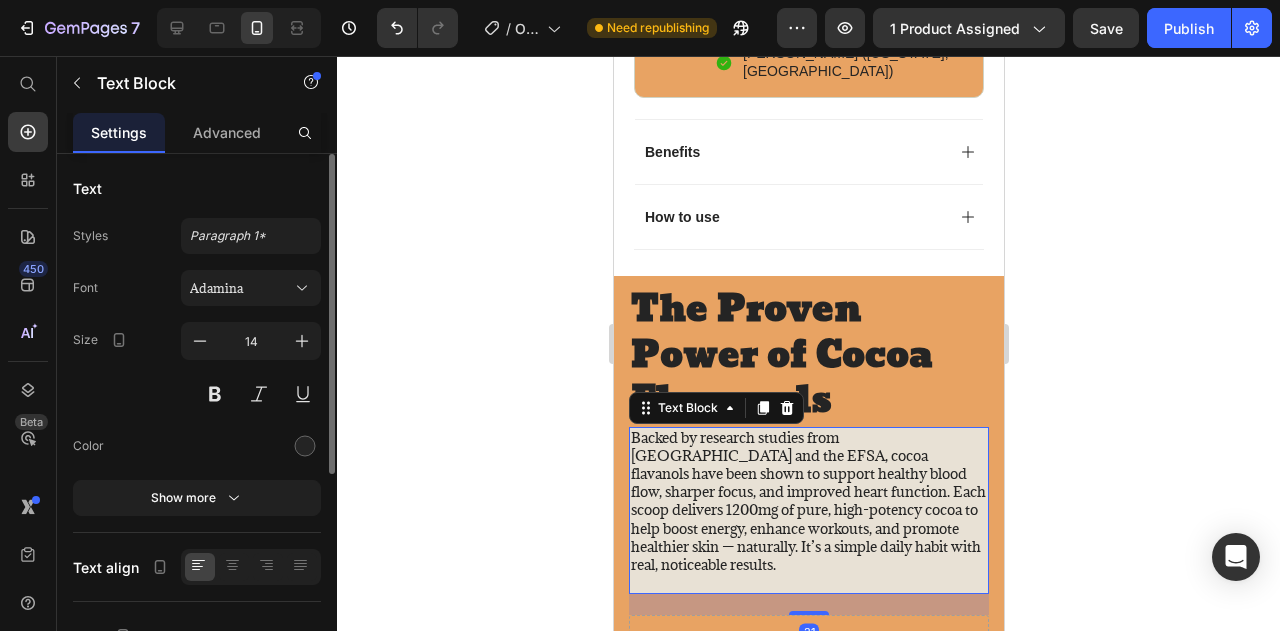 scroll, scrollTop: 358, scrollLeft: 0, axis: vertical 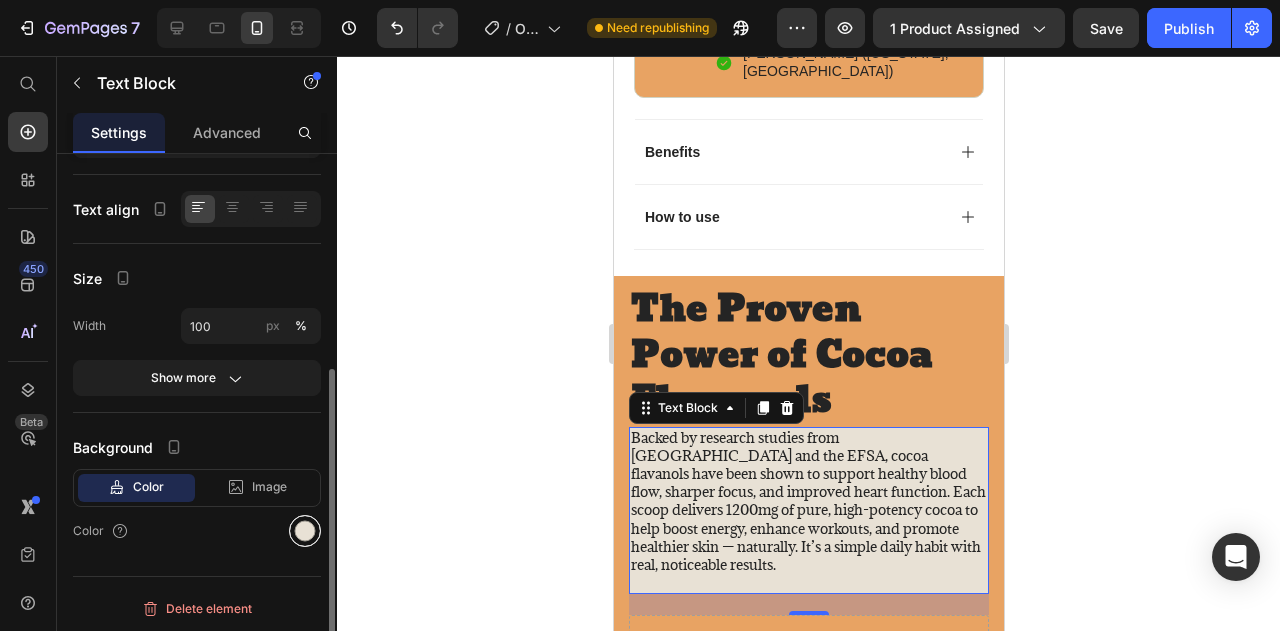 click at bounding box center [305, 531] 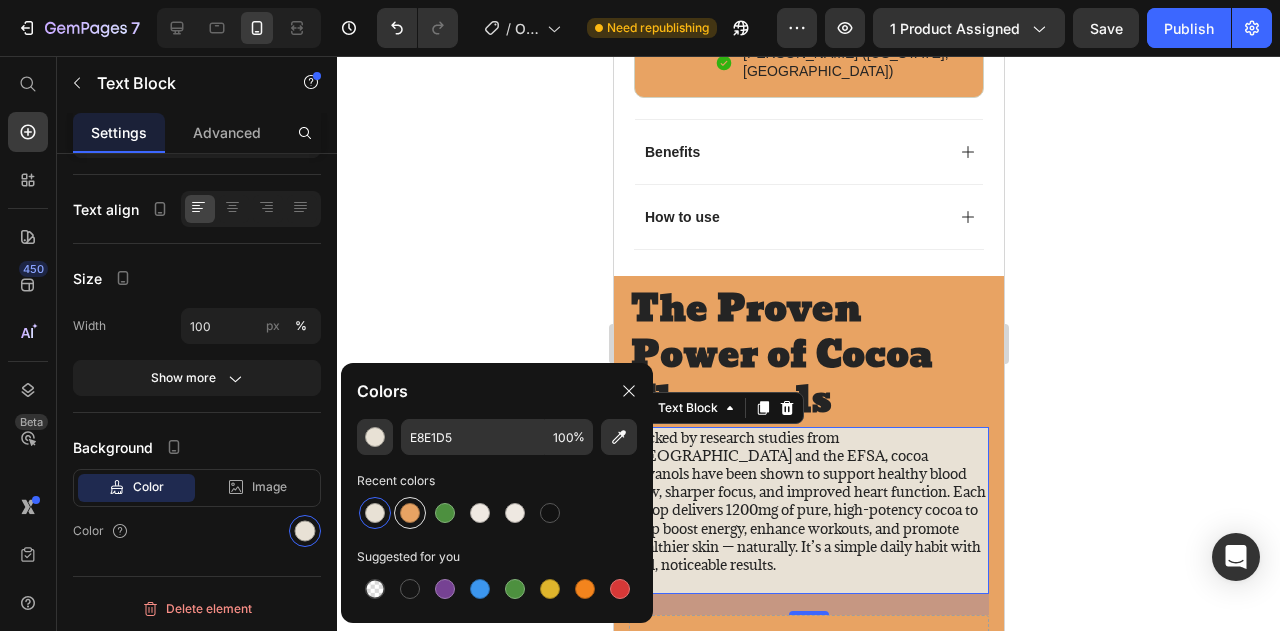 click at bounding box center (410, 513) 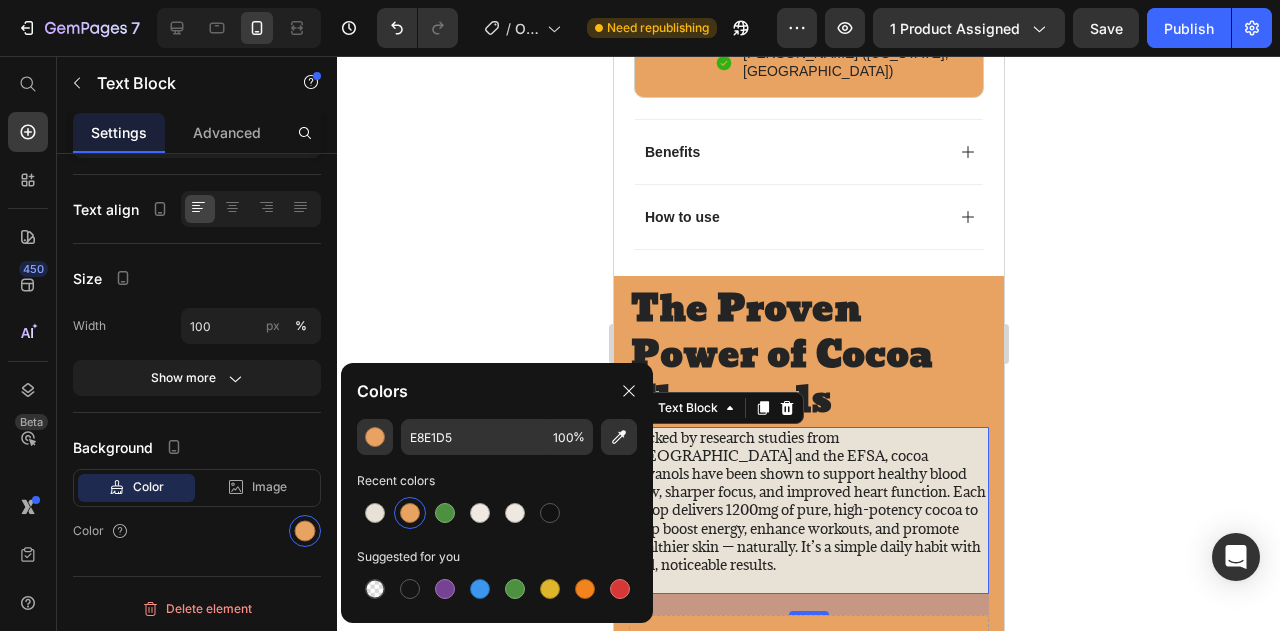 type on "E8A363" 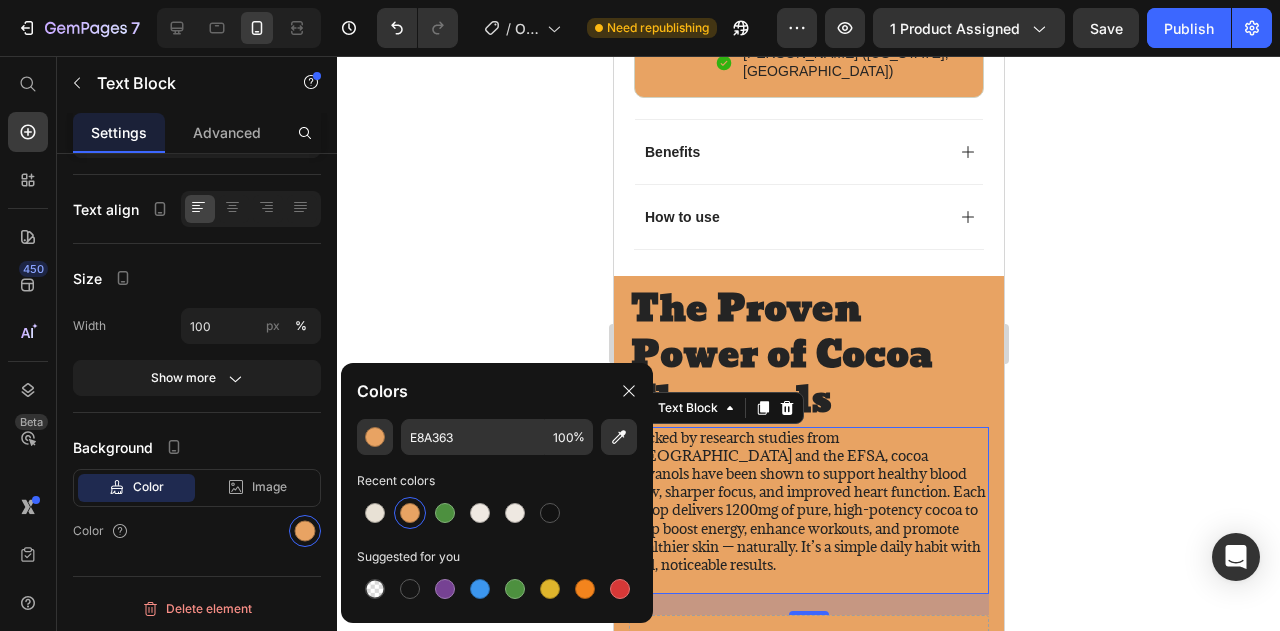 scroll, scrollTop: 358, scrollLeft: 0, axis: vertical 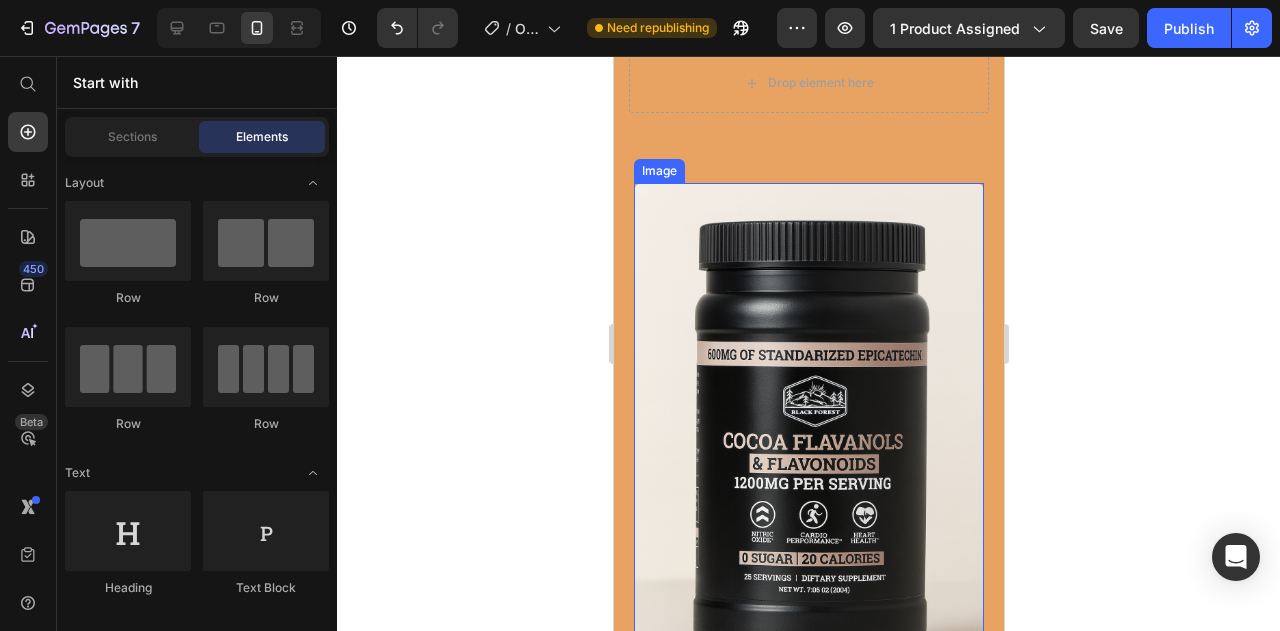 click at bounding box center (808, 445) 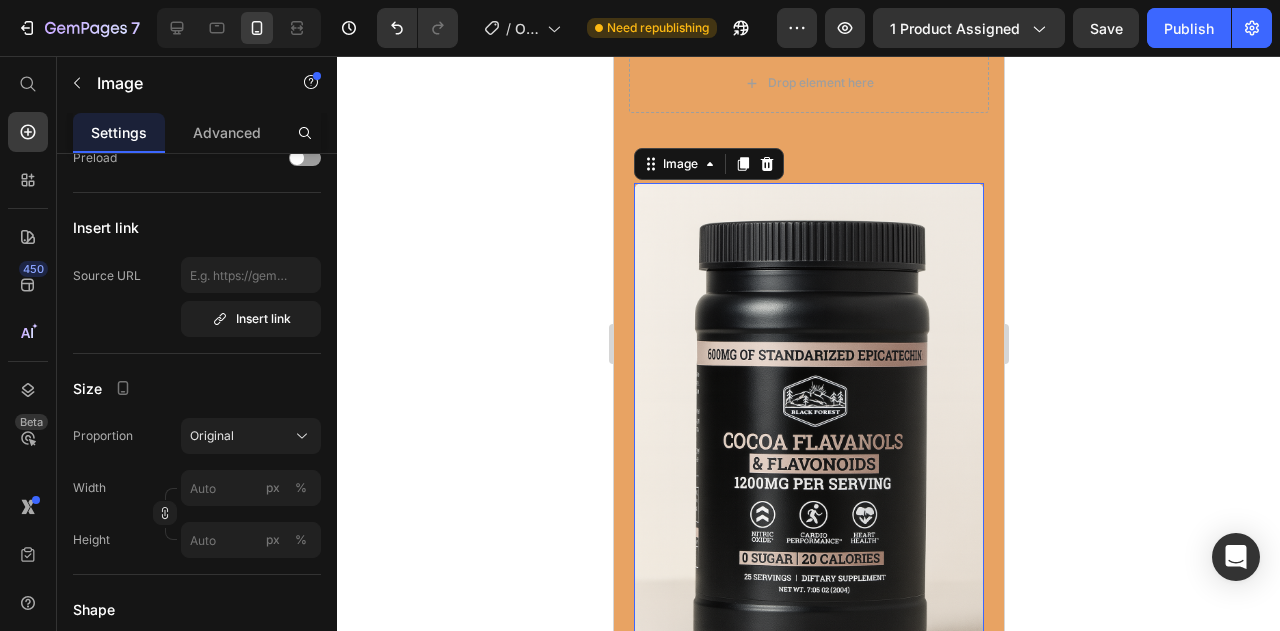 scroll, scrollTop: 0, scrollLeft: 0, axis: both 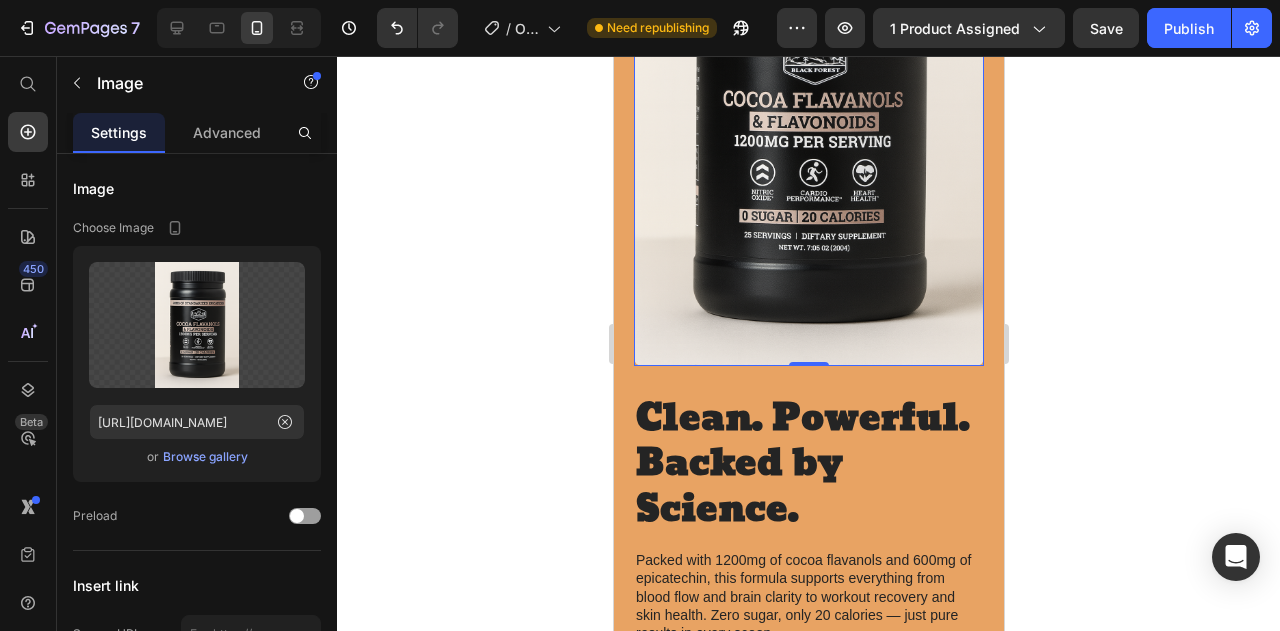 click at bounding box center [808, 103] 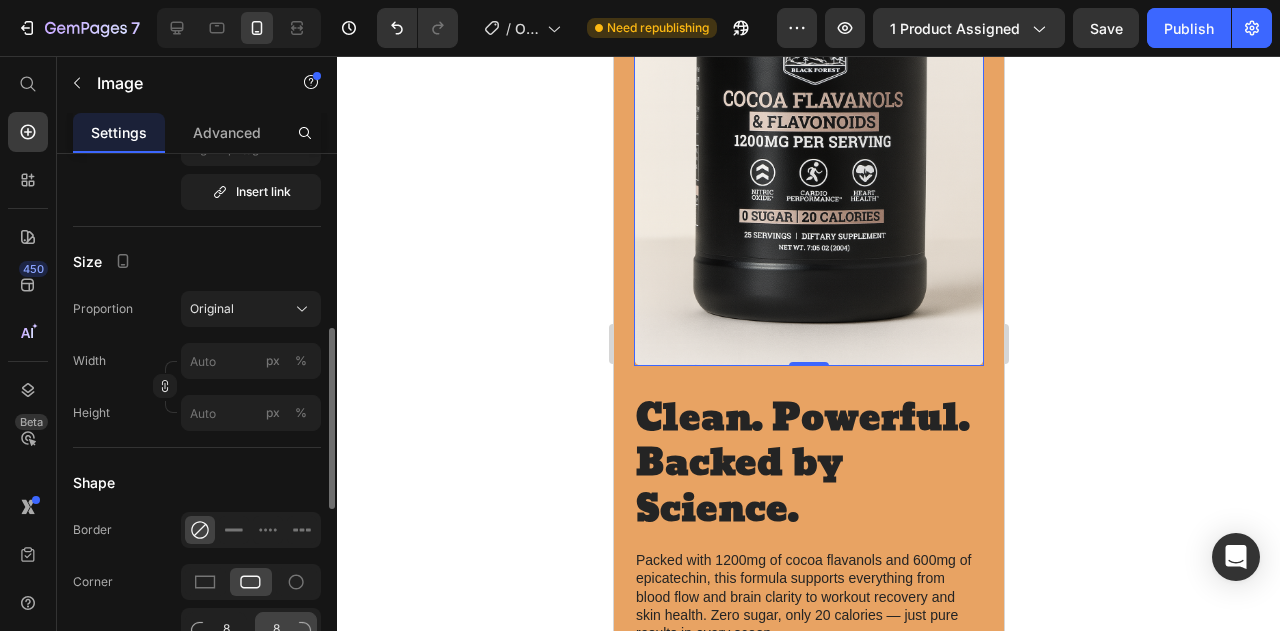 scroll, scrollTop: 484, scrollLeft: 0, axis: vertical 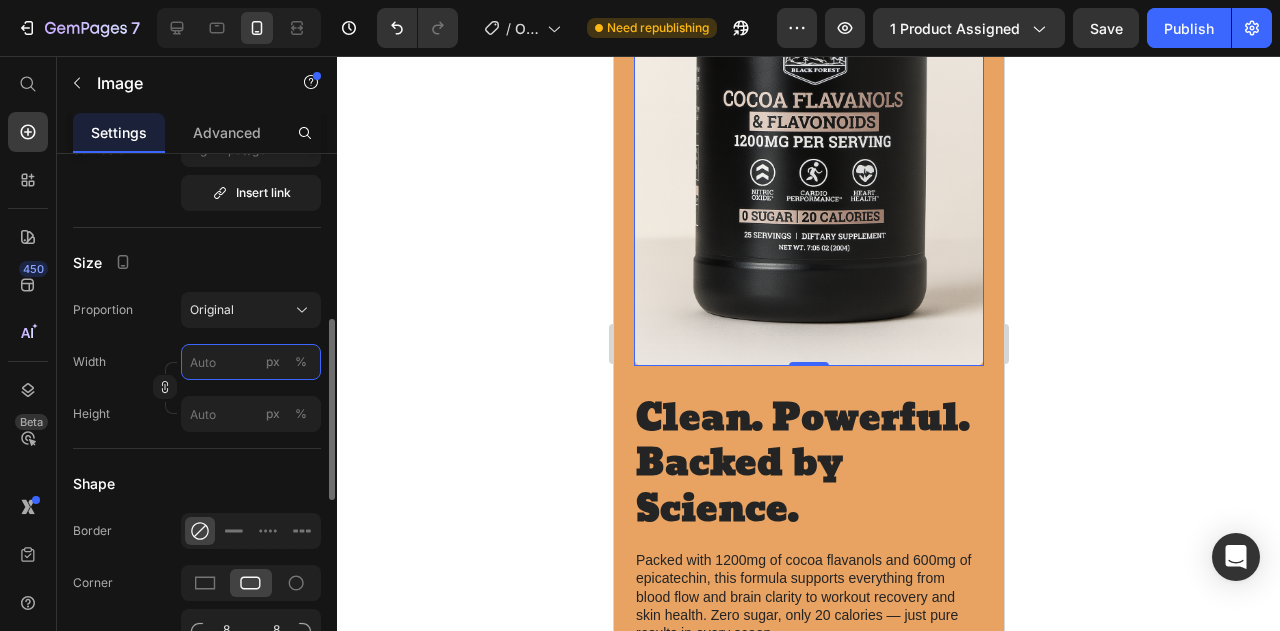 click on "px %" at bounding box center (251, 362) 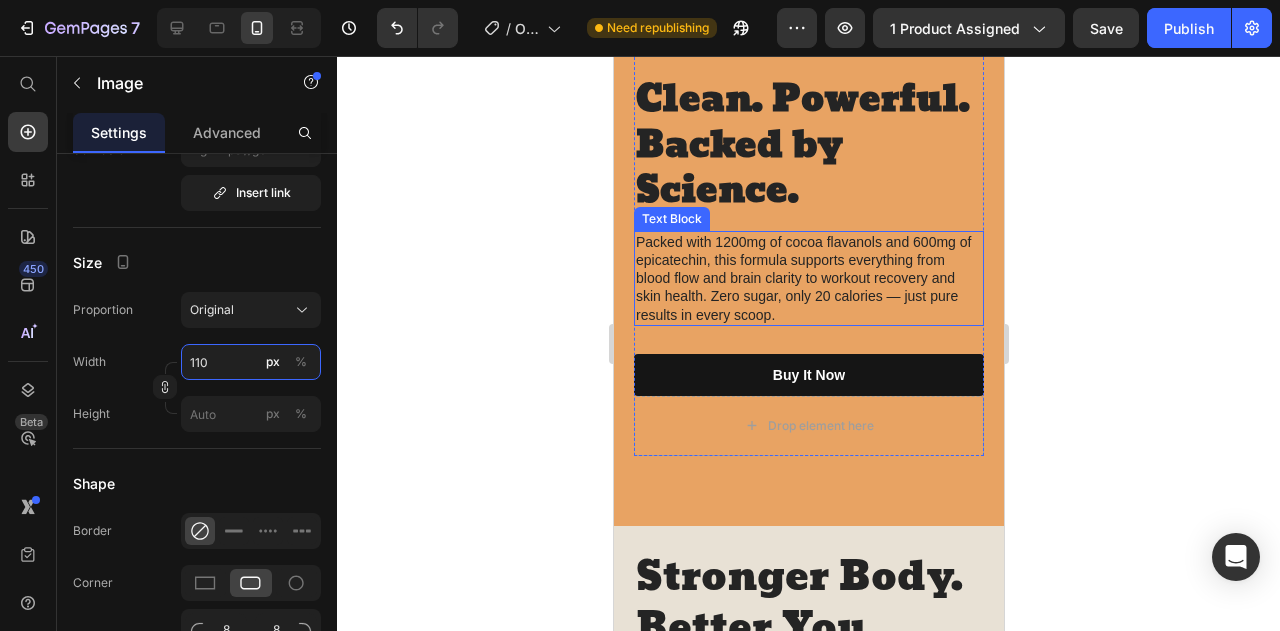 scroll, scrollTop: 1796, scrollLeft: 0, axis: vertical 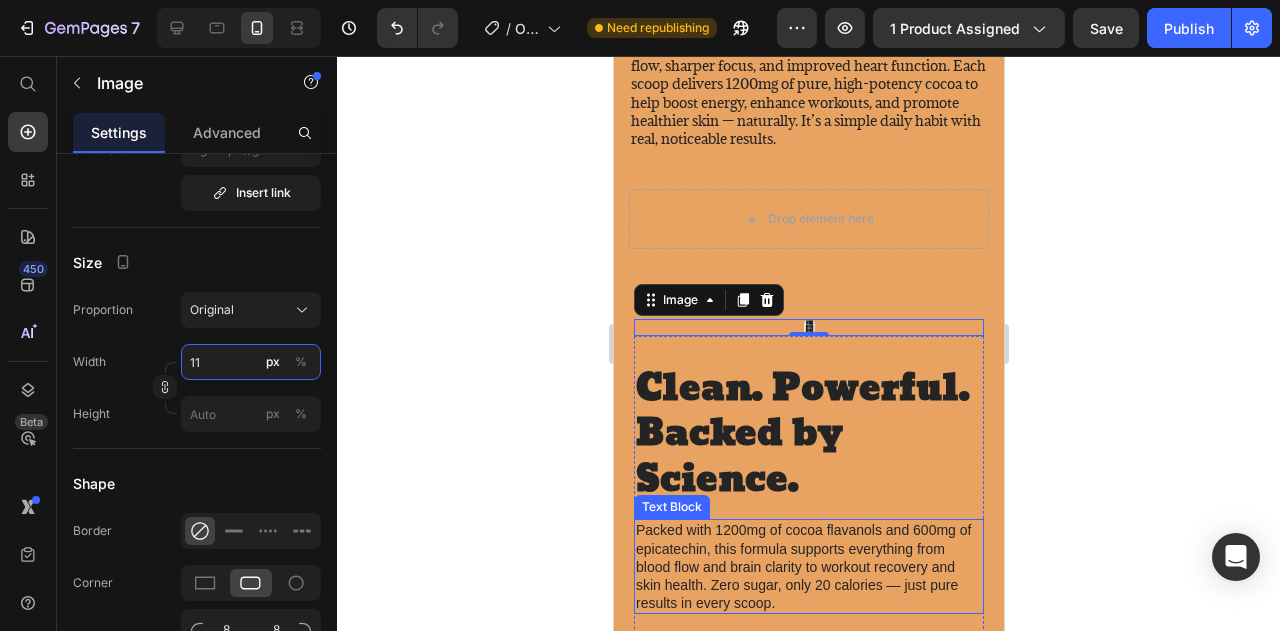 type on "1" 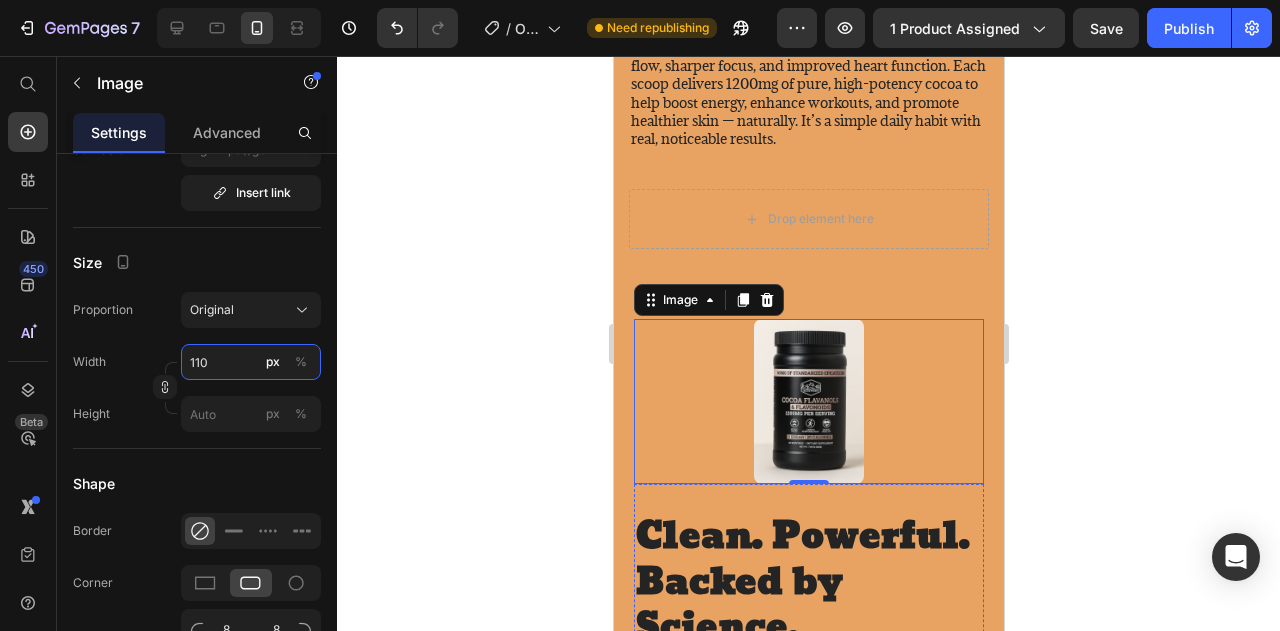 type on "1100" 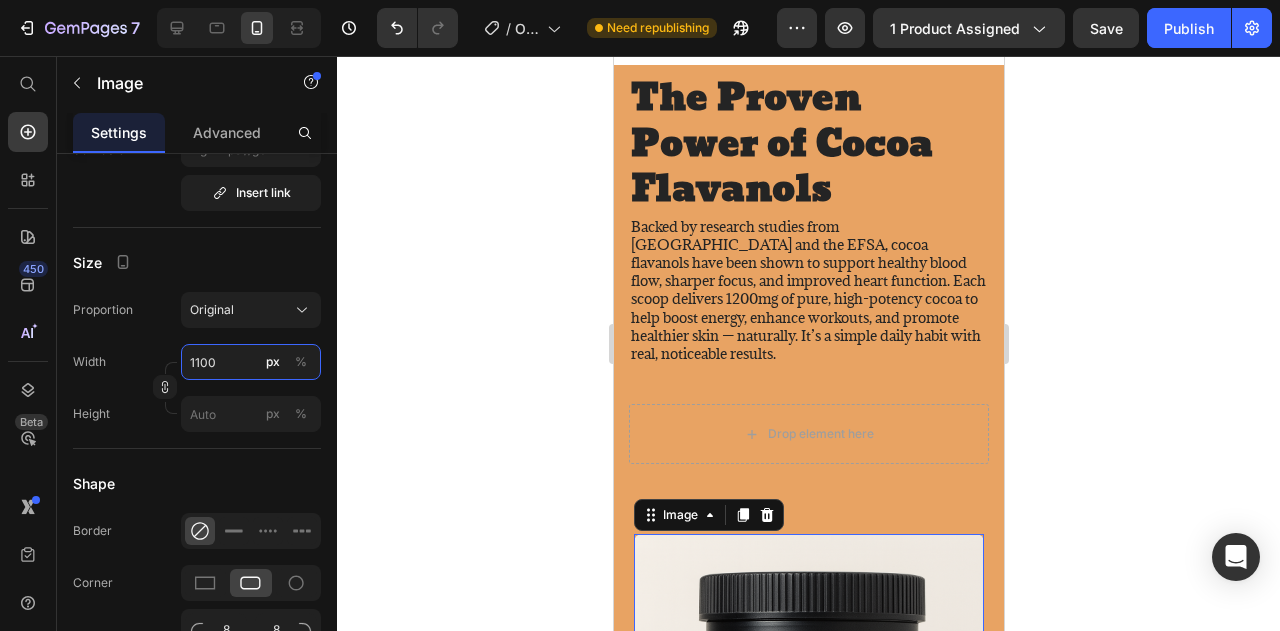 scroll, scrollTop: 1570, scrollLeft: 0, axis: vertical 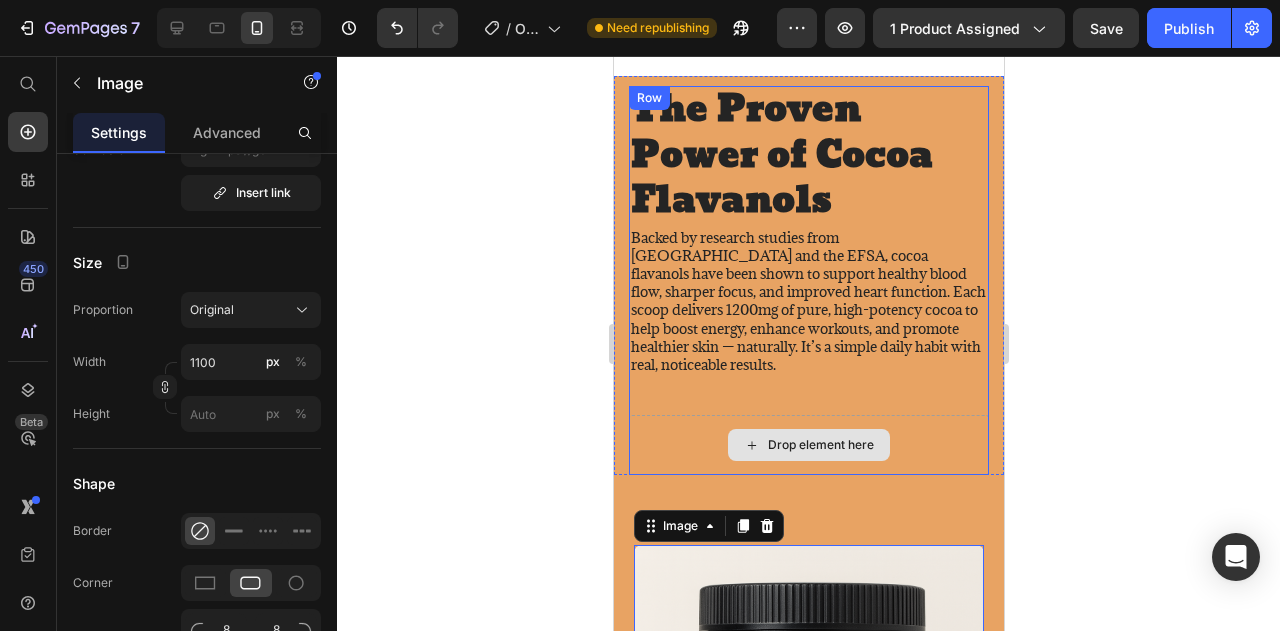 click on "Drop element here" at bounding box center [808, 445] 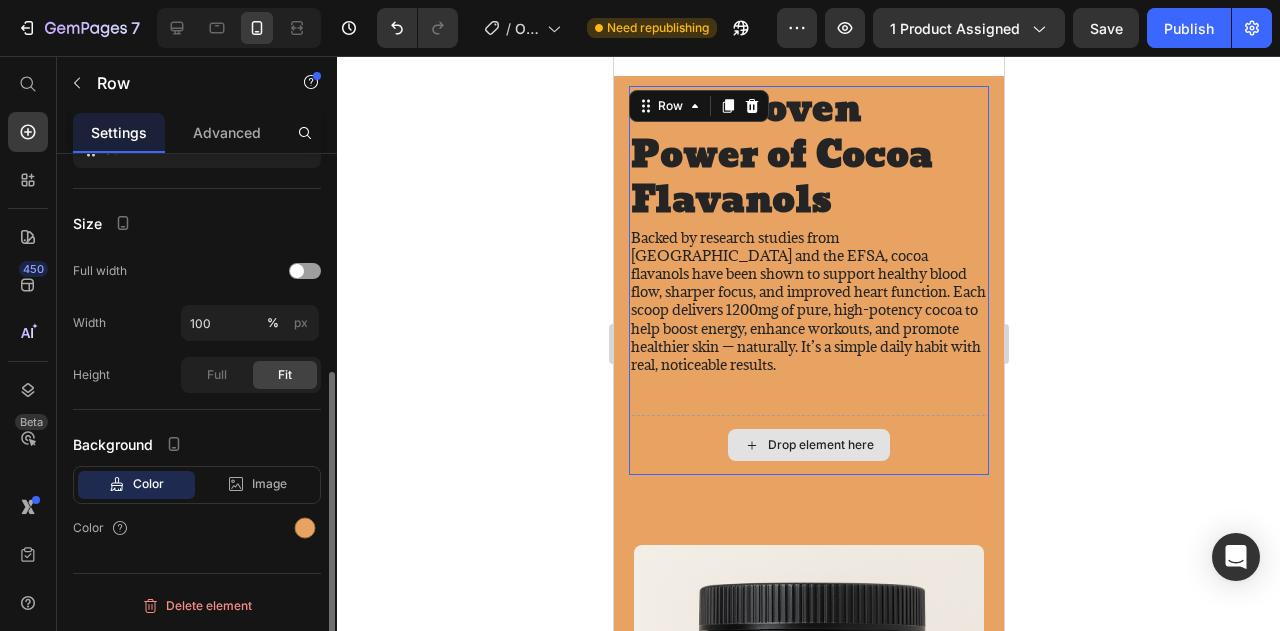 scroll, scrollTop: 0, scrollLeft: 0, axis: both 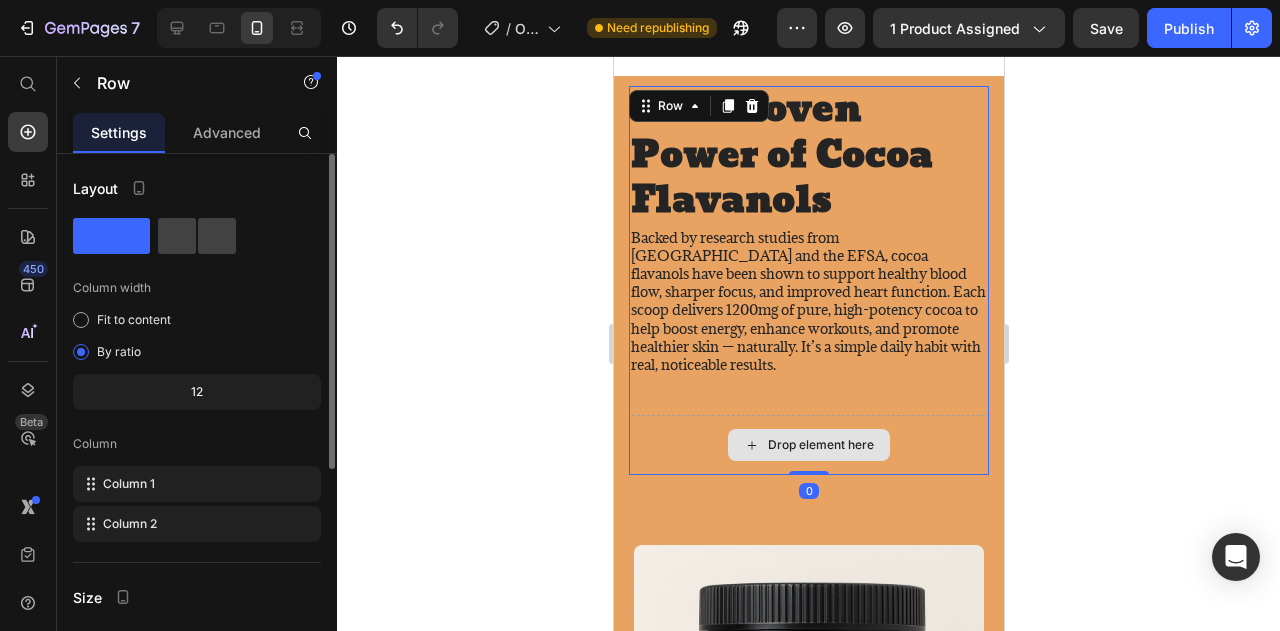 click on "Drop element here" at bounding box center (808, 445) 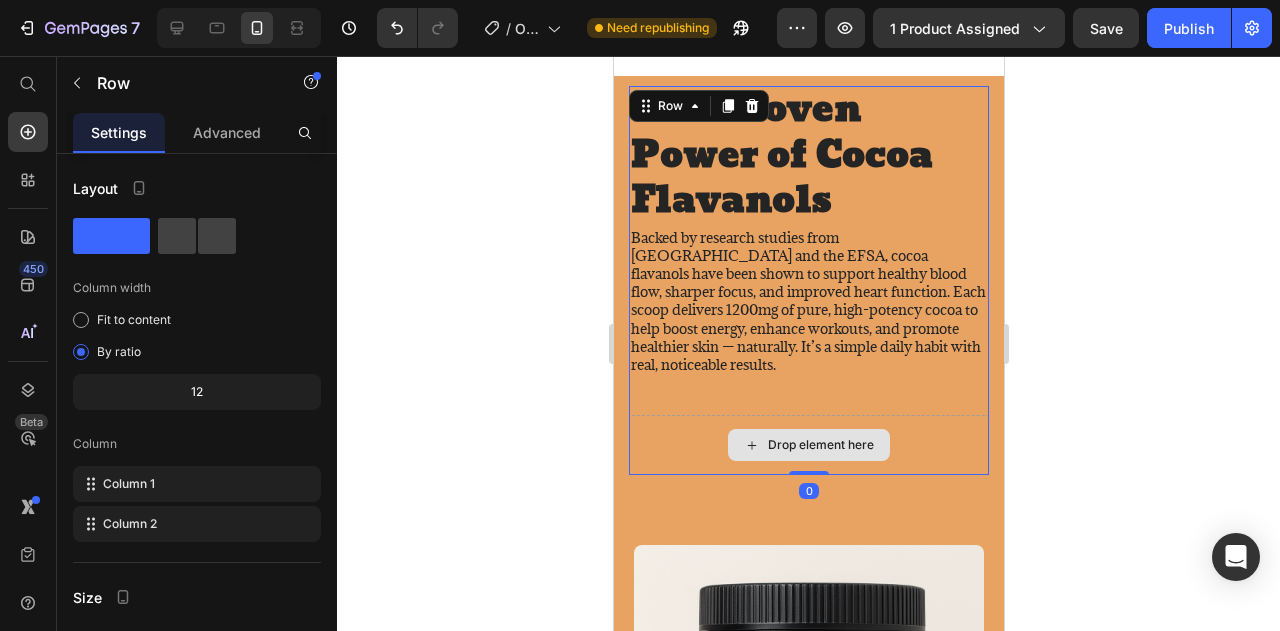 click on "Drop element here" at bounding box center [808, 445] 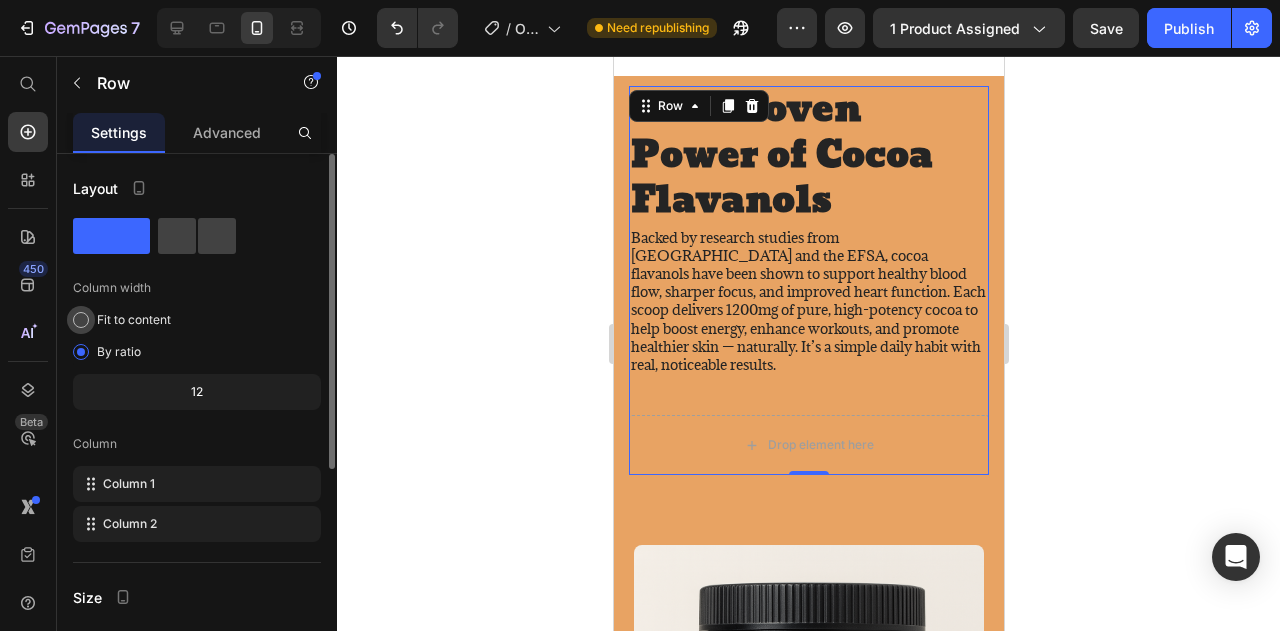 click on "Fit to content" at bounding box center [134, 320] 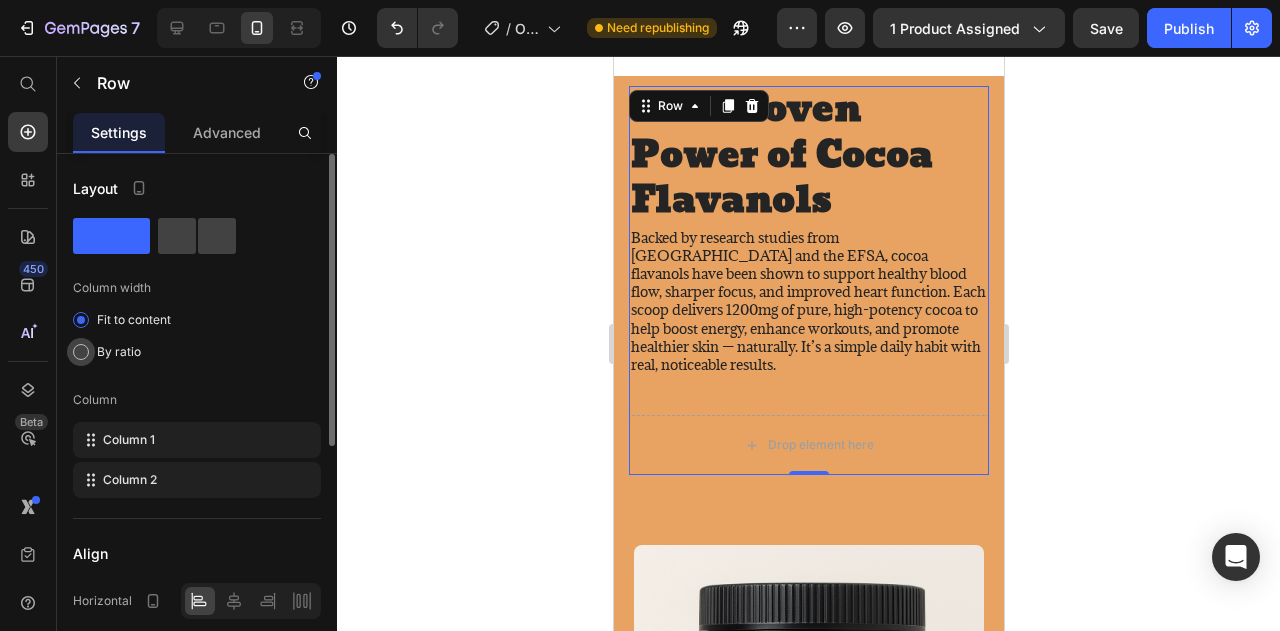 click on "By ratio" at bounding box center (119, 352) 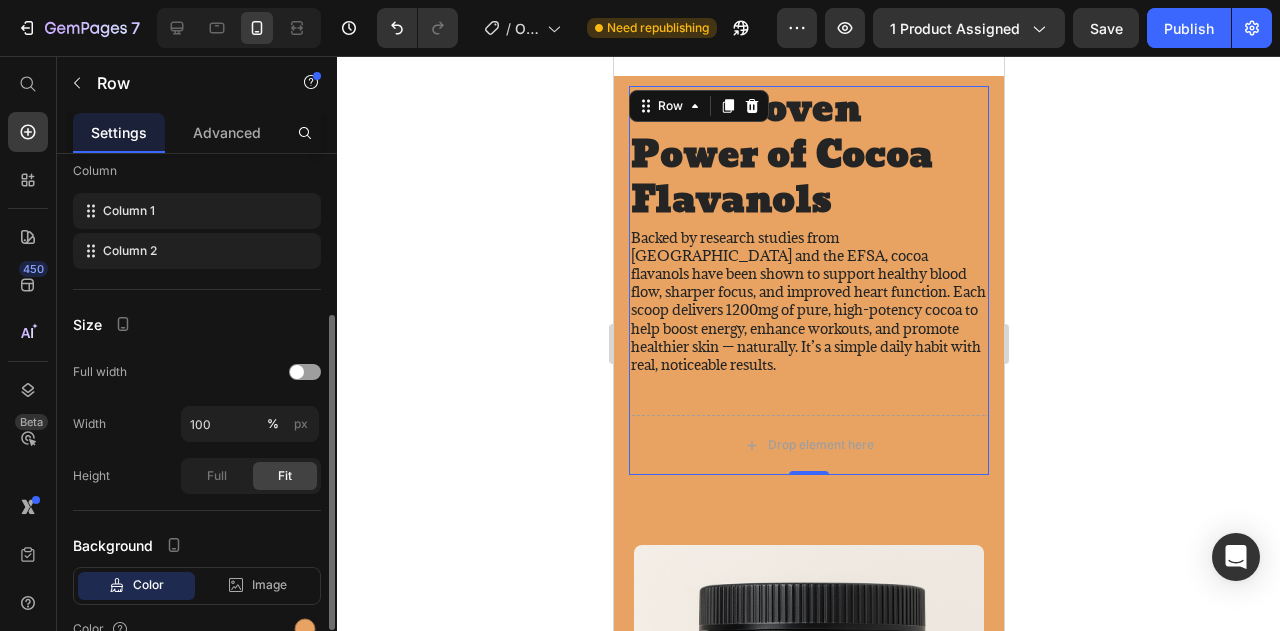 scroll, scrollTop: 274, scrollLeft: 0, axis: vertical 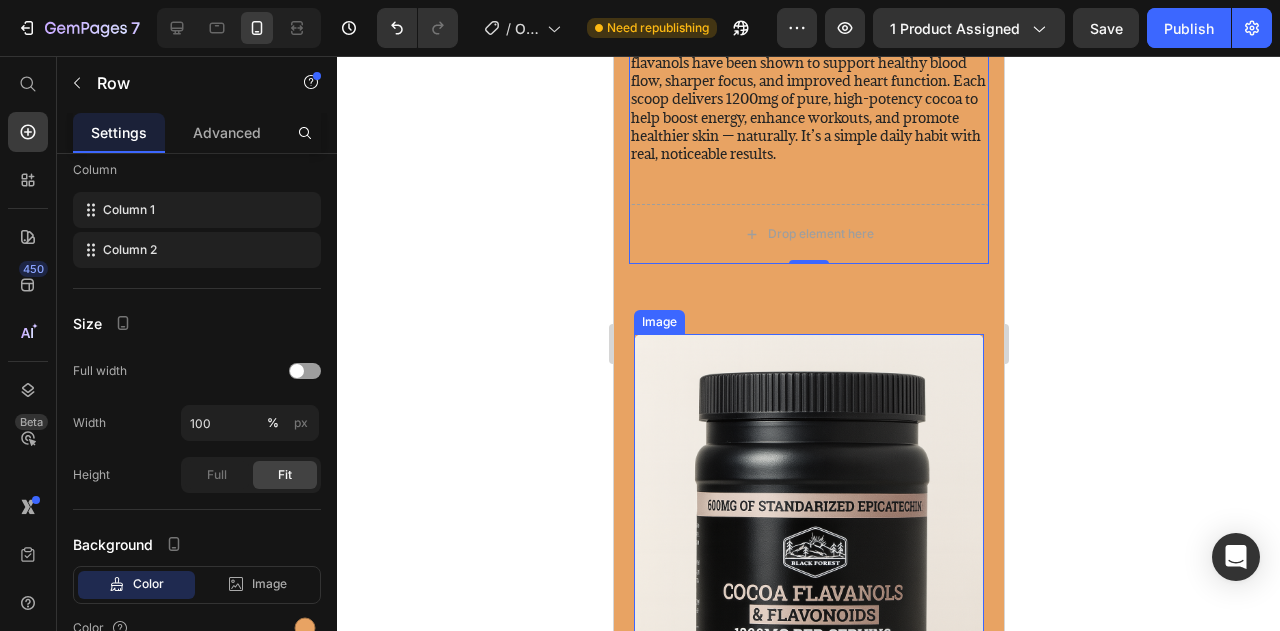 click at bounding box center [808, 596] 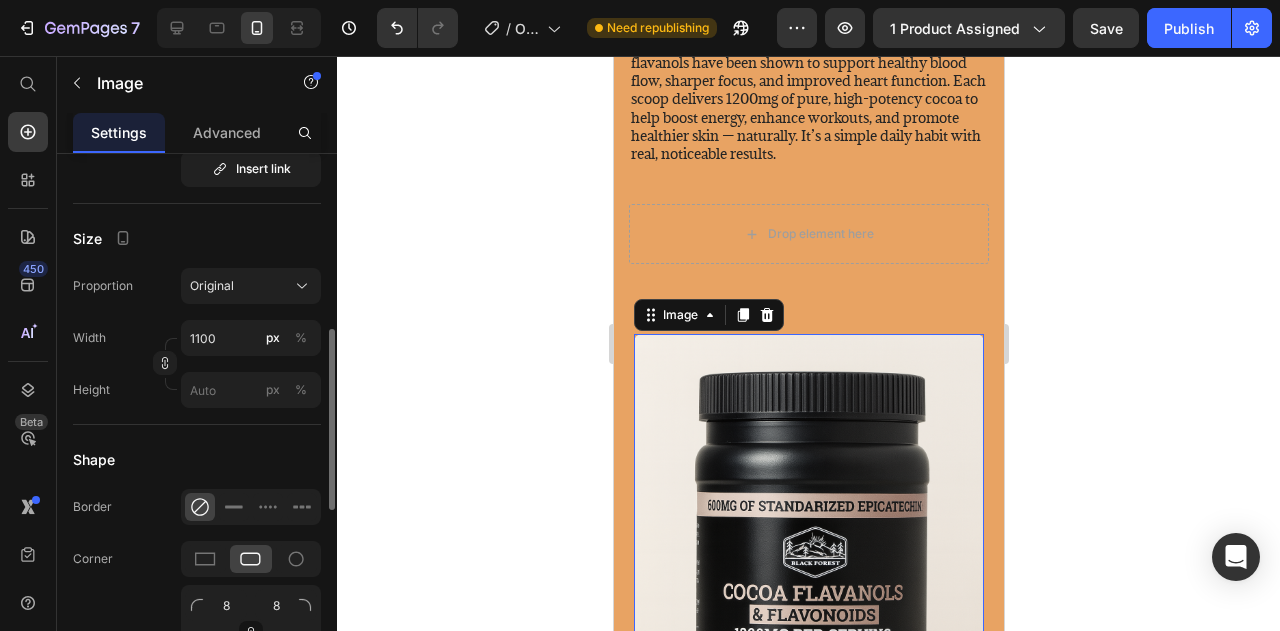 scroll, scrollTop: 510, scrollLeft: 0, axis: vertical 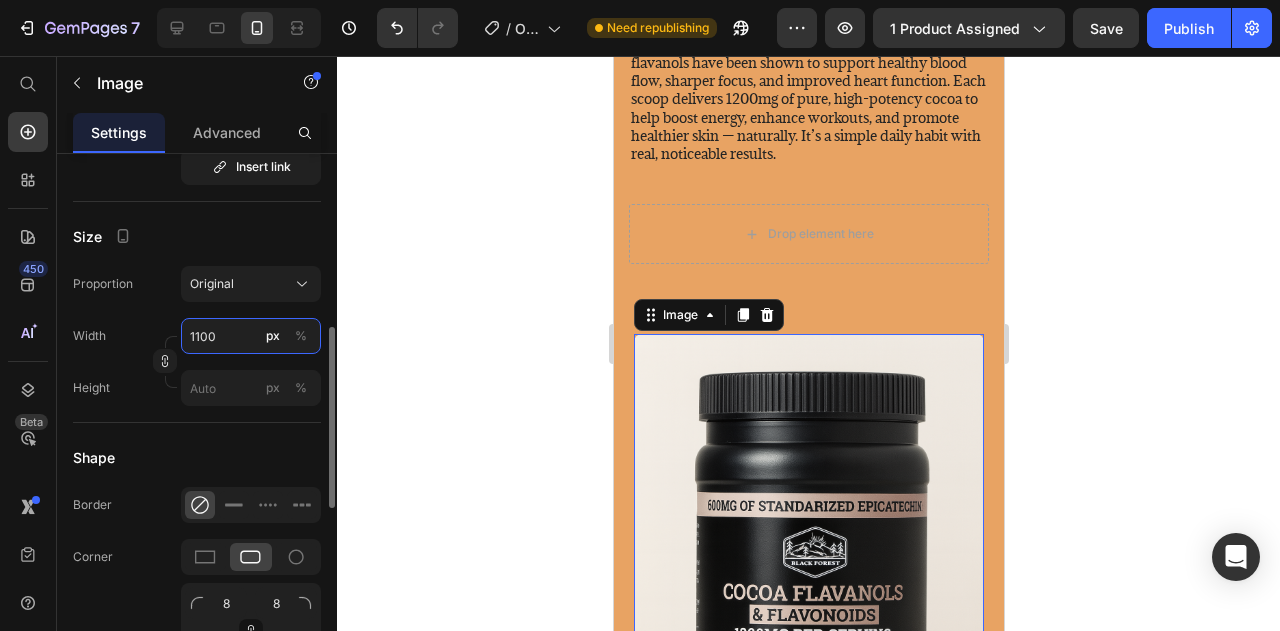 click on "1100" at bounding box center [251, 336] 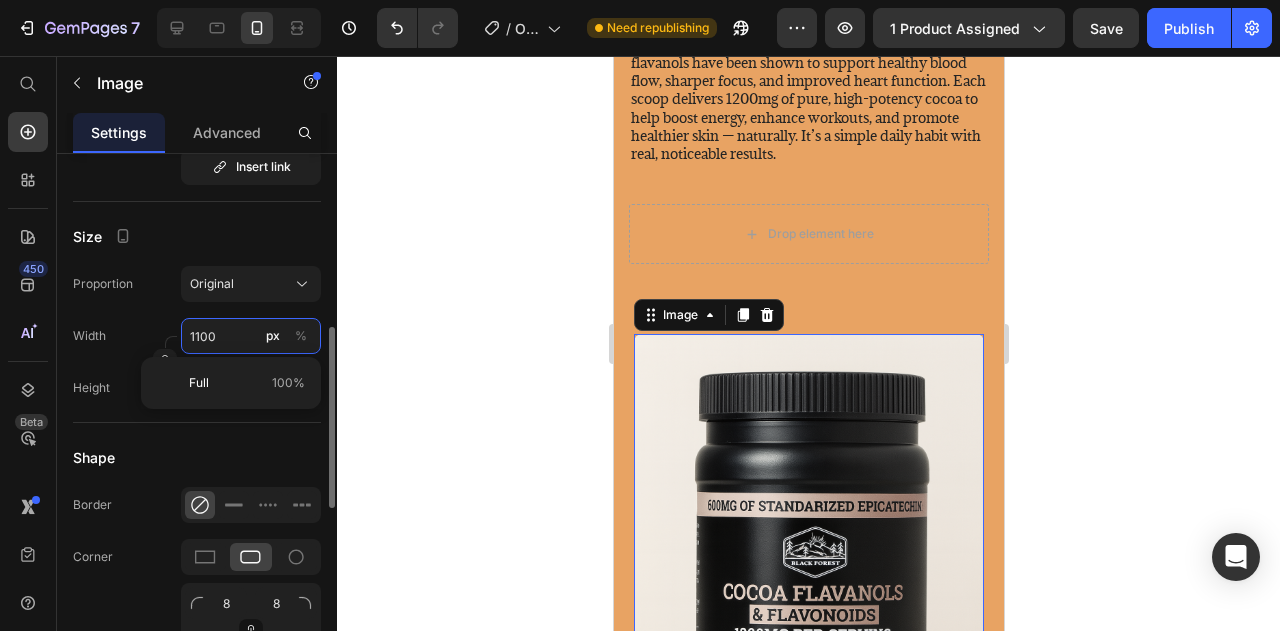 click on "1100" at bounding box center (251, 336) 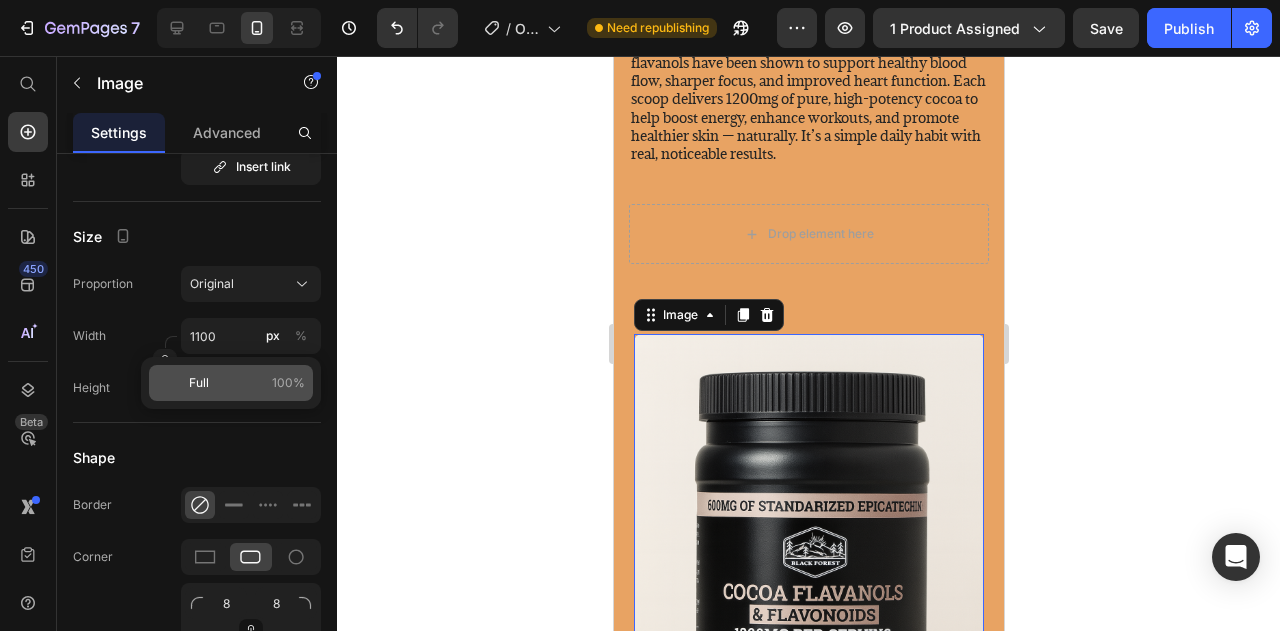 click on "Full 100%" at bounding box center (247, 383) 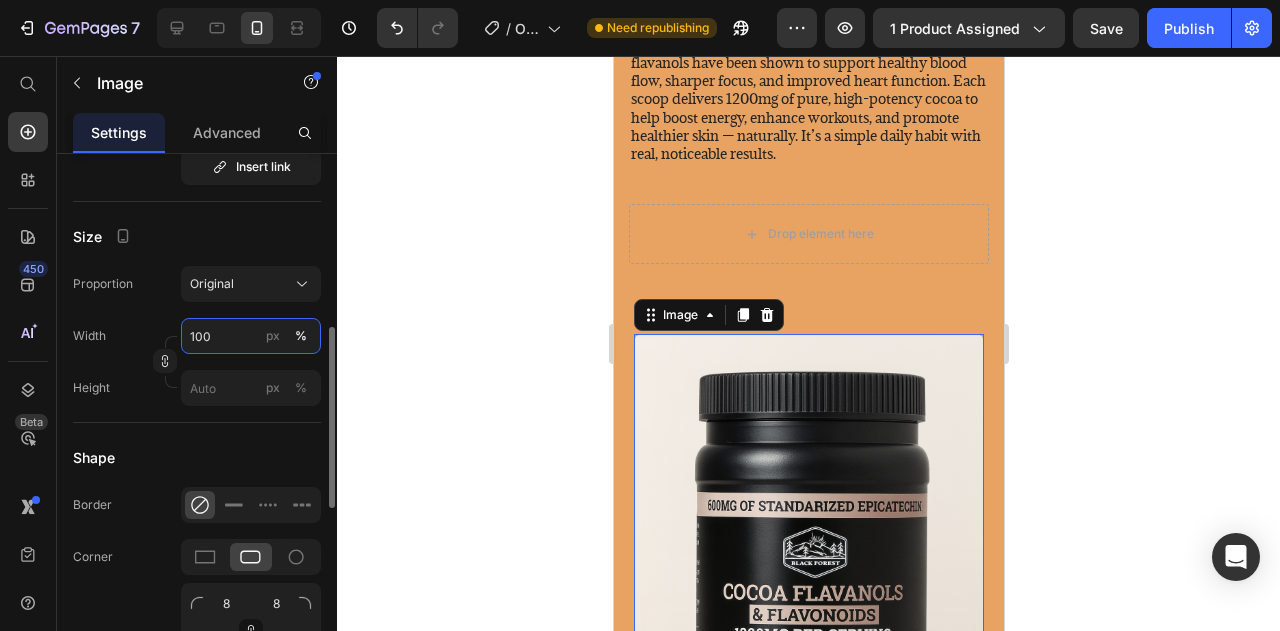 click on "100" at bounding box center (251, 336) 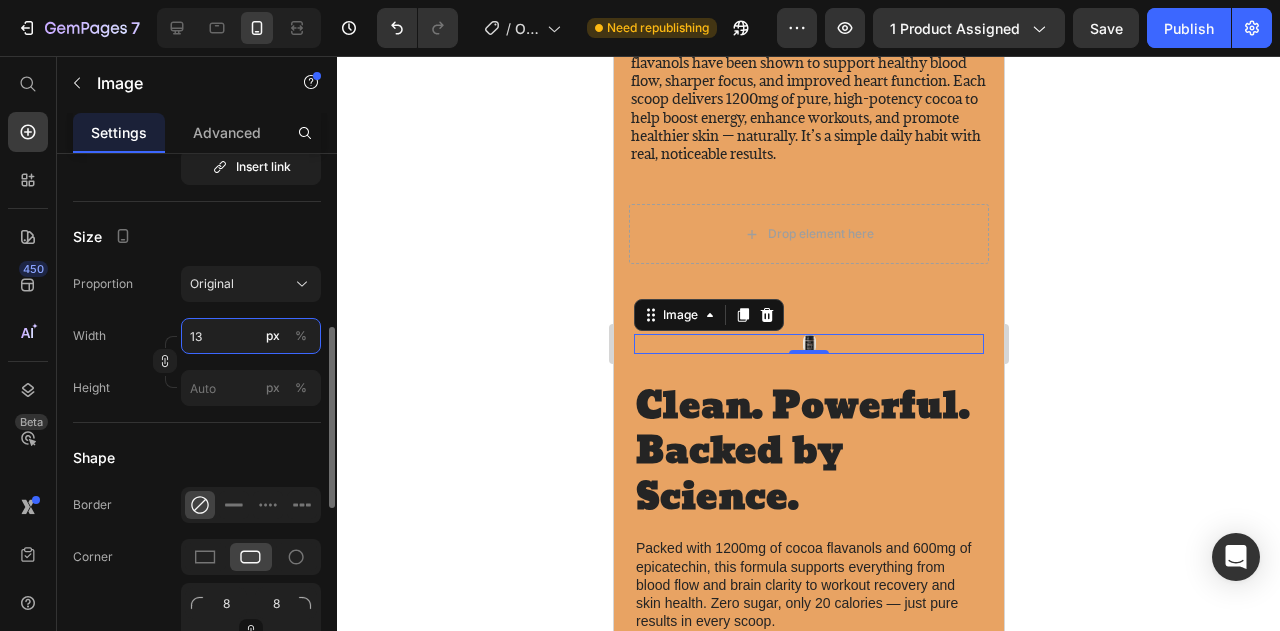 type on "1" 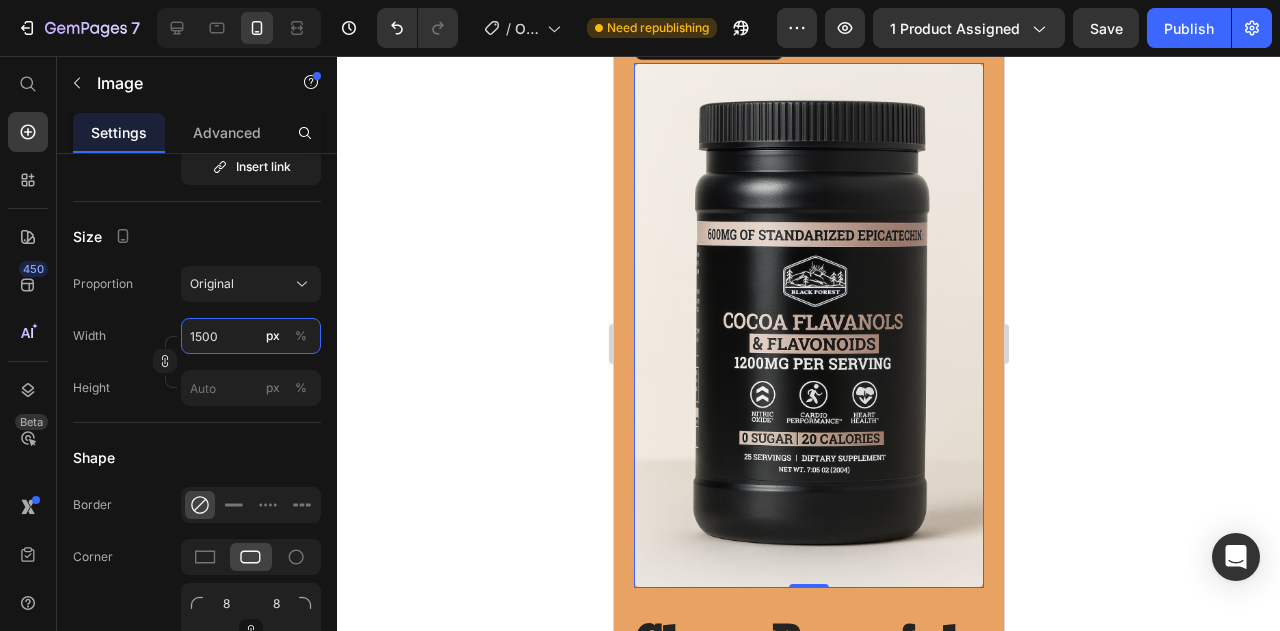 scroll, scrollTop: 2041, scrollLeft: 0, axis: vertical 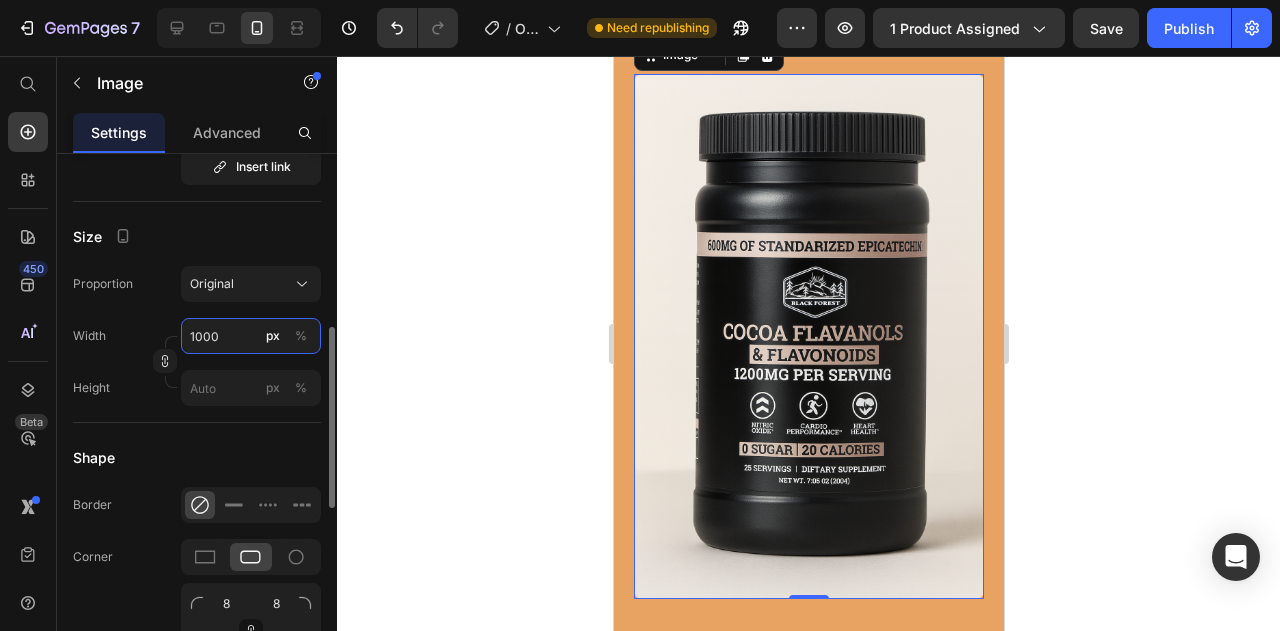 click on "1000" at bounding box center [251, 336] 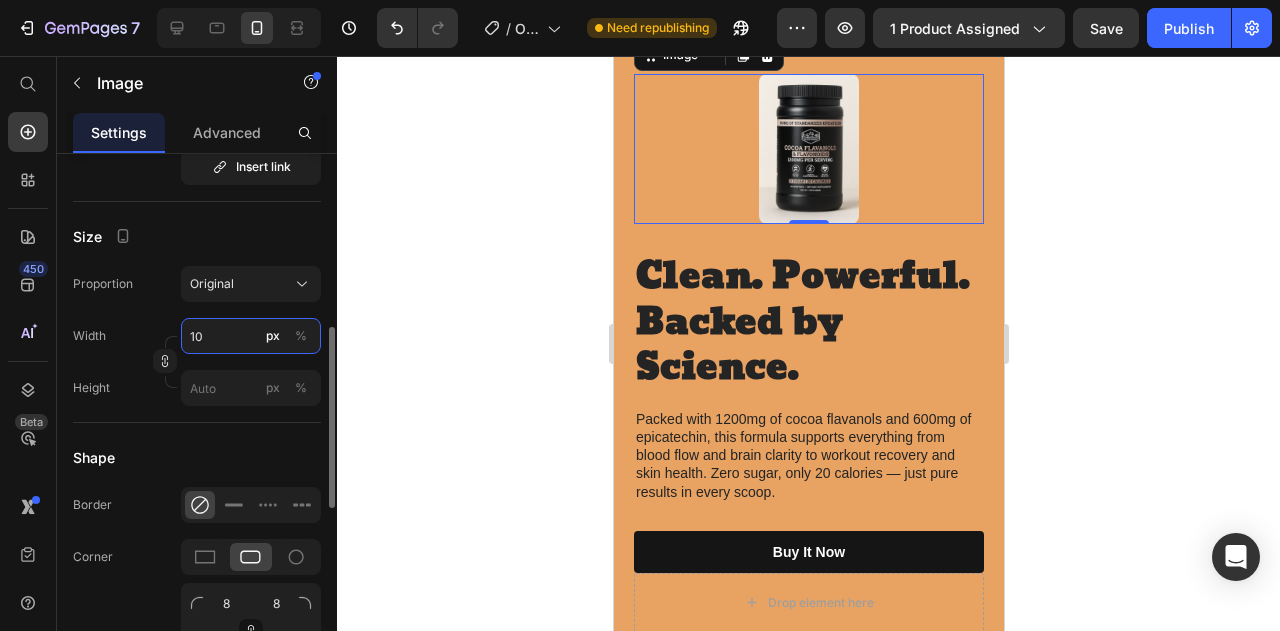 type on "1" 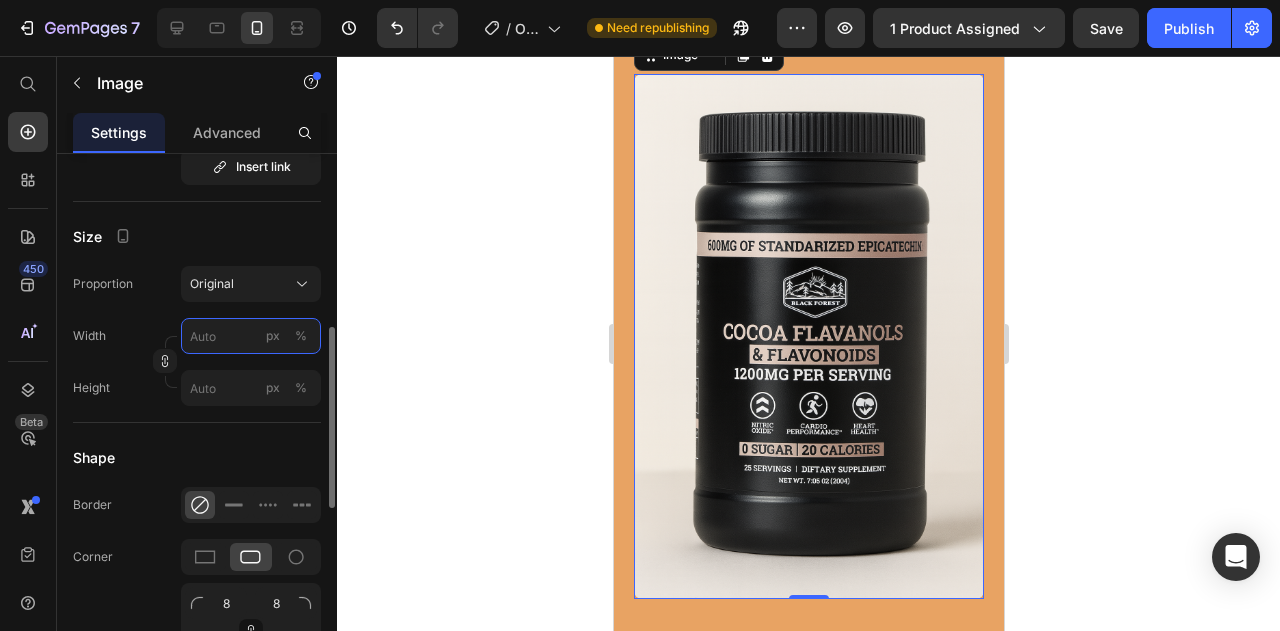click on "px %" at bounding box center (251, 336) 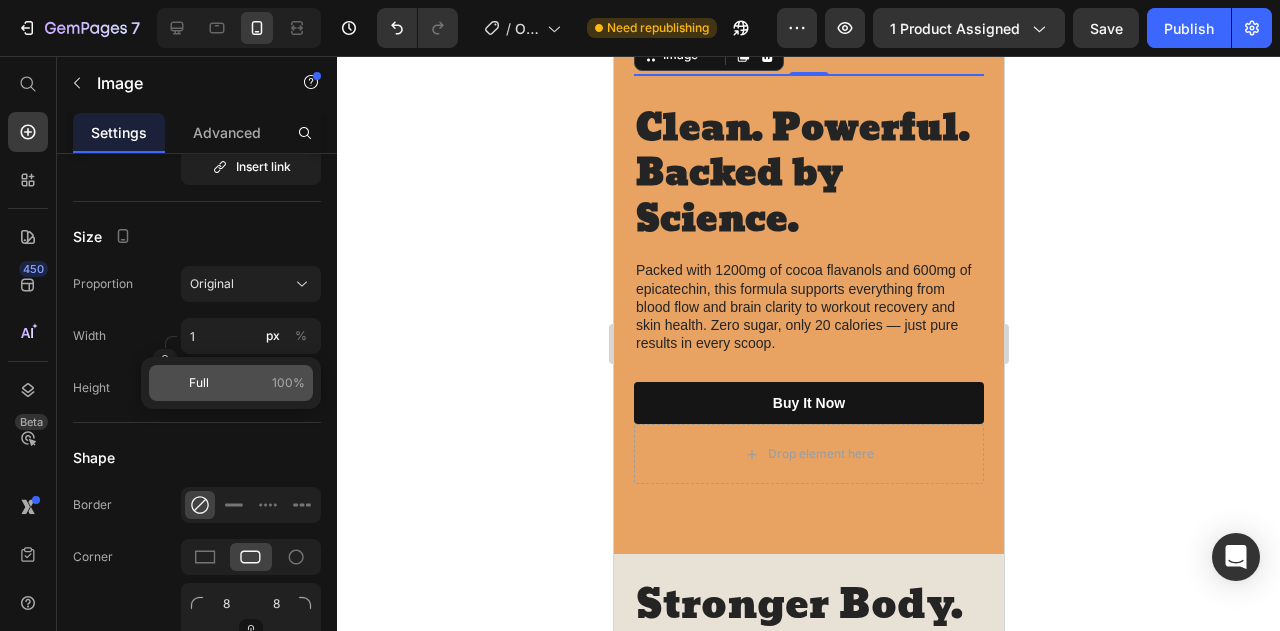 click on "Full 100%" at bounding box center (247, 383) 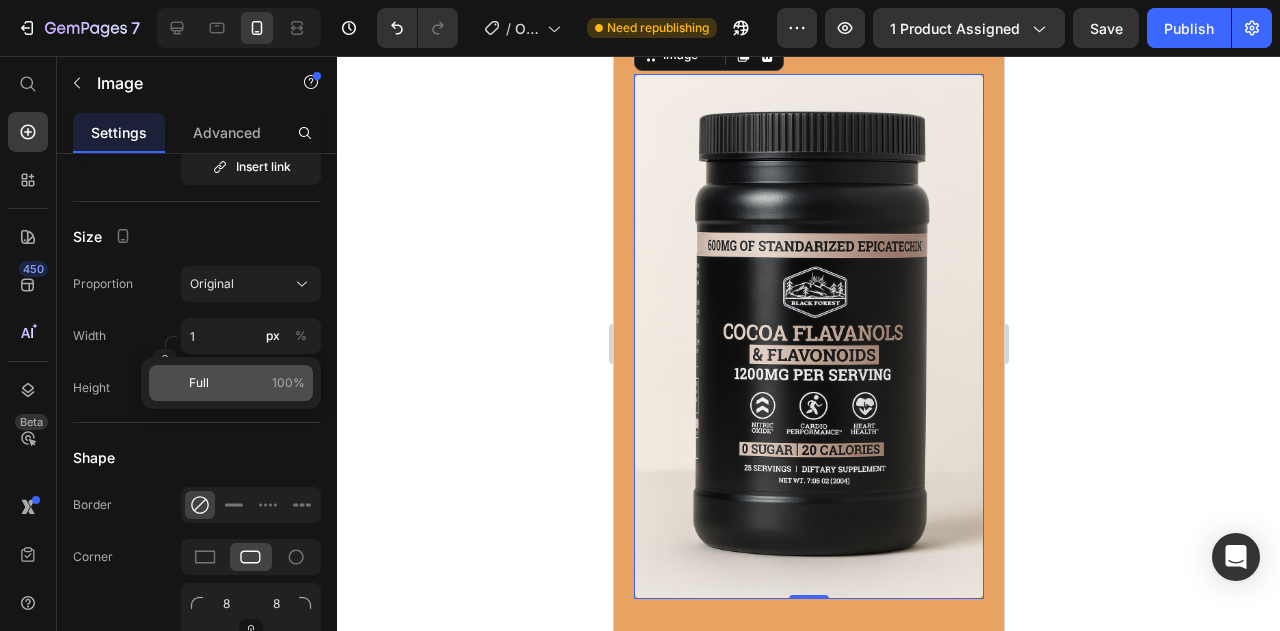 type on "100" 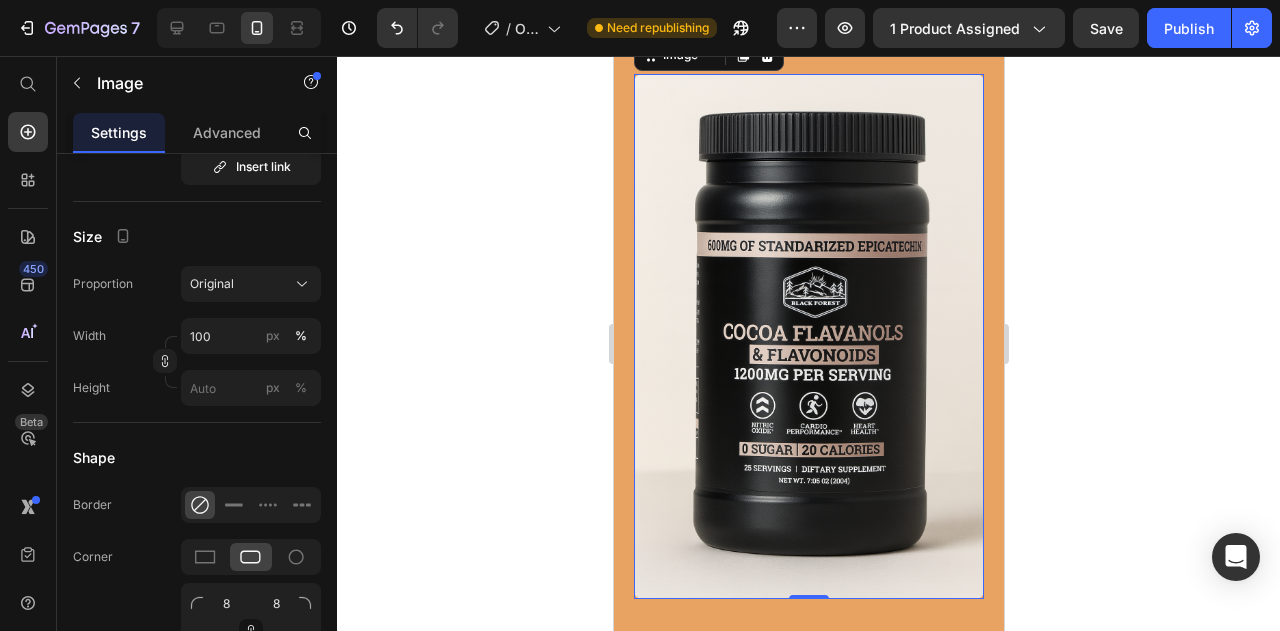 click 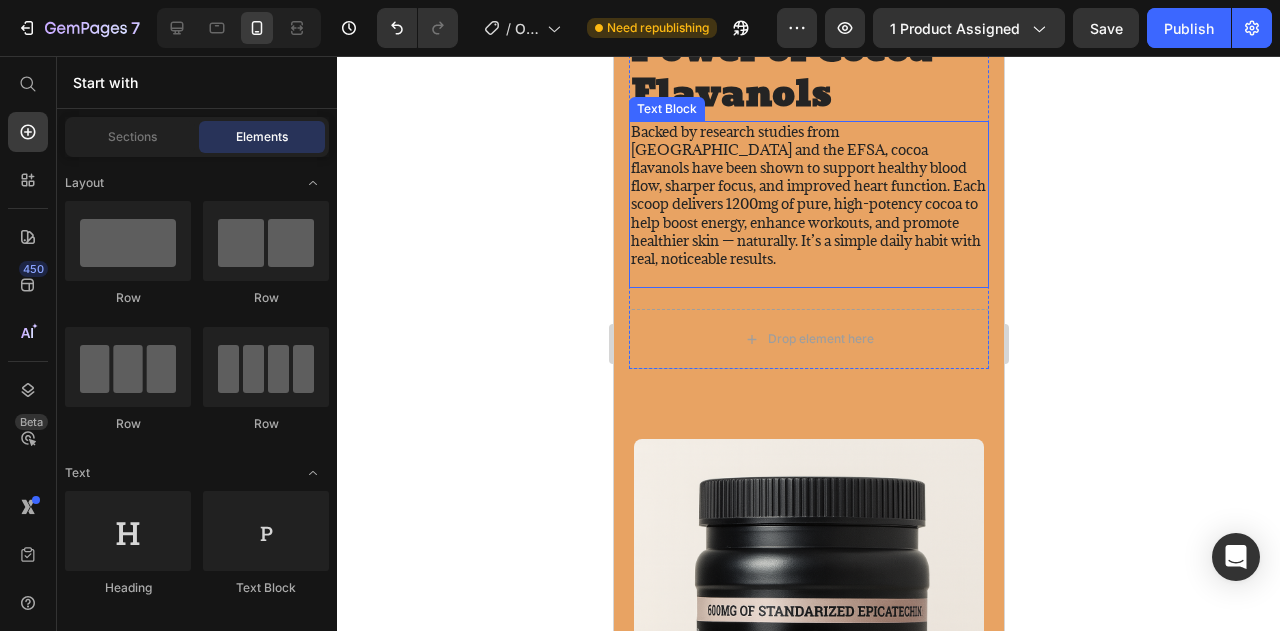 scroll, scrollTop: 1714, scrollLeft: 0, axis: vertical 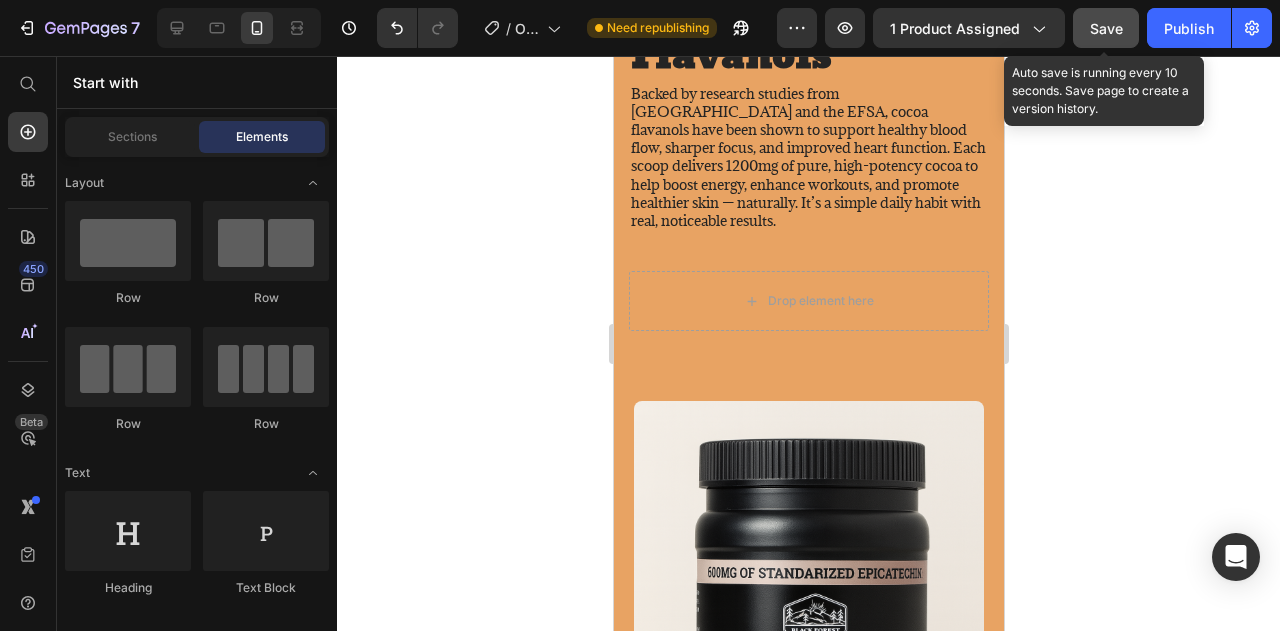 click on "Save" 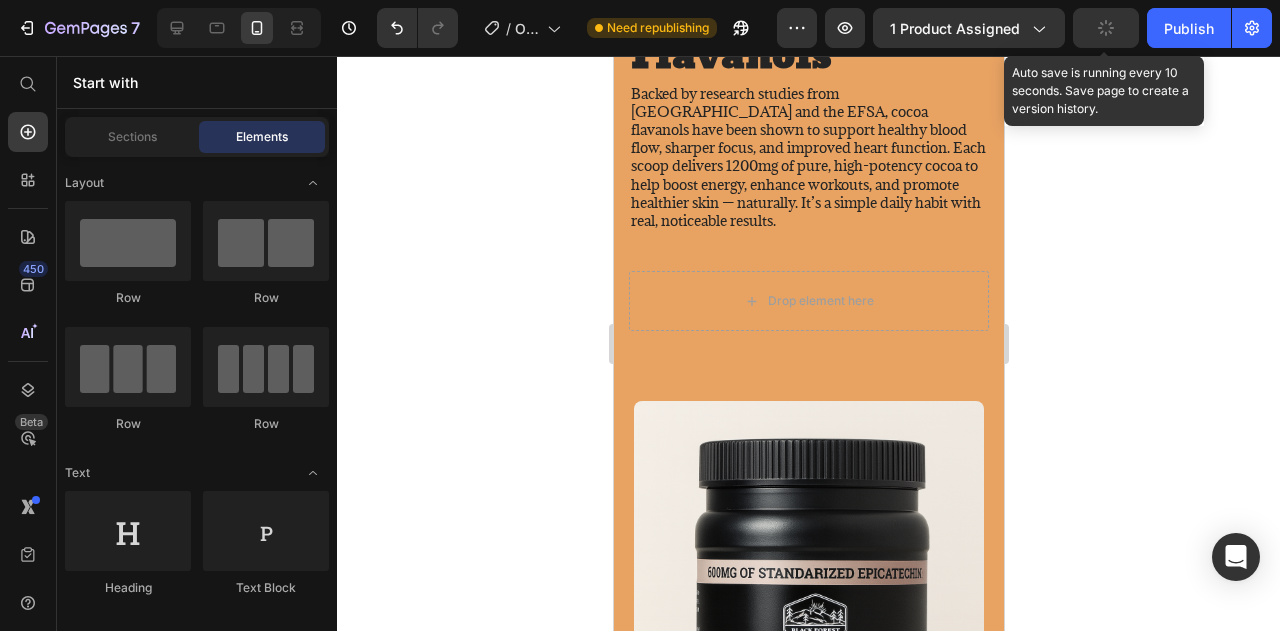 type 